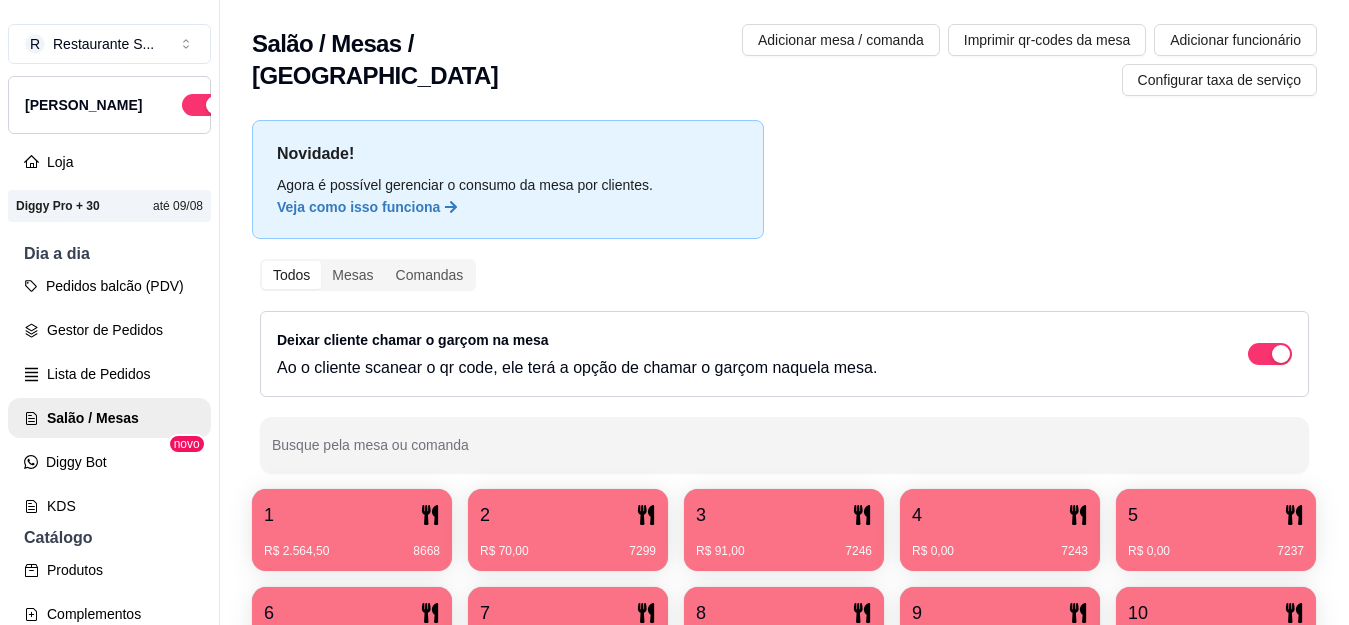 scroll, scrollTop: 0, scrollLeft: 0, axis: both 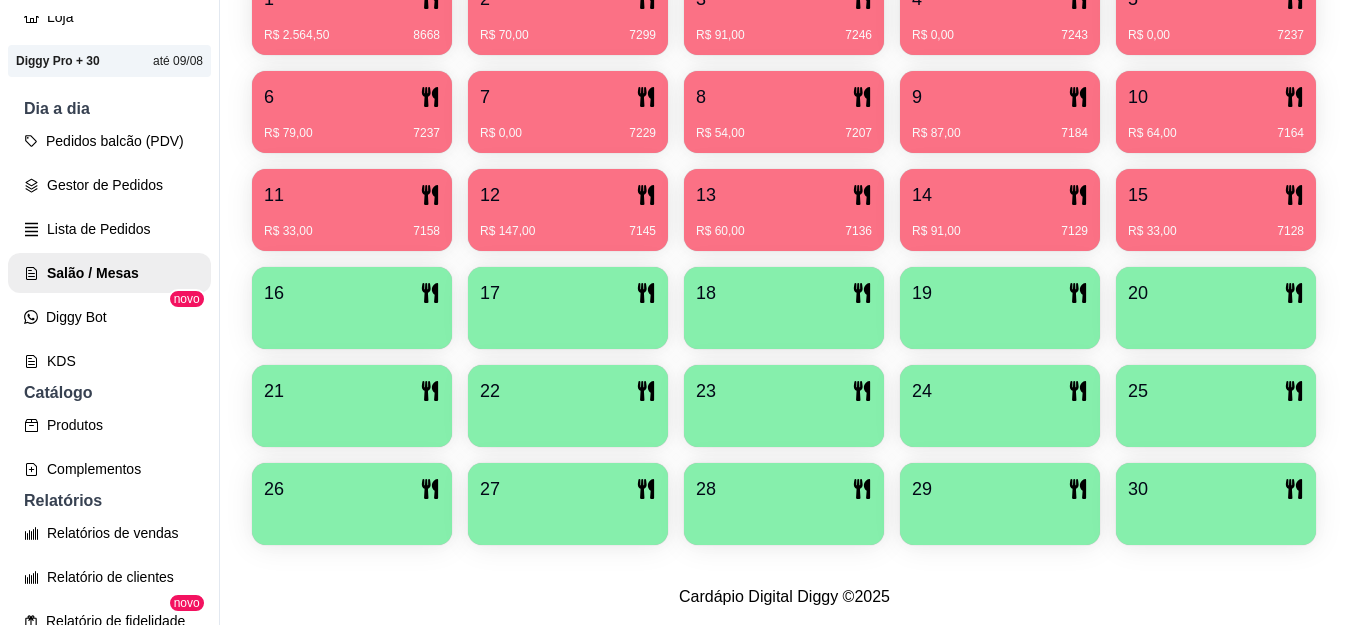 click on "16" at bounding box center (352, 293) 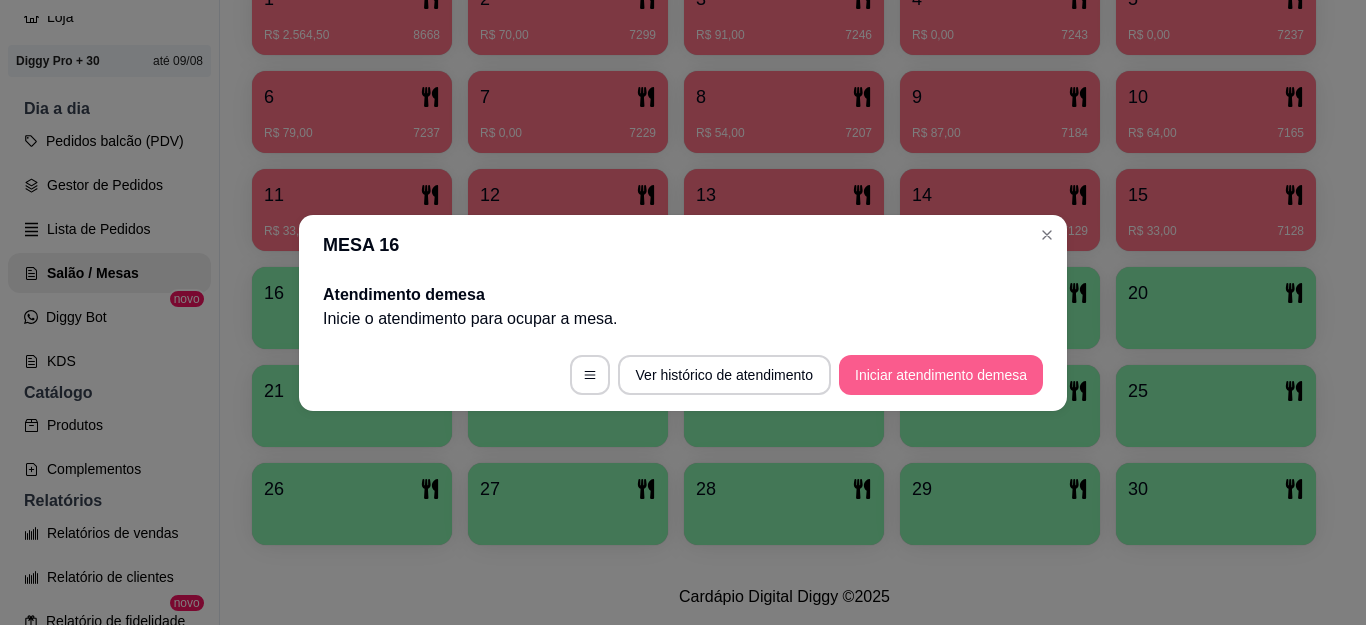 click on "Iniciar atendimento de  mesa" at bounding box center [941, 375] 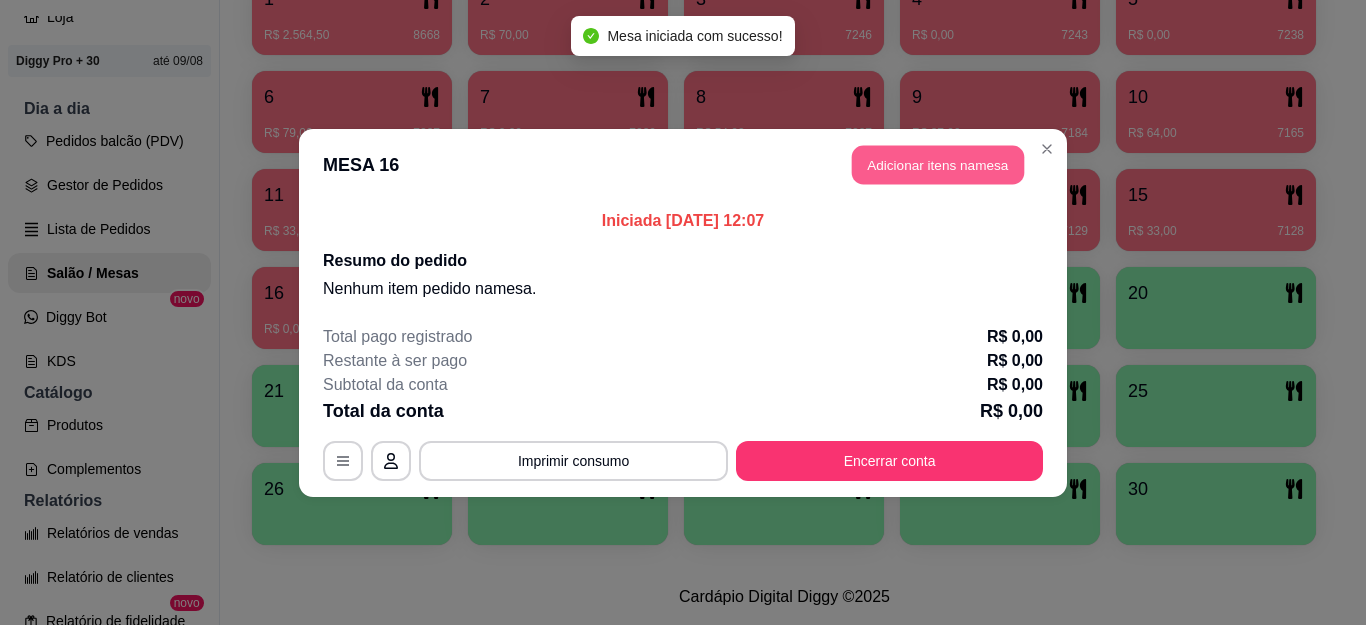 click on "Adicionar itens na  mesa" at bounding box center [938, 164] 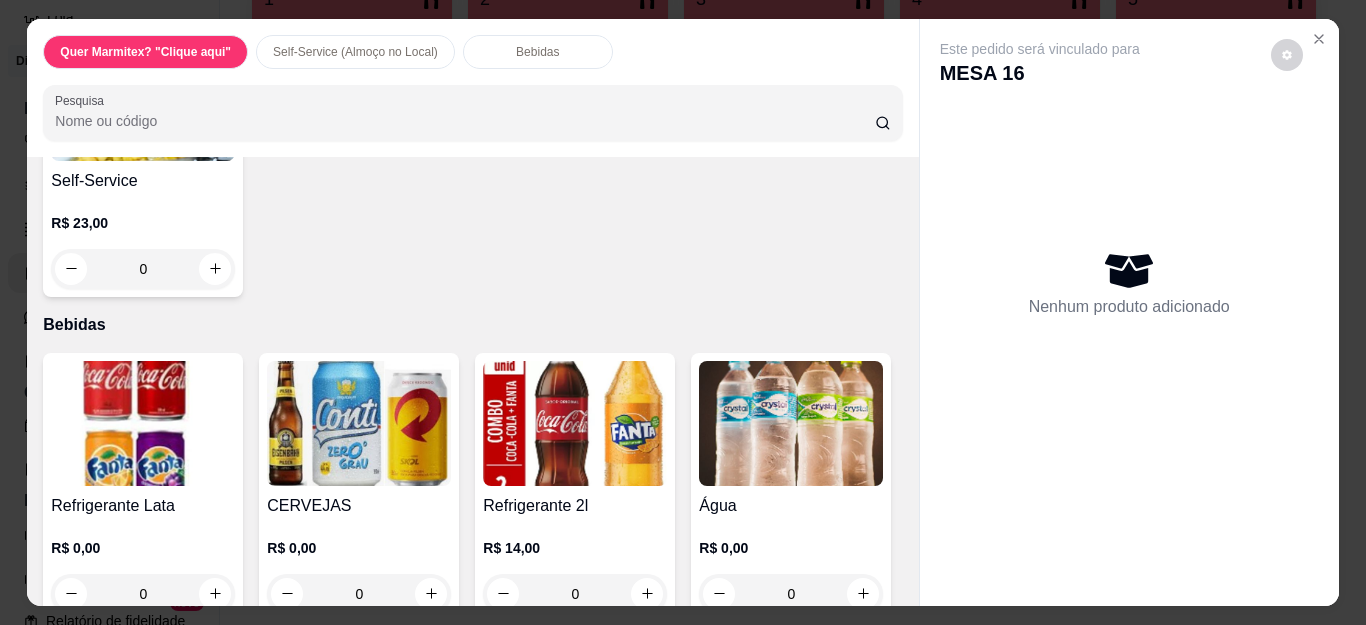 scroll, scrollTop: 667, scrollLeft: 0, axis: vertical 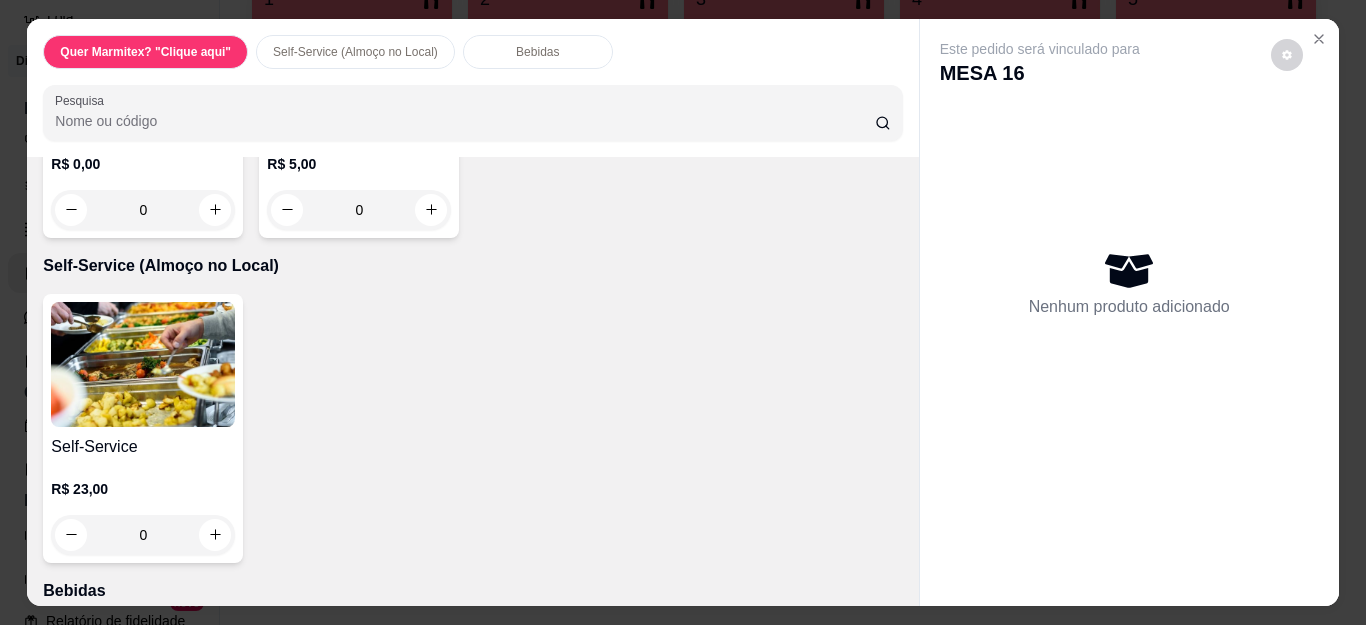 click on "0" at bounding box center [143, 535] 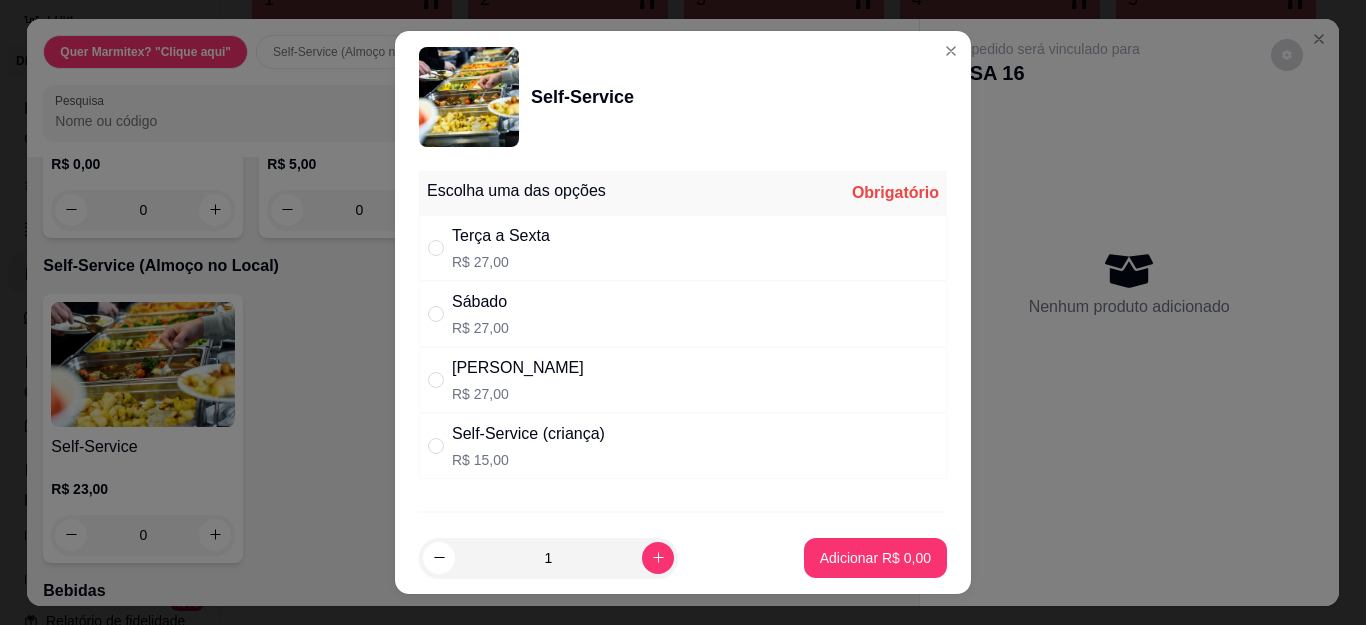 click on "Terça a Sexta R$ 27,00" at bounding box center [683, 248] 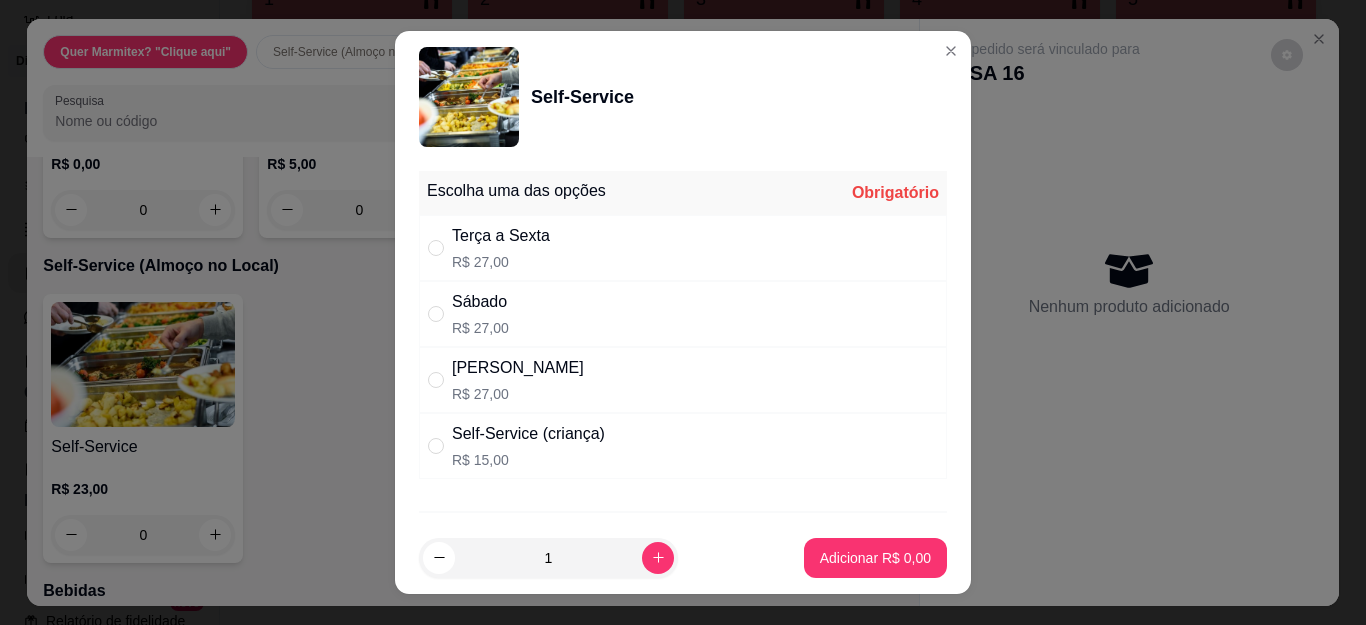 radio on "true" 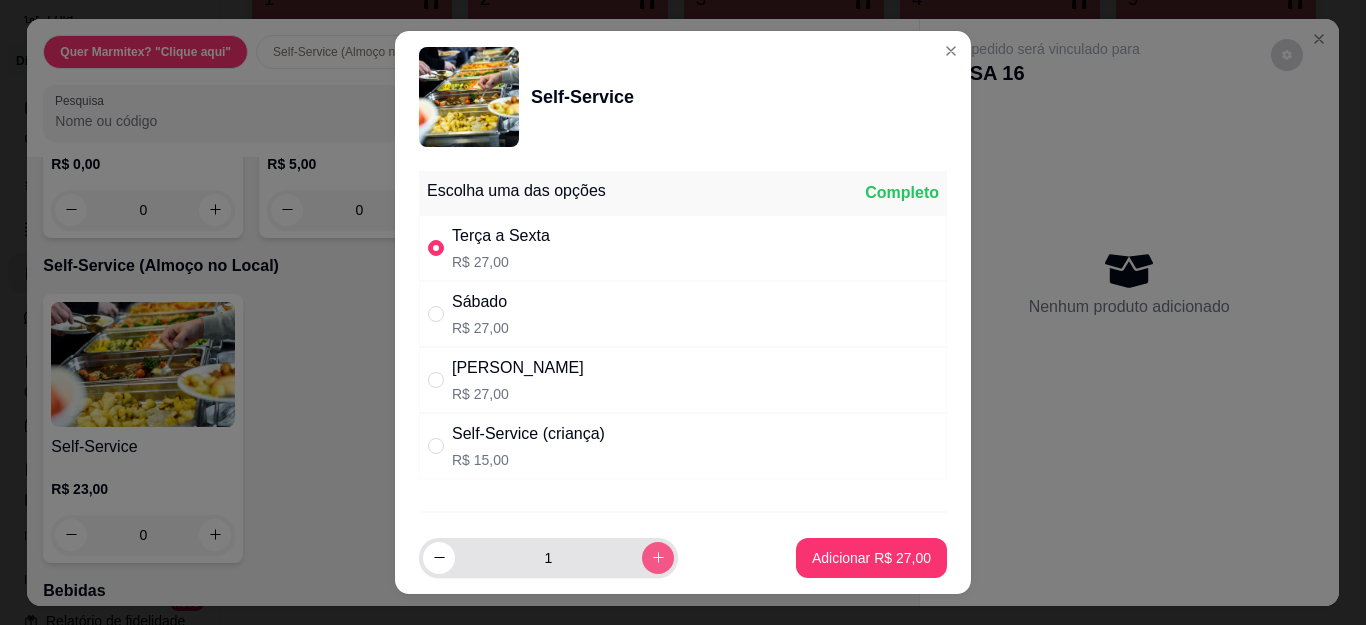 click at bounding box center (658, 558) 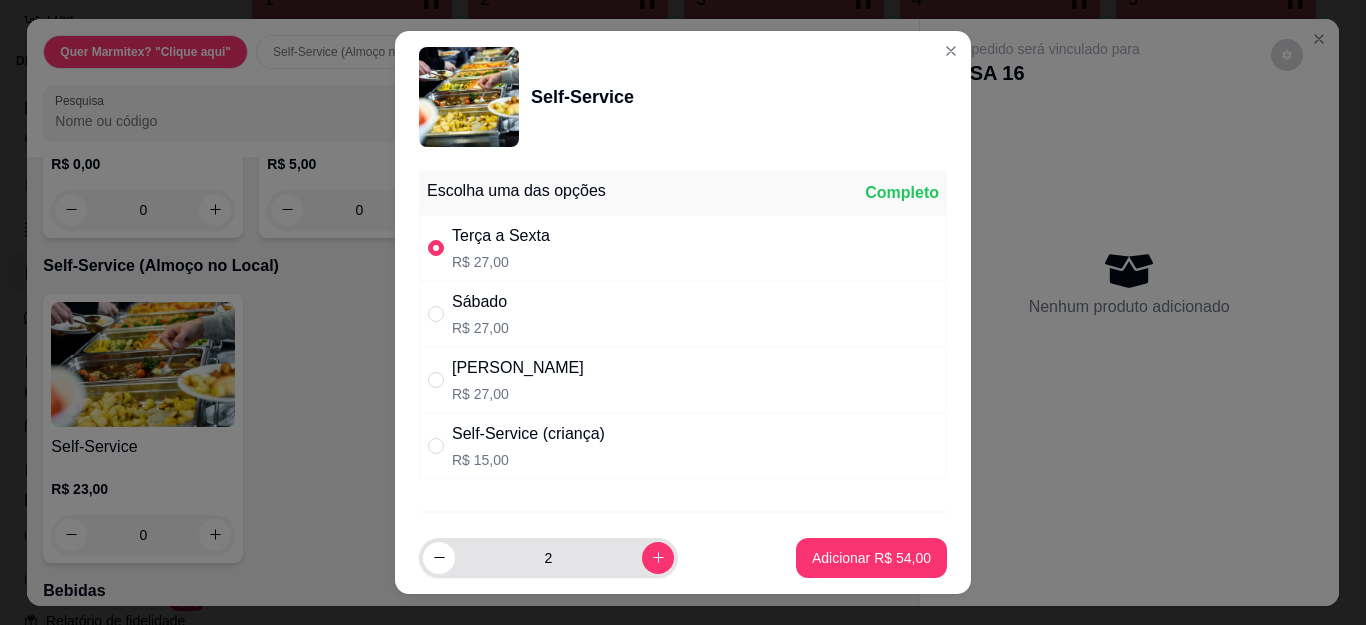 click on "2" at bounding box center [548, 558] 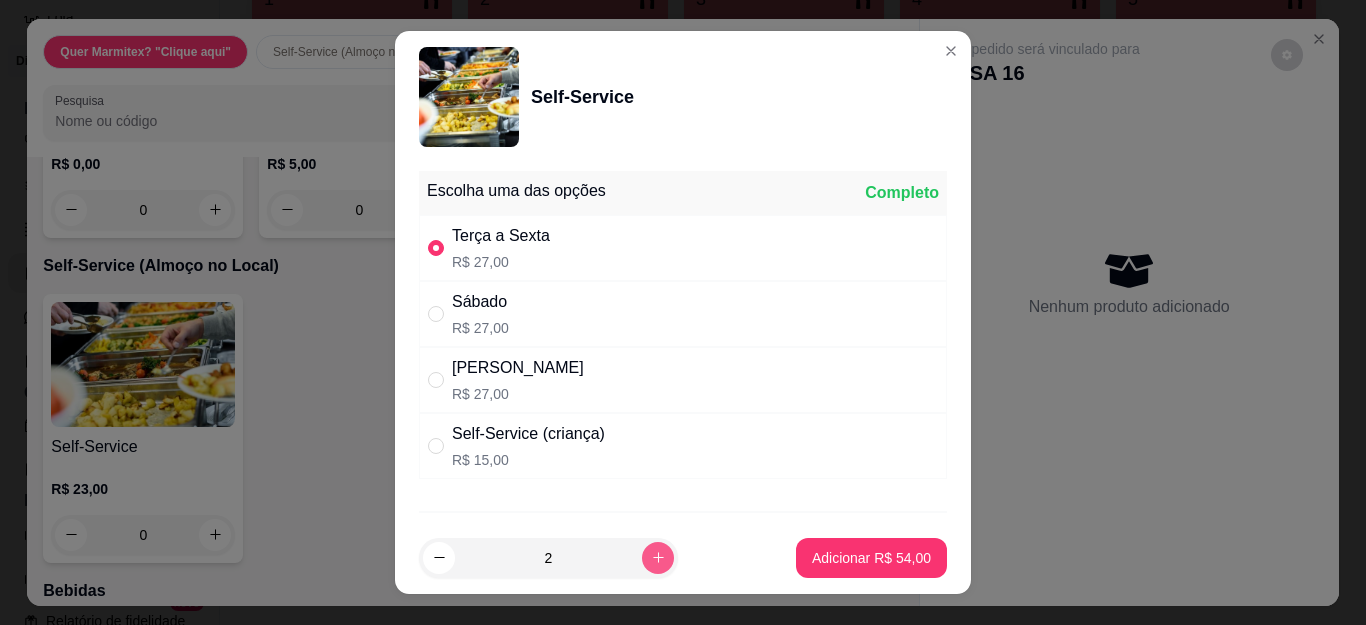 click at bounding box center (658, 558) 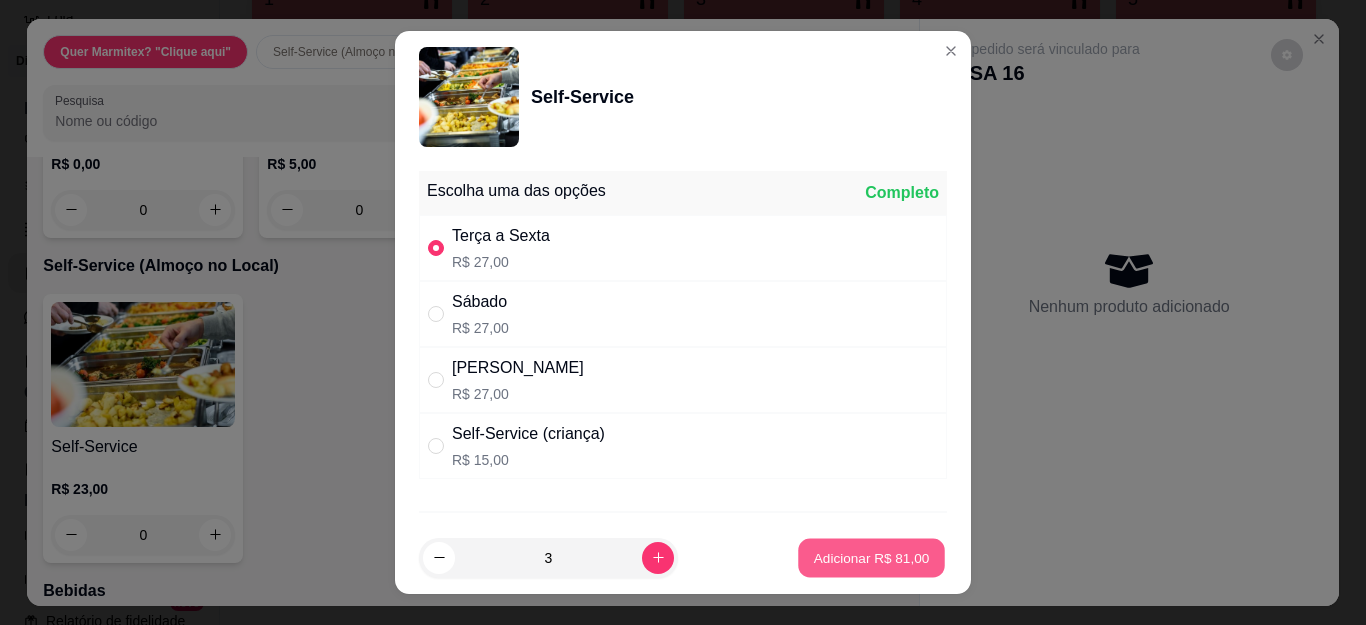 click on "Adicionar   R$ 81,00" at bounding box center [872, 557] 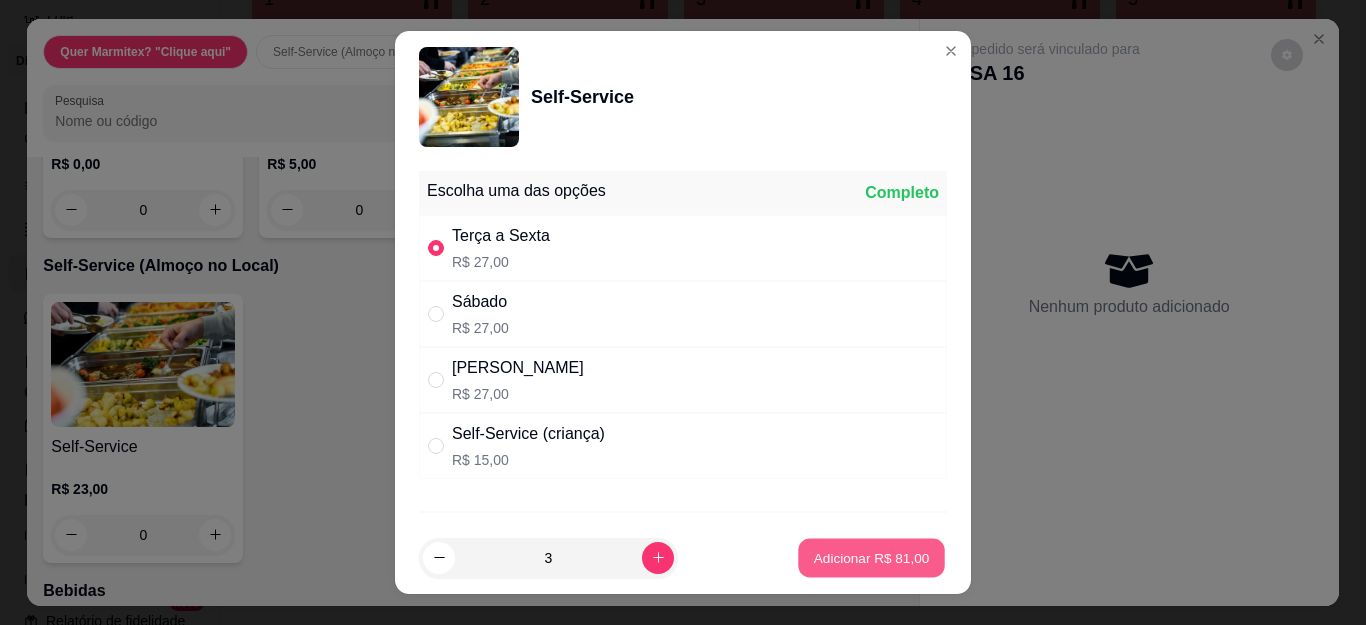 type on "3" 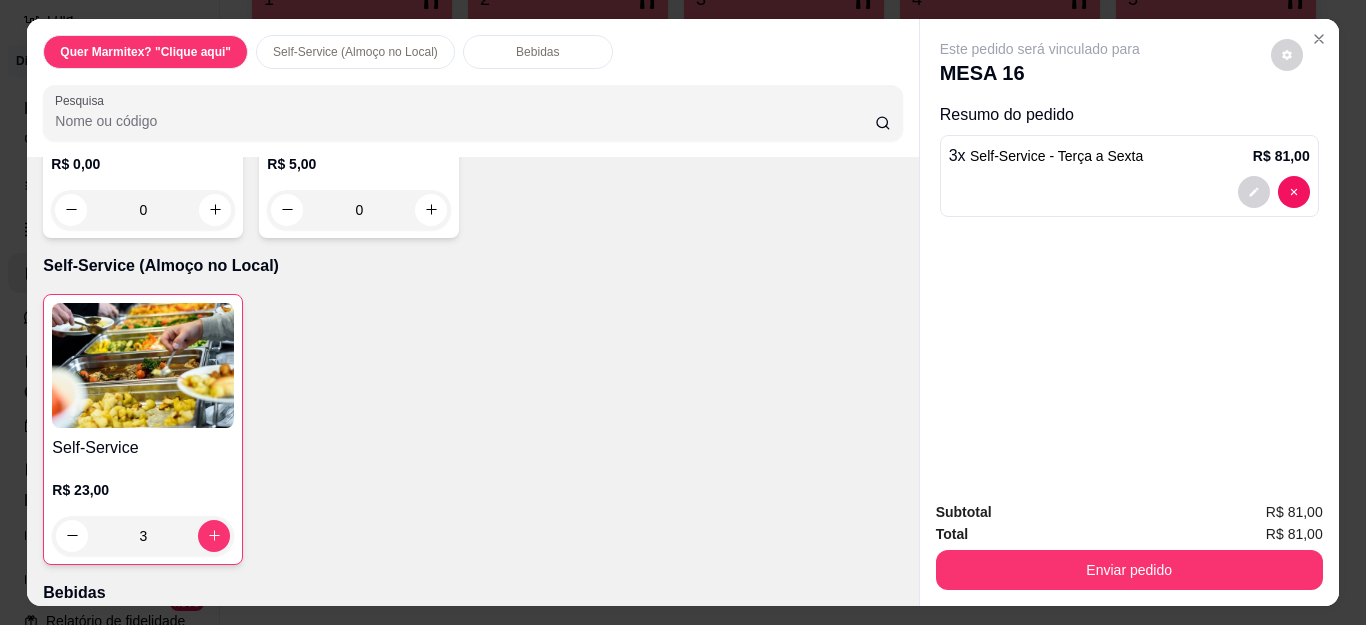 scroll, scrollTop: 800, scrollLeft: 0, axis: vertical 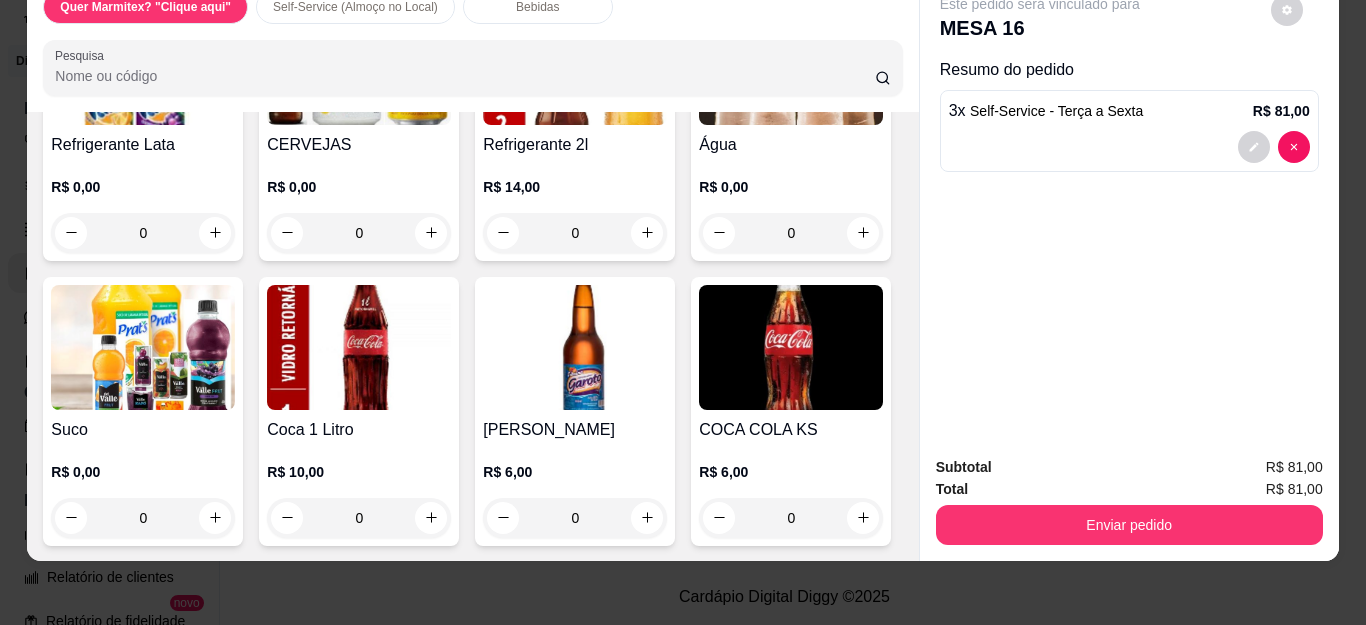 click on "[PERSON_NAME]" at bounding box center [575, 430] 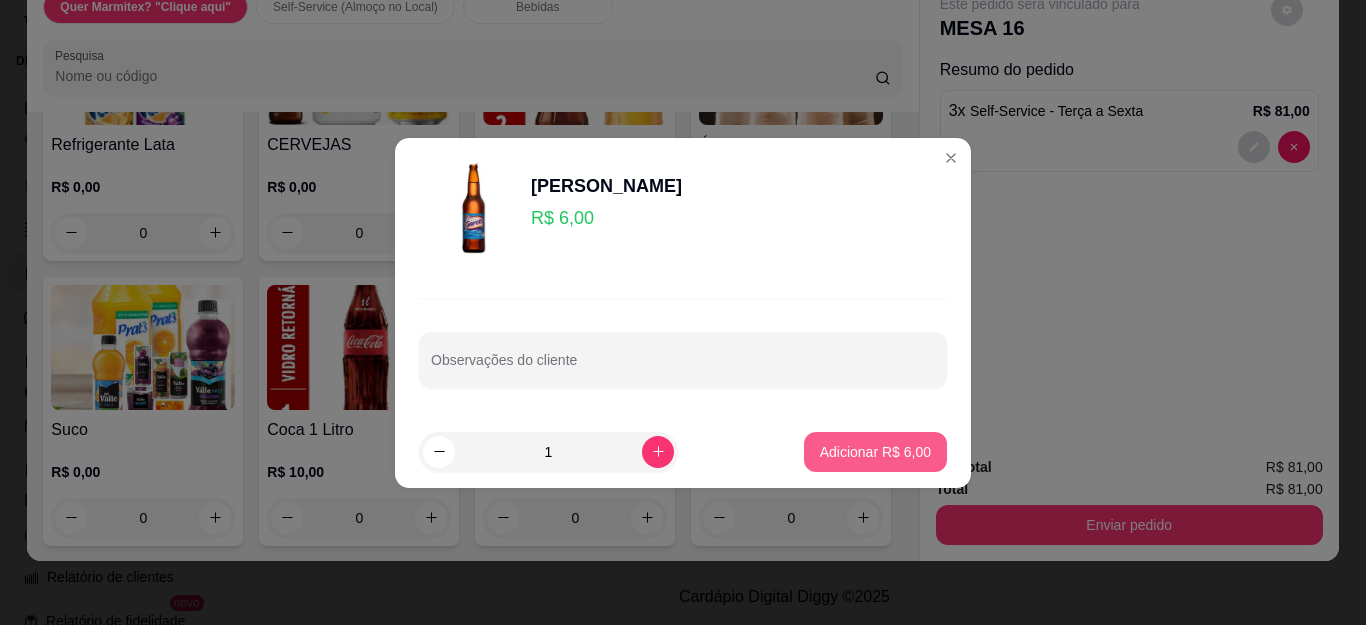 click on "Adicionar   R$ 6,00" at bounding box center (875, 452) 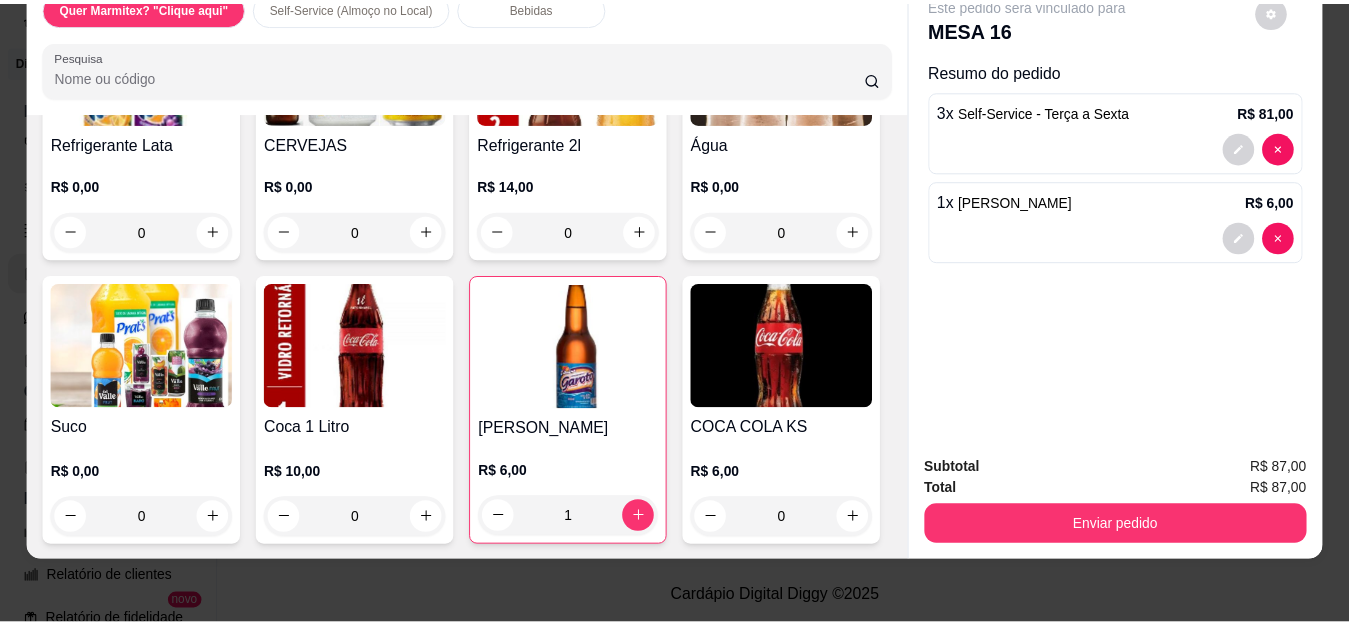 scroll, scrollTop: 0, scrollLeft: 0, axis: both 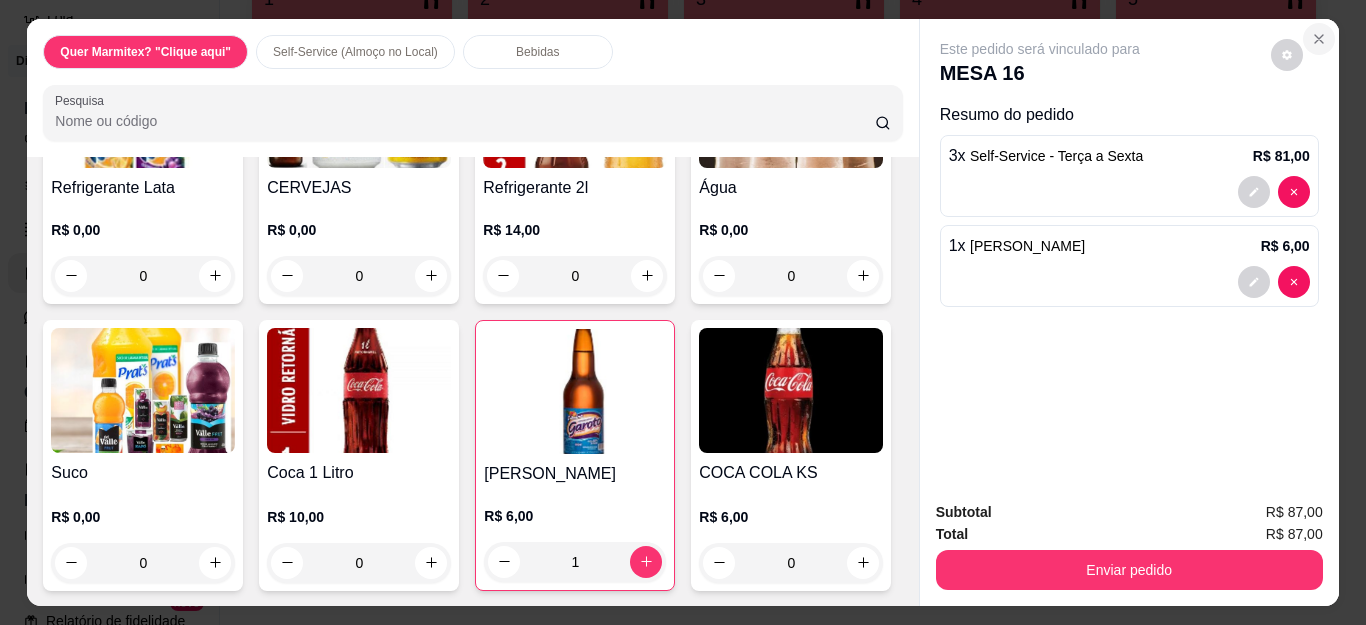 click 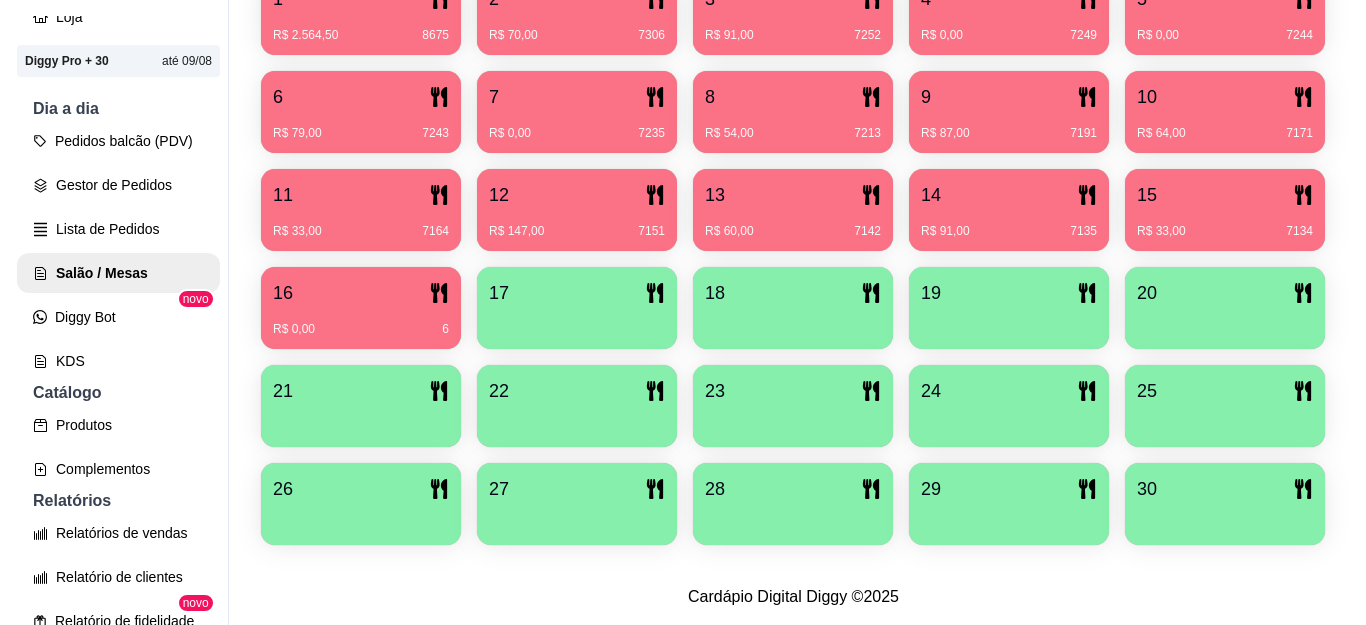 scroll, scrollTop: 333, scrollLeft: 0, axis: vertical 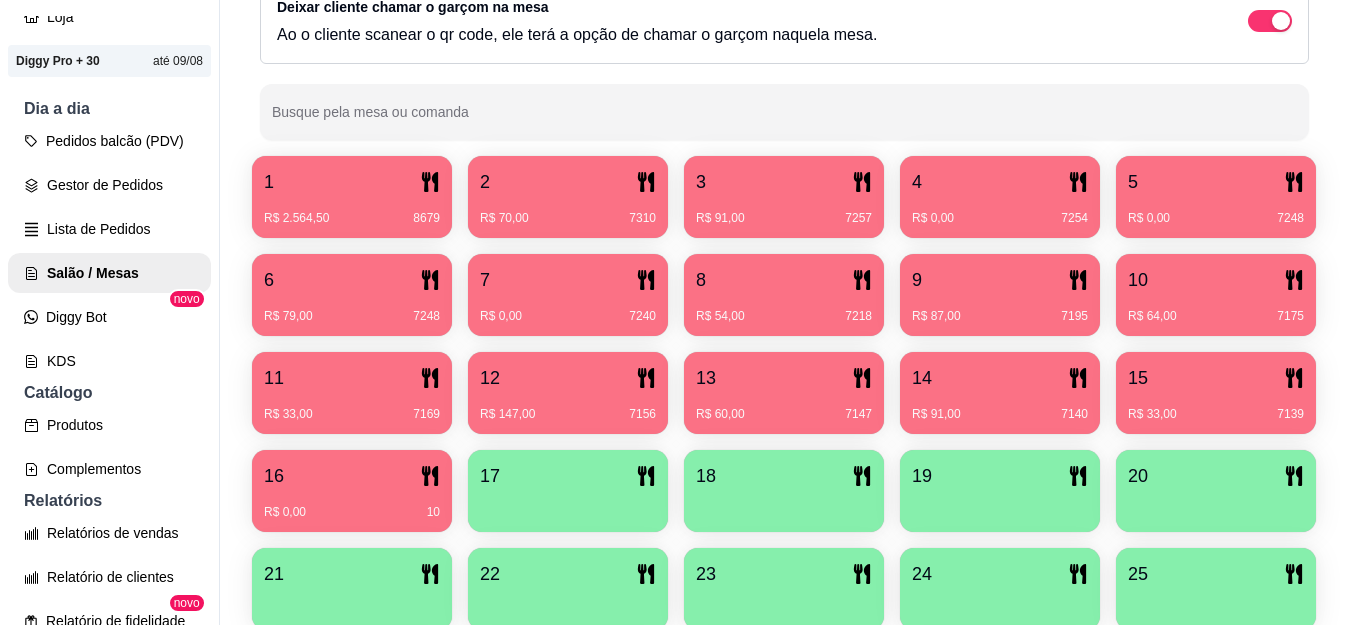 click at bounding box center (568, 505) 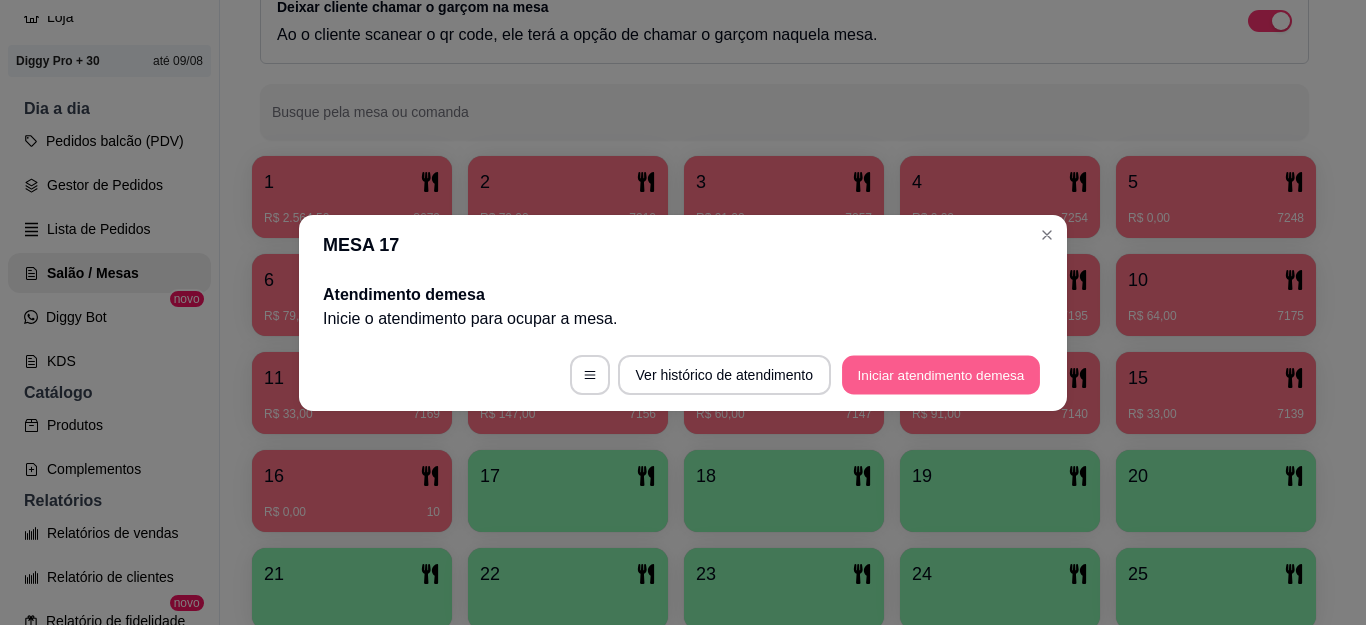 click on "Ver histórico de atendimento Iniciar atendimento de  mesa" at bounding box center [683, 375] 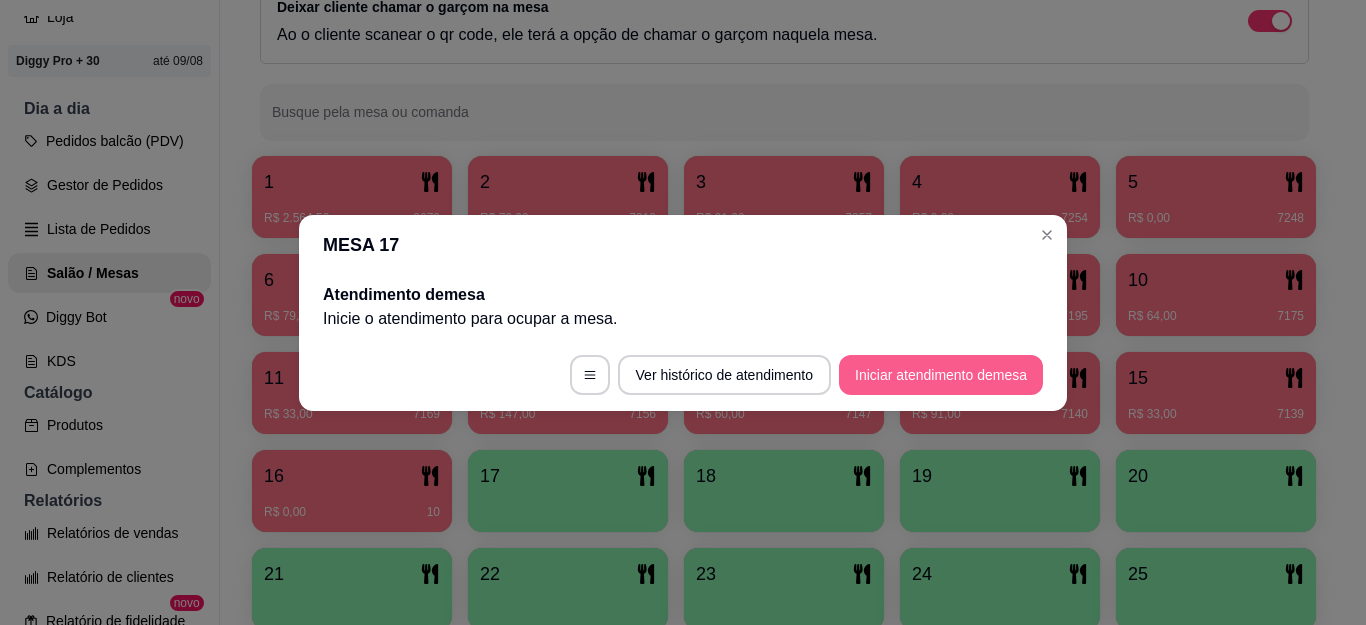 click on "Iniciar atendimento de  mesa" at bounding box center (941, 375) 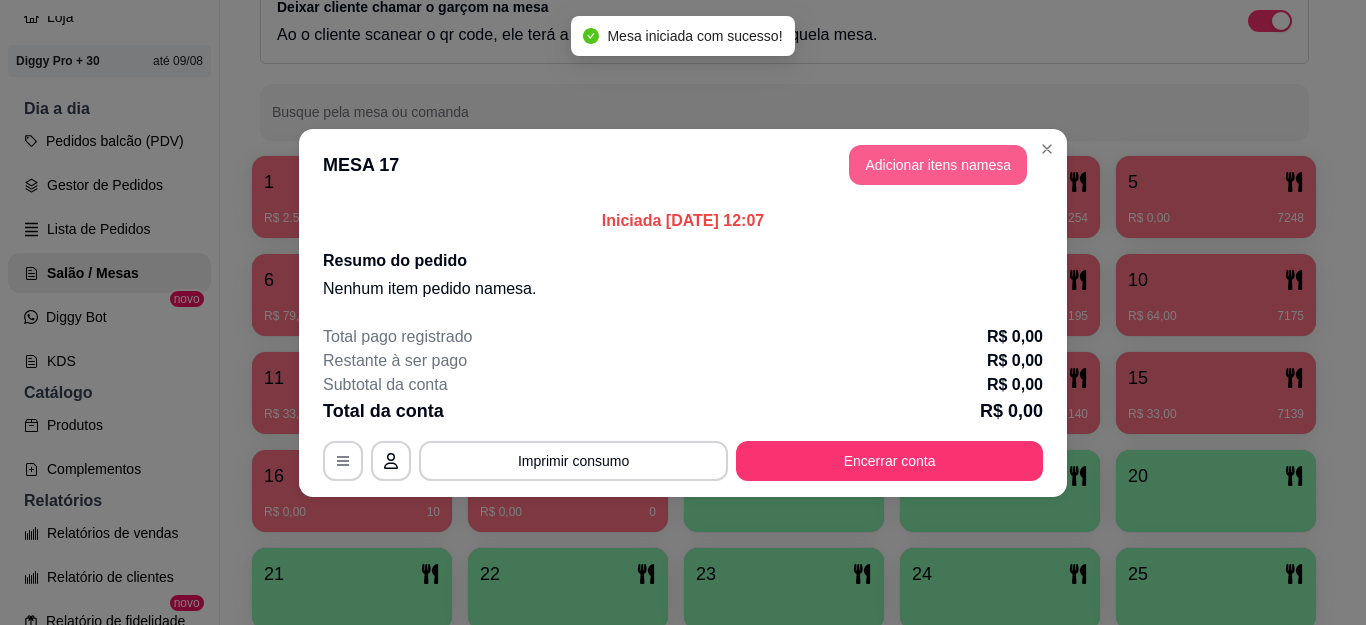 click on "Adicionar itens na  mesa" at bounding box center [938, 165] 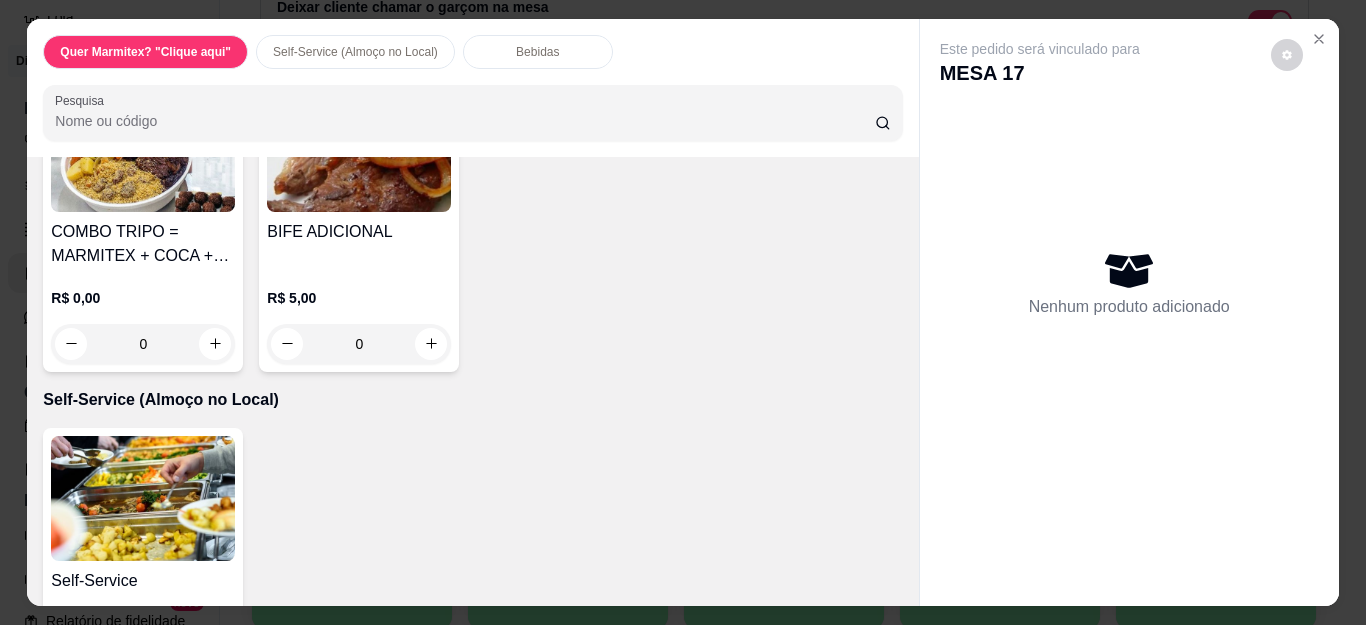 scroll, scrollTop: 800, scrollLeft: 0, axis: vertical 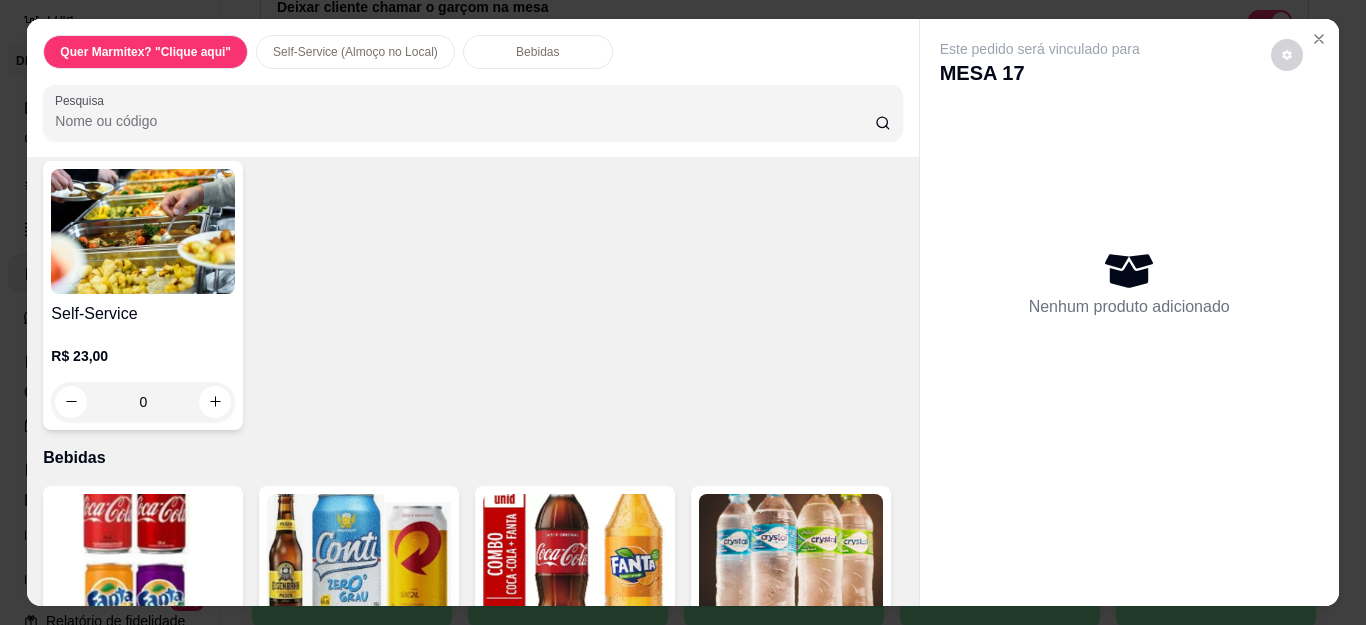 click on "0" at bounding box center (143, 402) 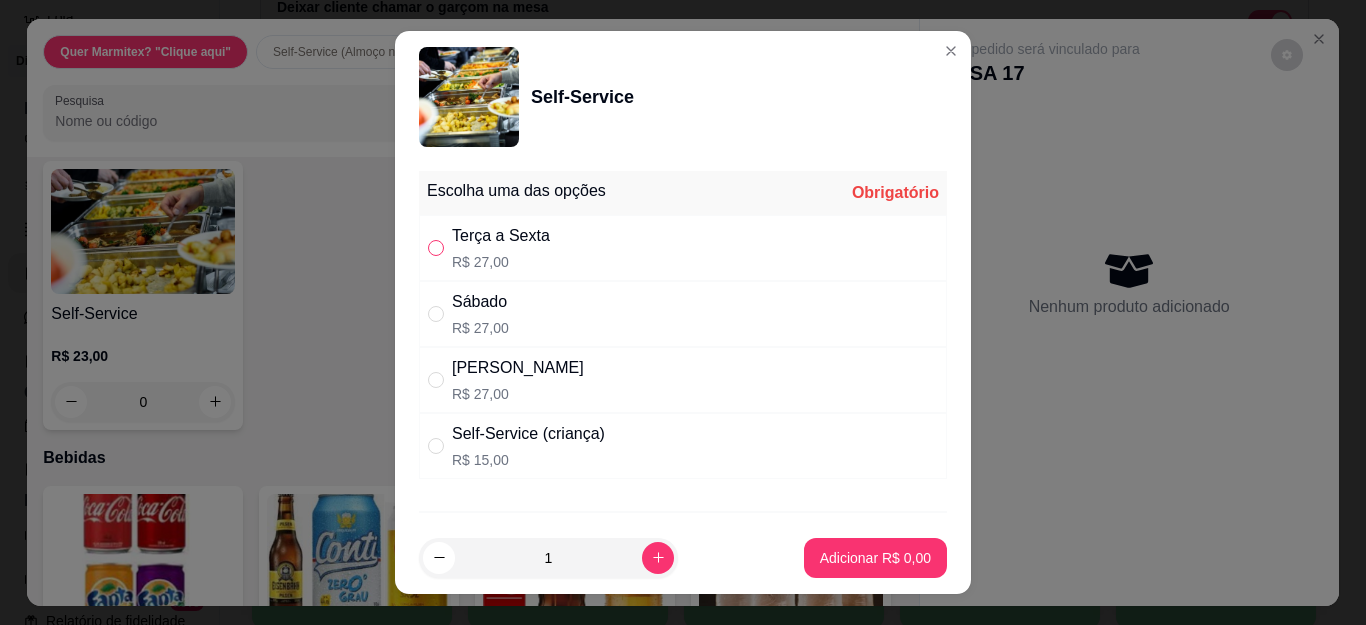 click at bounding box center [436, 248] 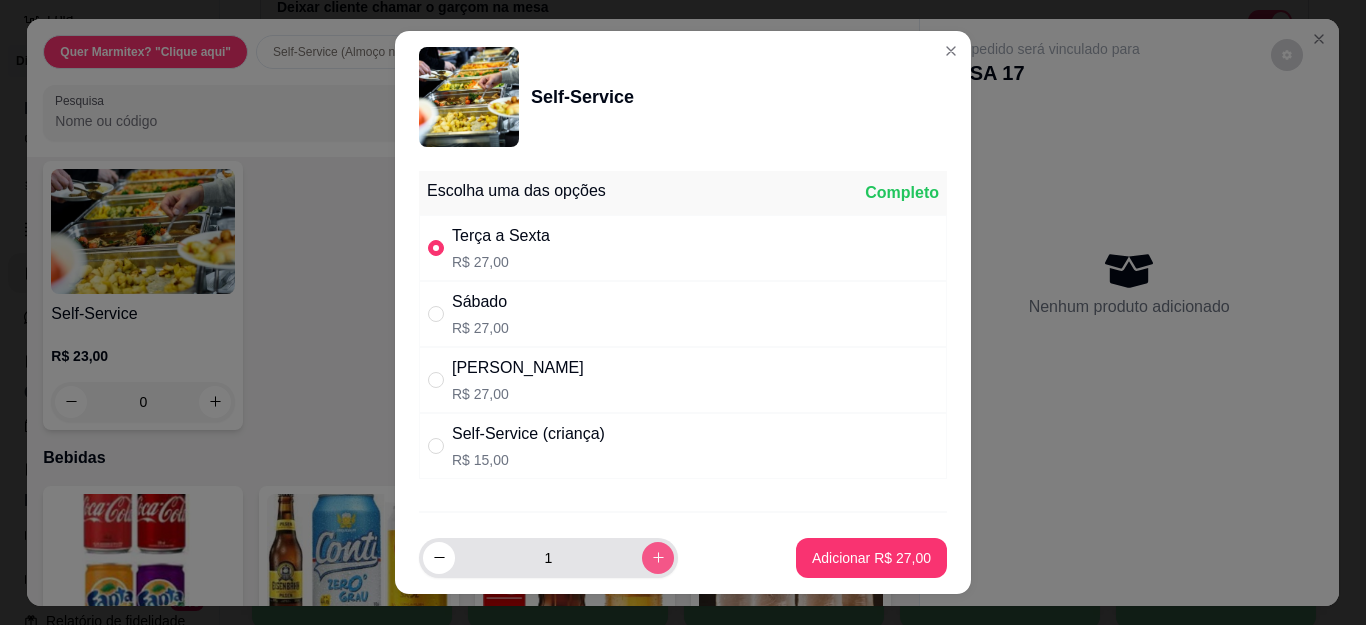 click 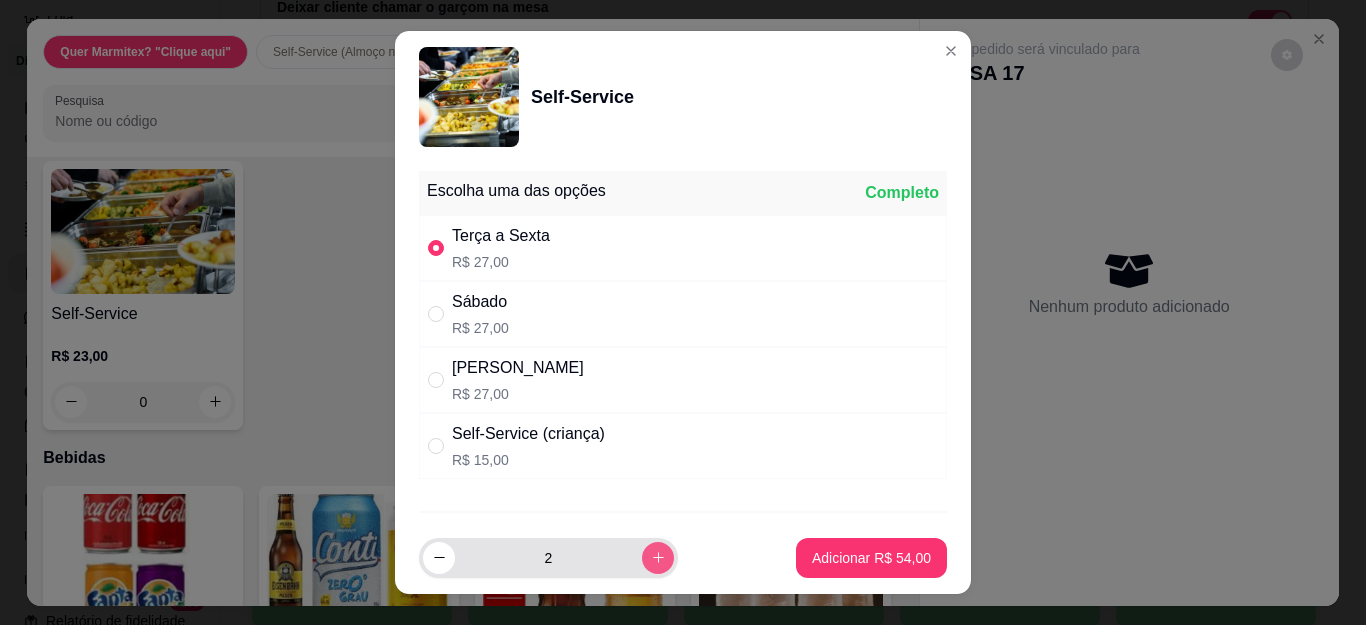 click 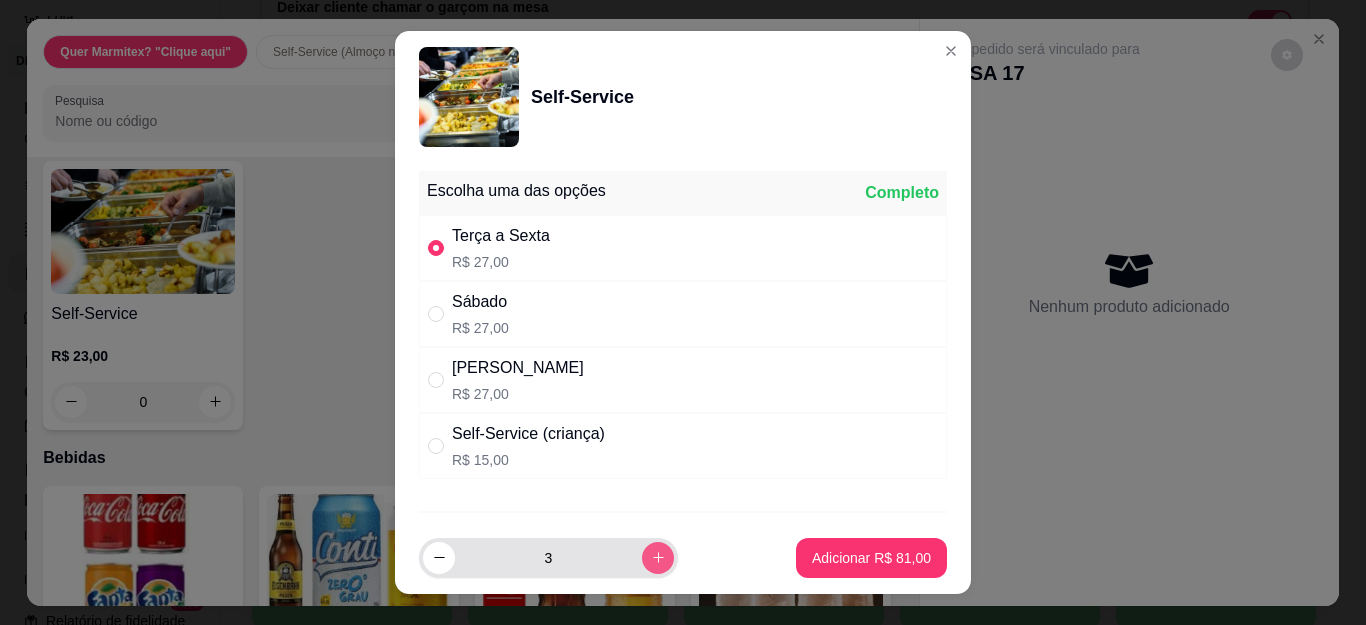 click 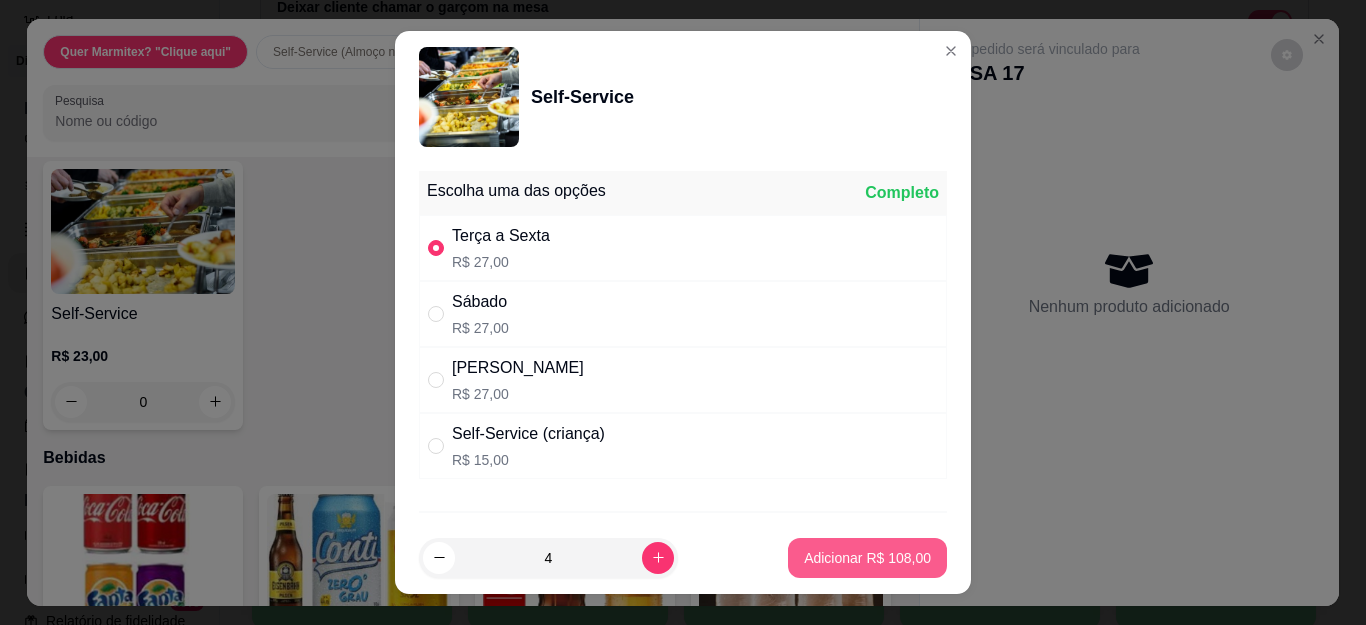 click on "Adicionar   R$ 108,00" at bounding box center (867, 558) 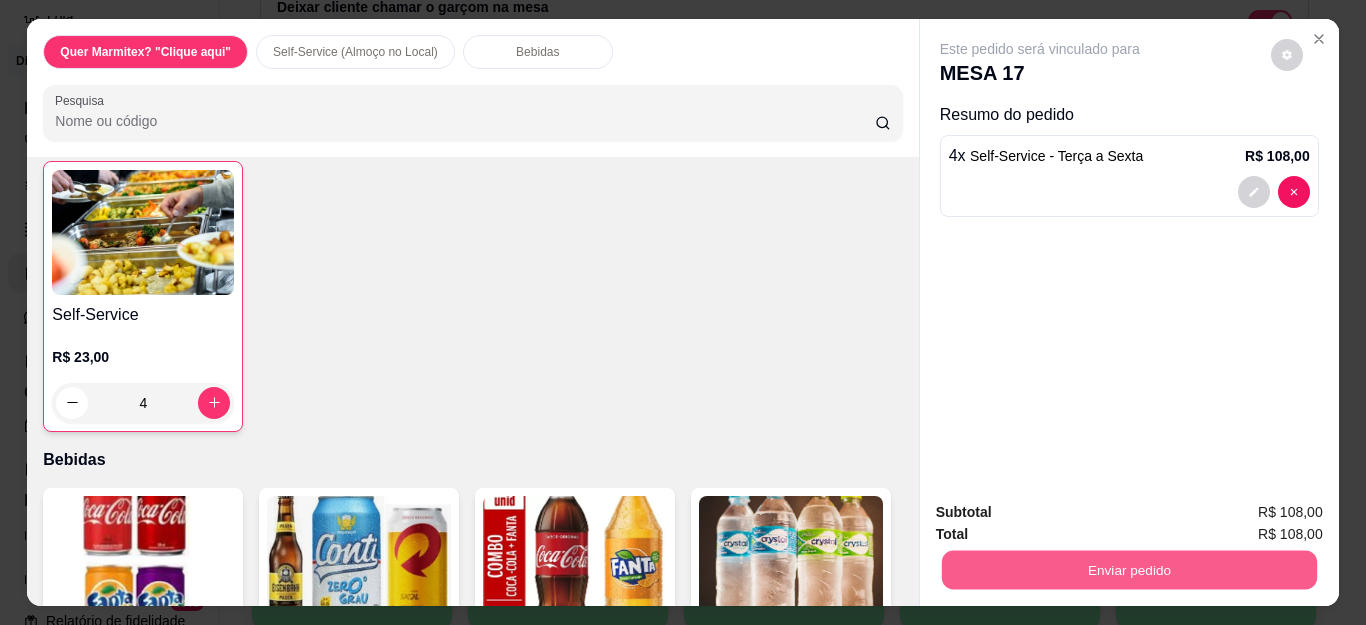 click on "Enviar pedido" at bounding box center [1128, 570] 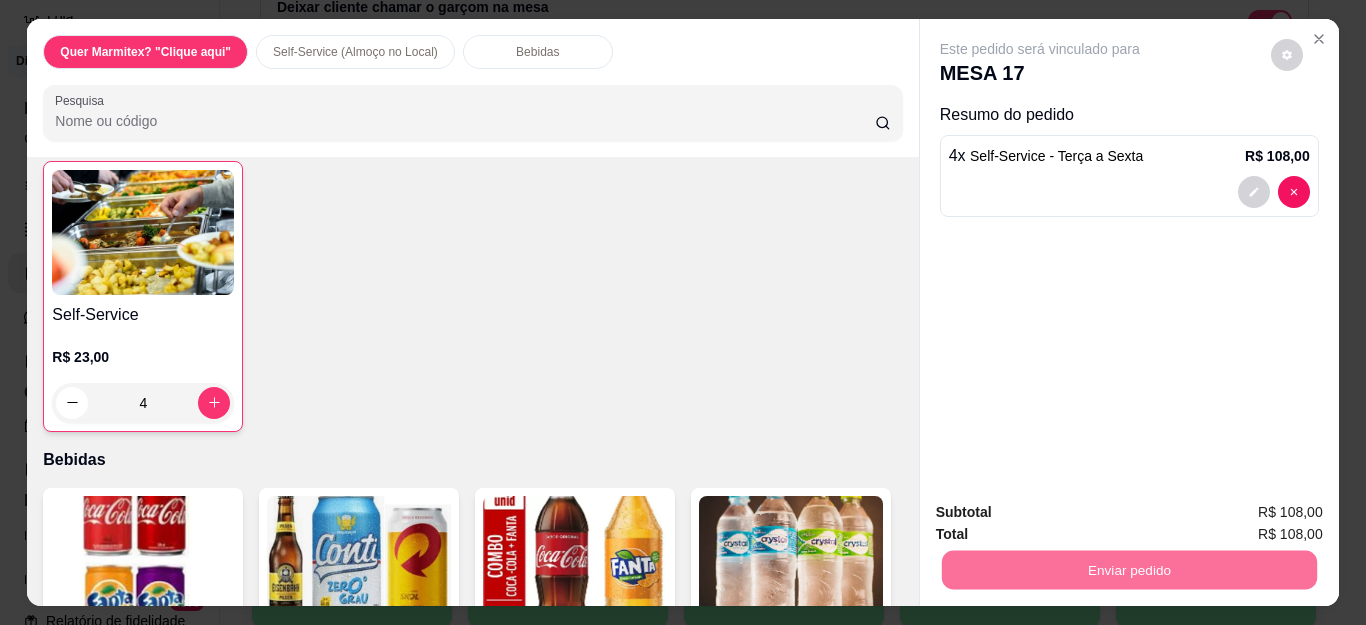 click on "Não registrar e enviar pedido" at bounding box center (1062, 512) 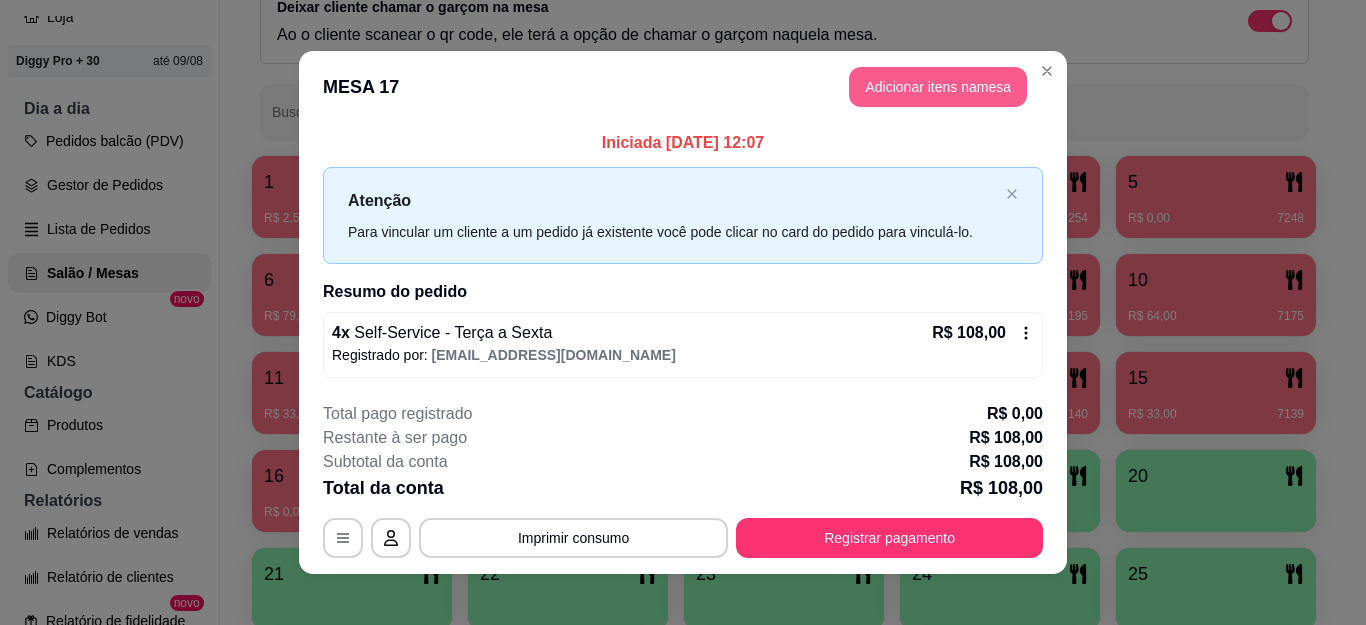 click on "Adicionar itens na  mesa" at bounding box center [938, 87] 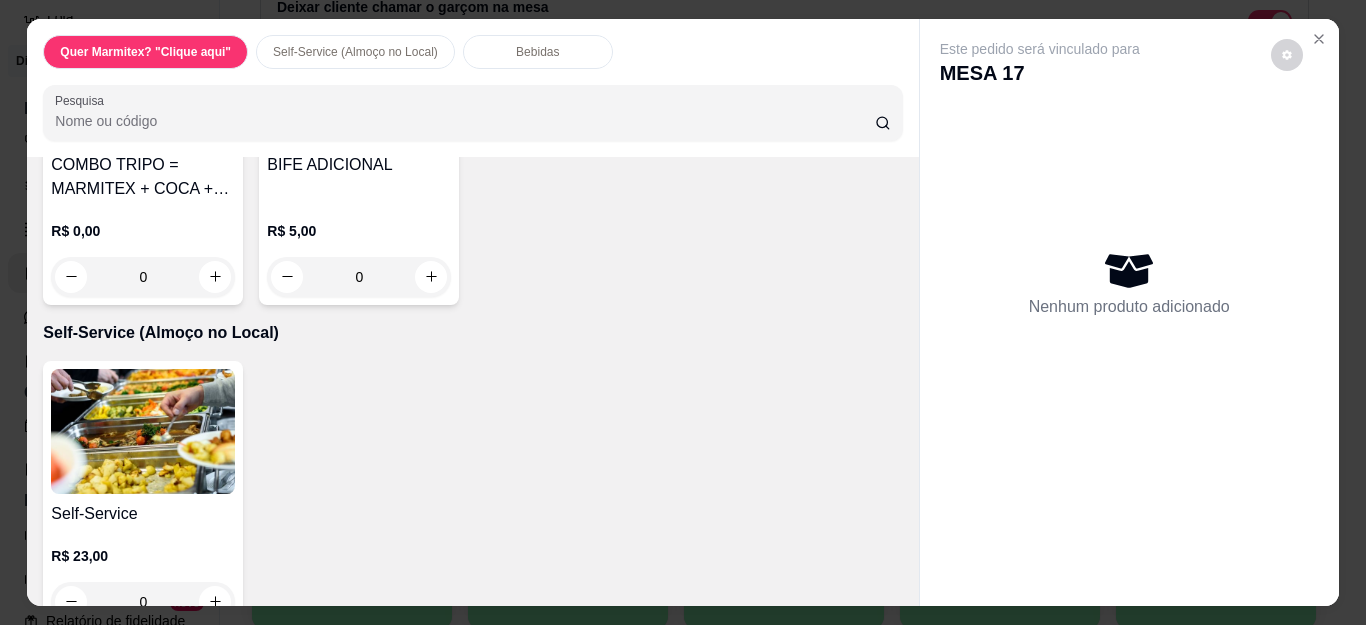 scroll, scrollTop: 667, scrollLeft: 0, axis: vertical 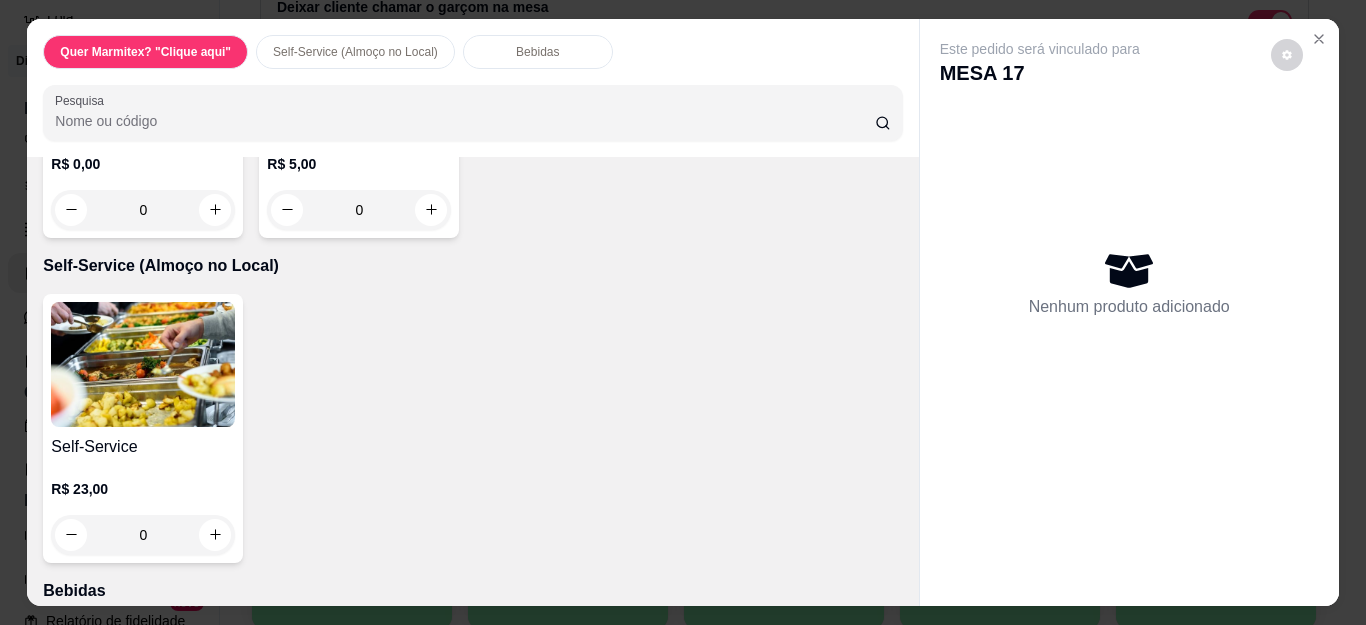 click on "0" at bounding box center (143, 535) 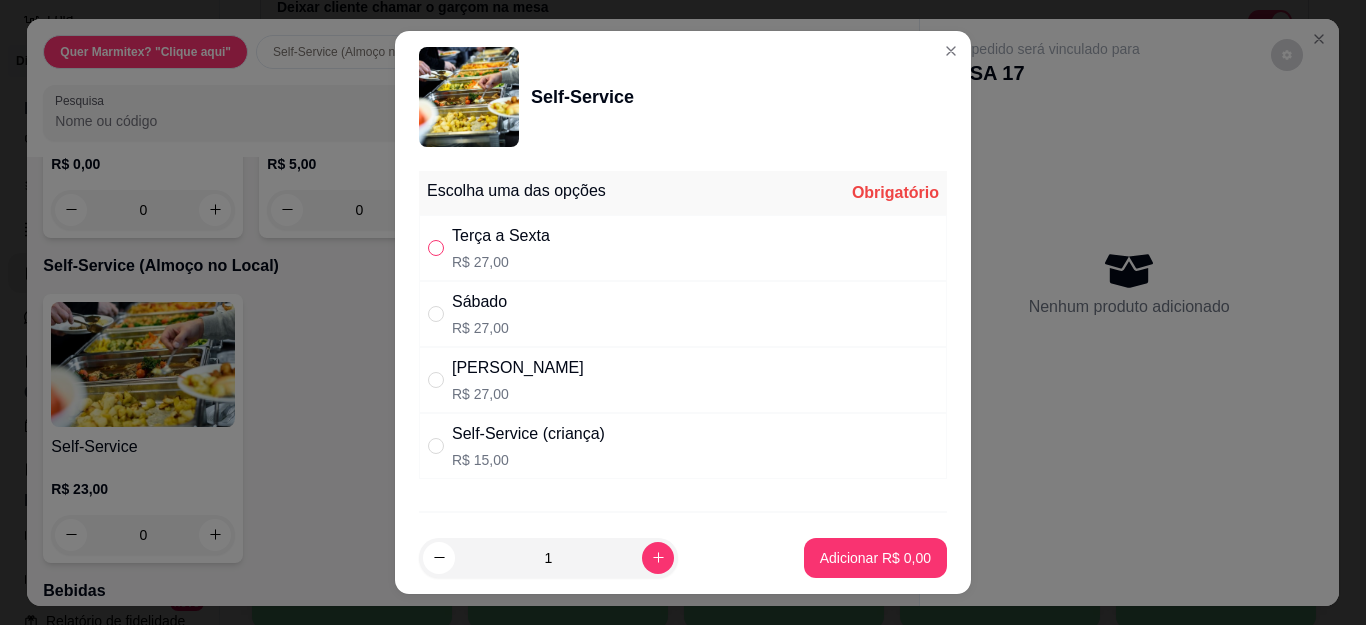 click at bounding box center [436, 248] 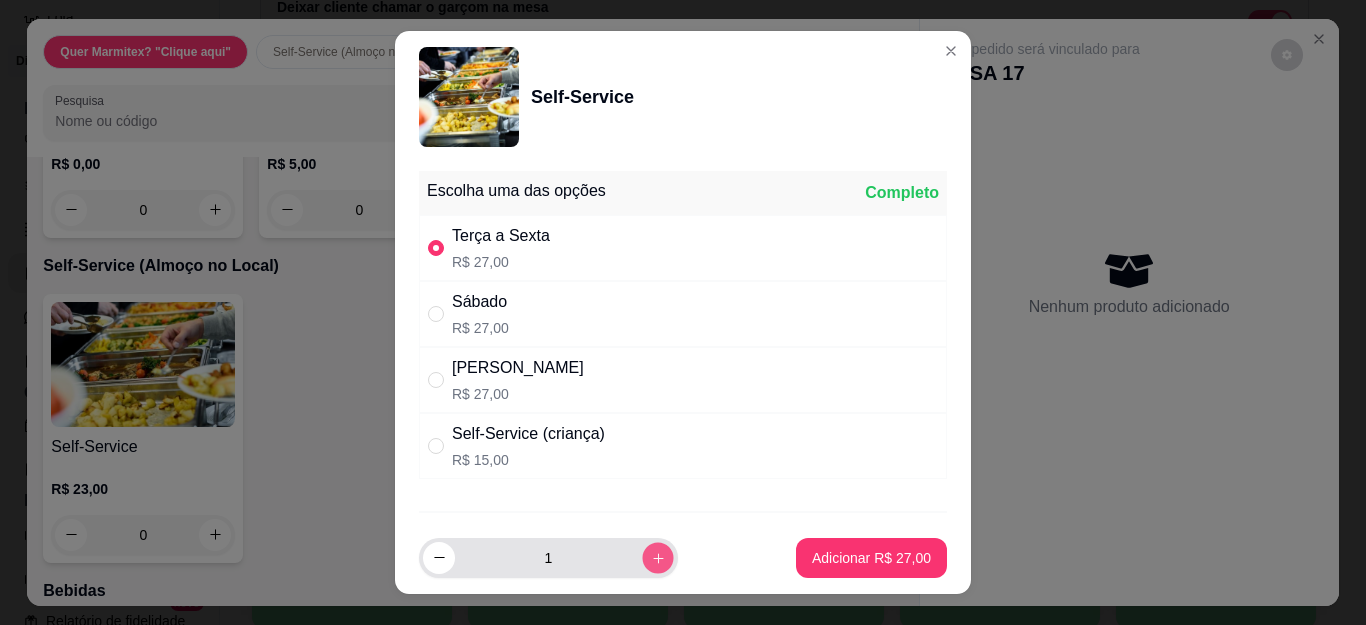 click at bounding box center [657, 557] 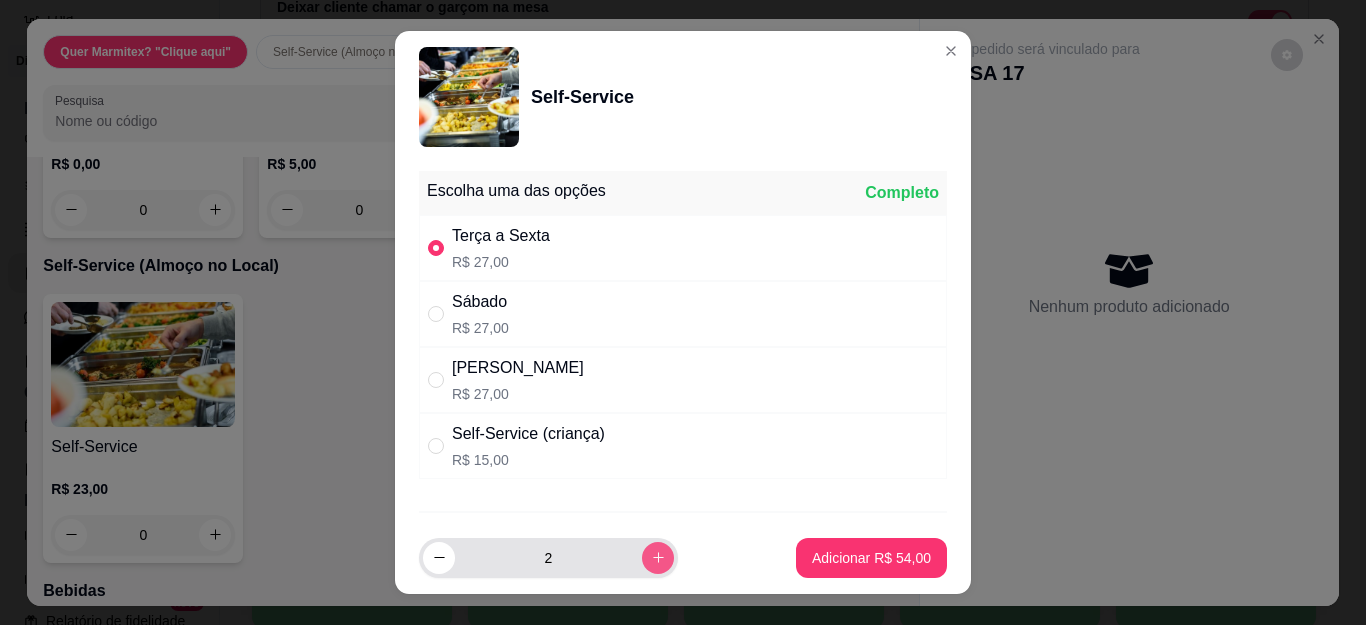 click at bounding box center (658, 558) 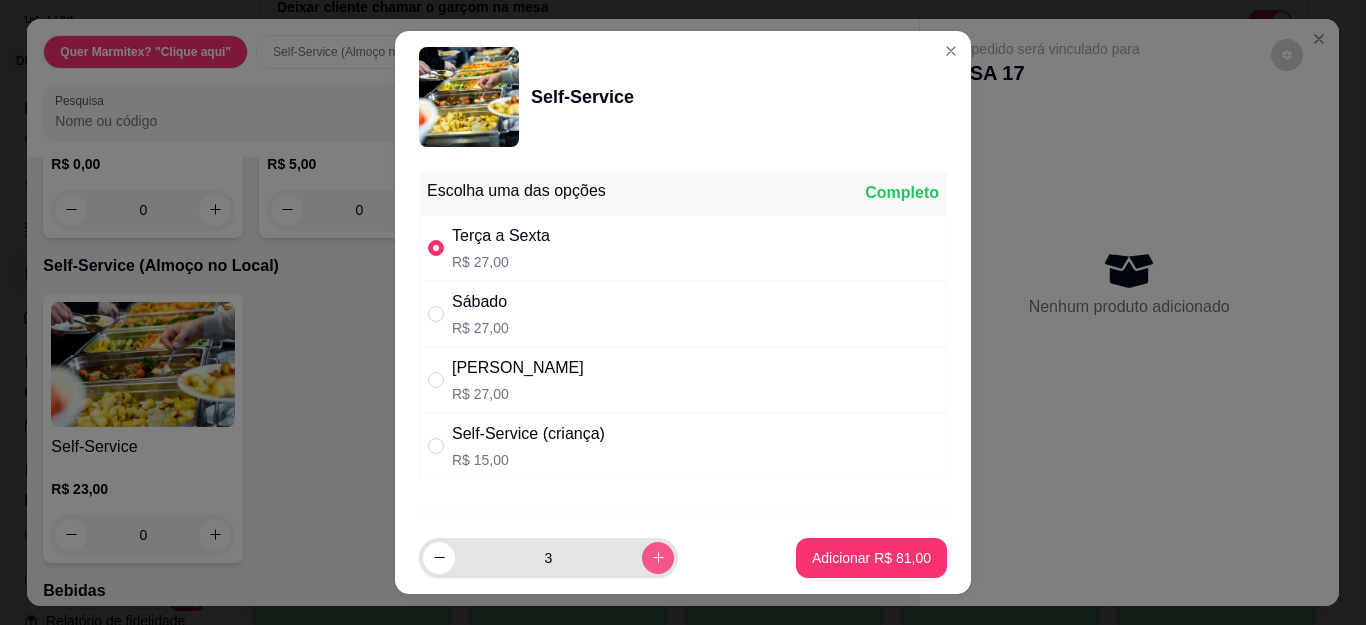 click at bounding box center [658, 558] 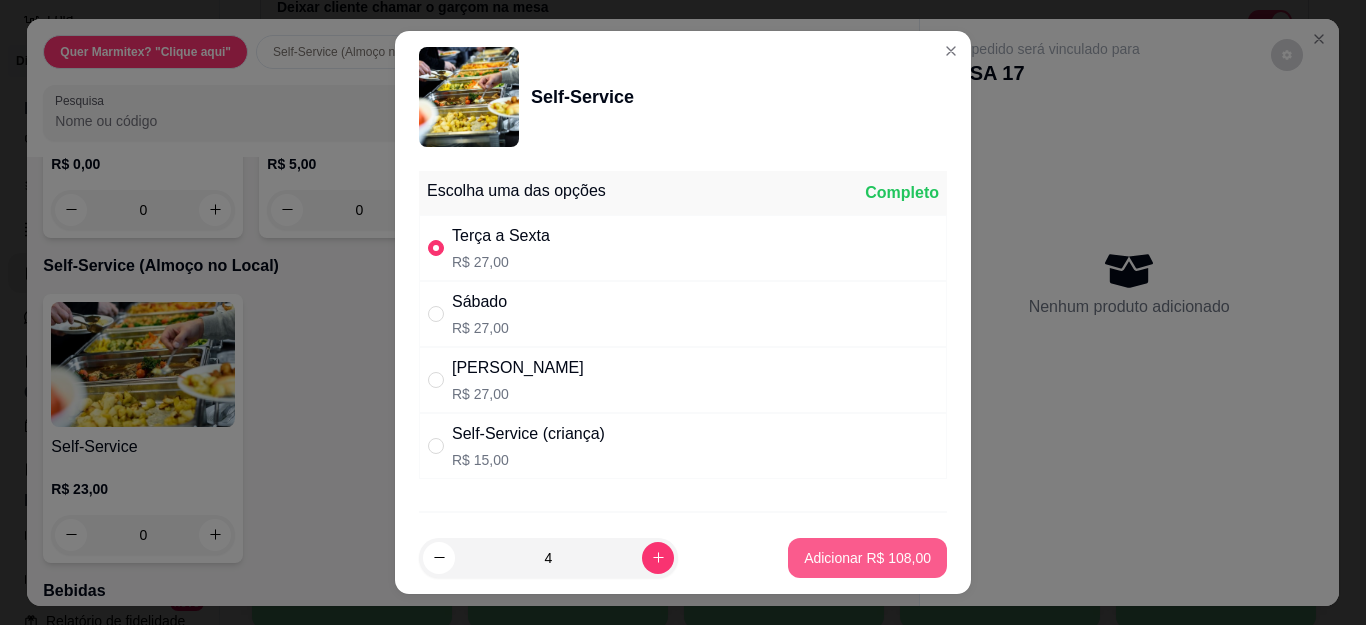 click on "Adicionar   R$ 108,00" at bounding box center [867, 558] 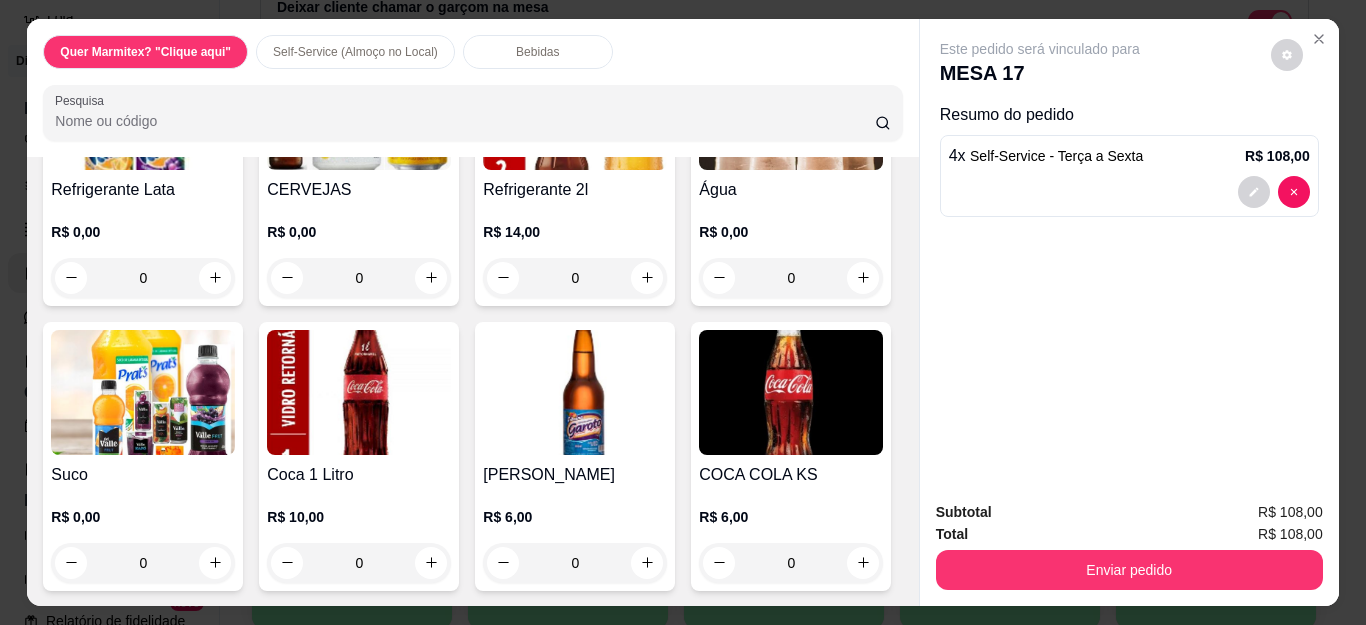 scroll, scrollTop: 1552, scrollLeft: 0, axis: vertical 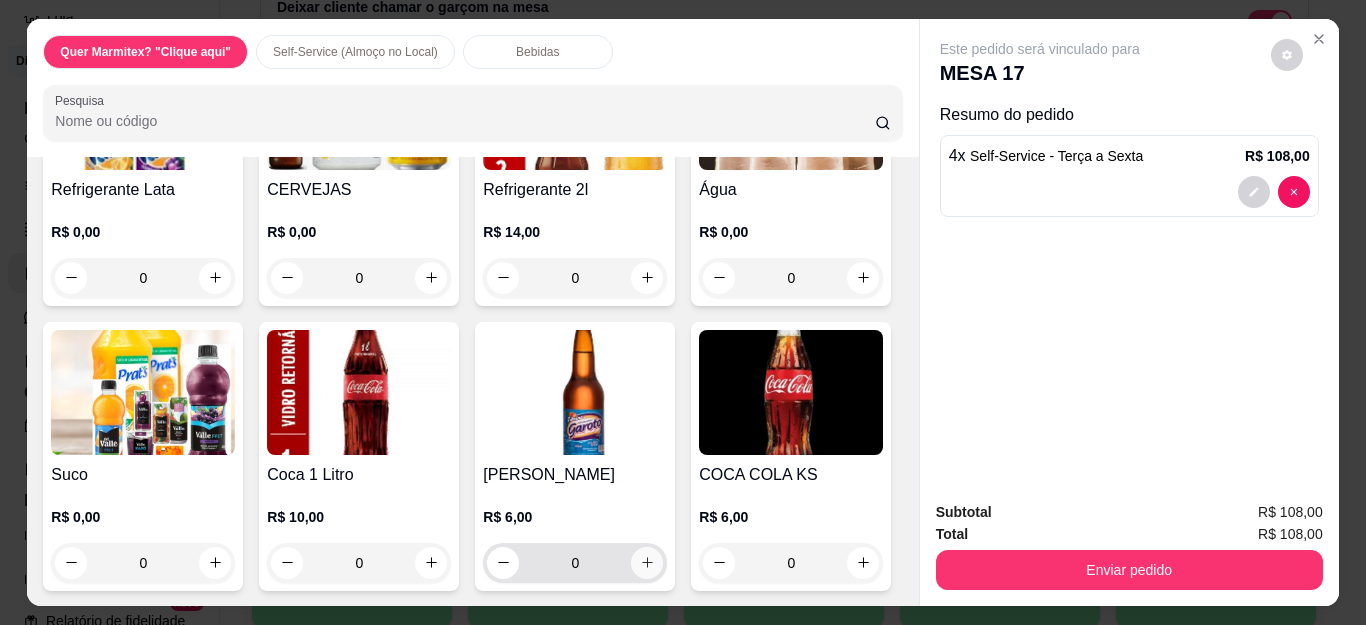 click on "R$ 6,00 0" at bounding box center (575, 545) 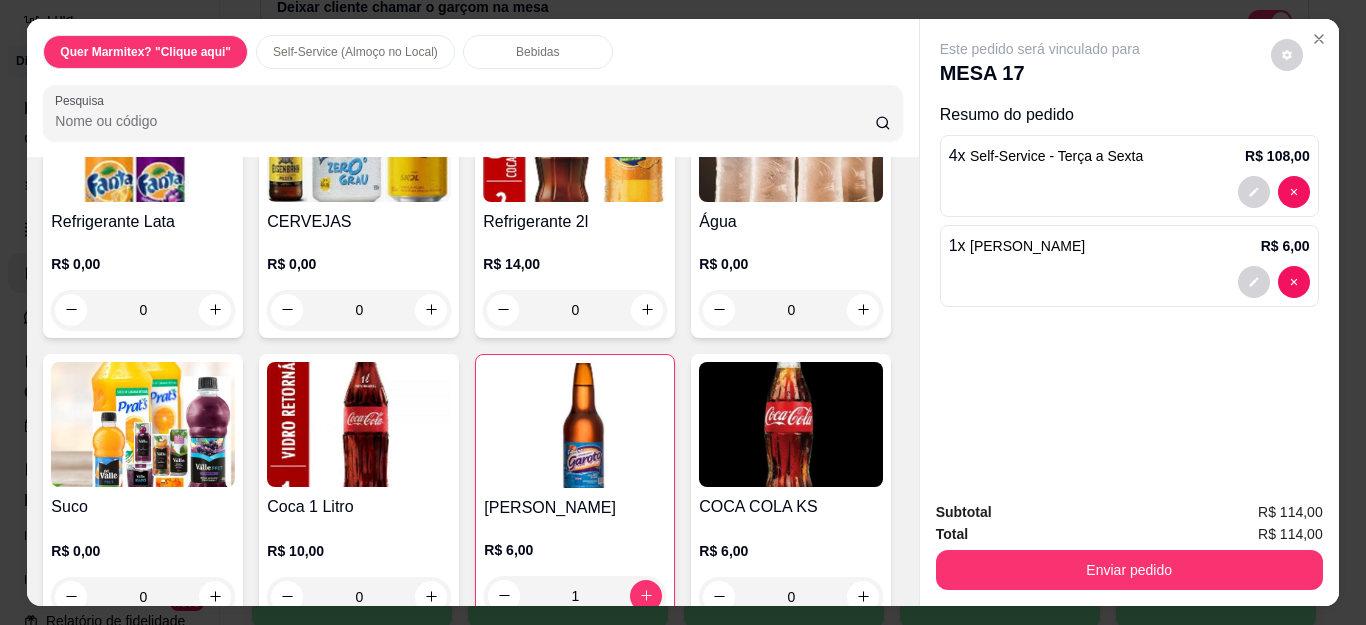 scroll, scrollTop: 1352, scrollLeft: 0, axis: vertical 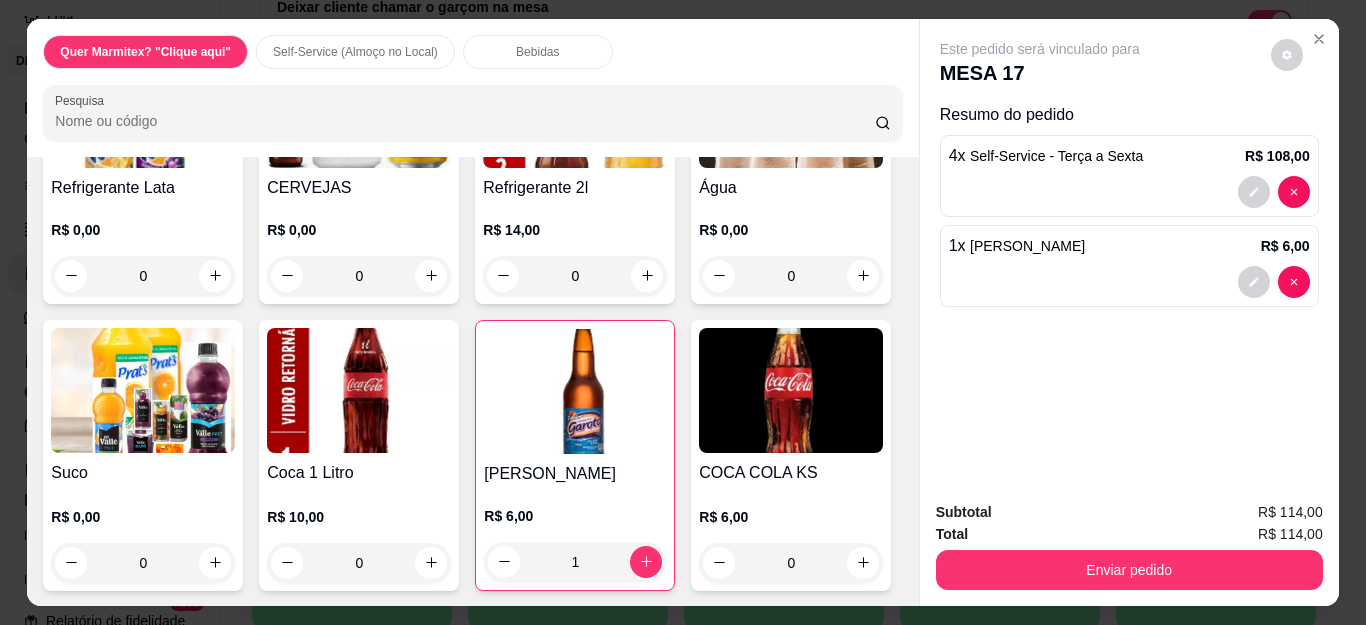 click on "0" at bounding box center (791, 276) 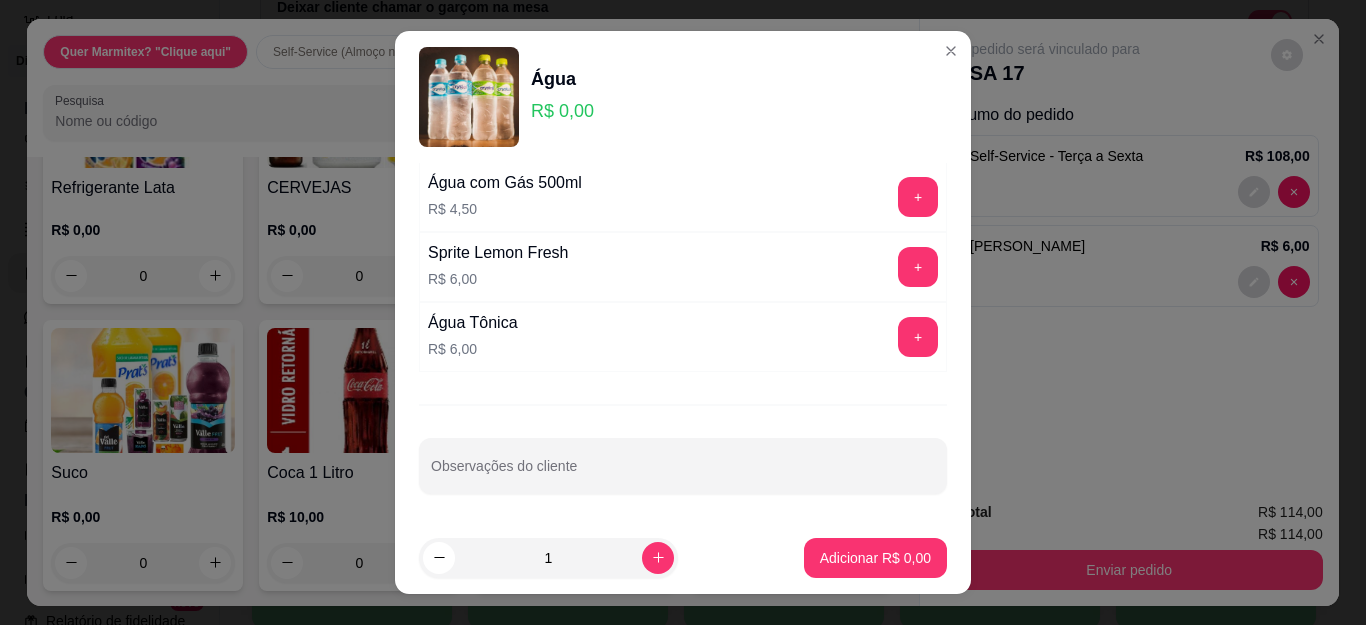 scroll, scrollTop: 12, scrollLeft: 0, axis: vertical 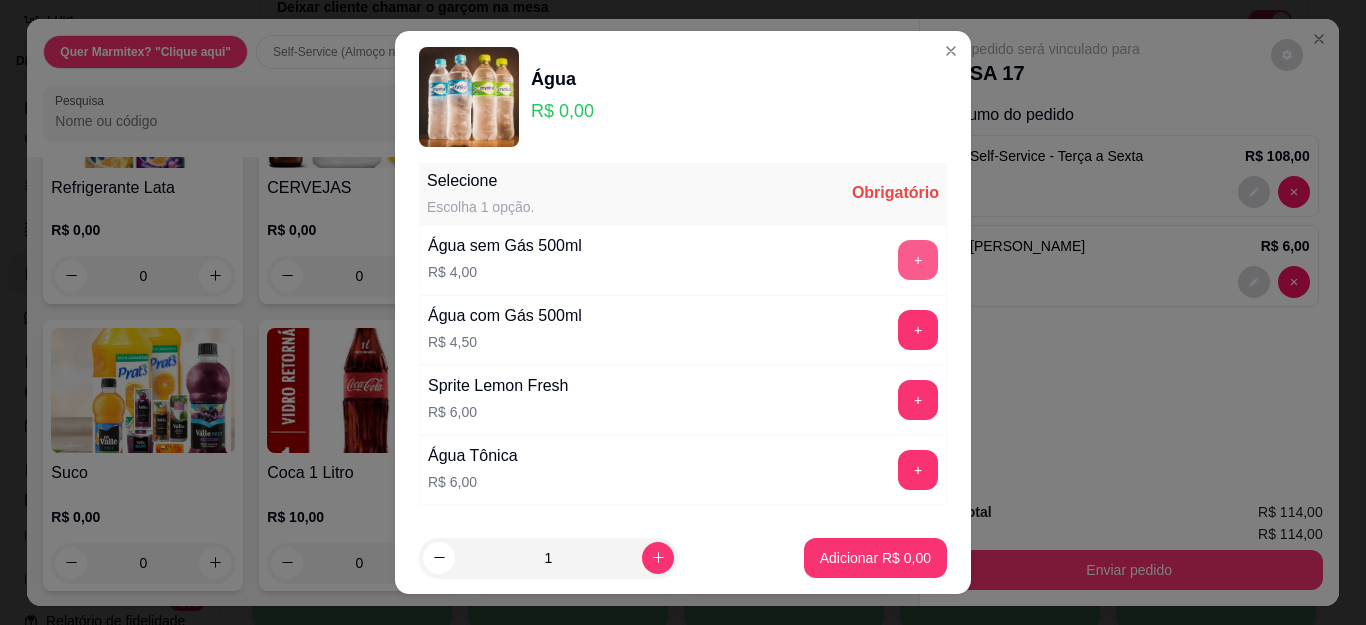 click on "+" at bounding box center (918, 260) 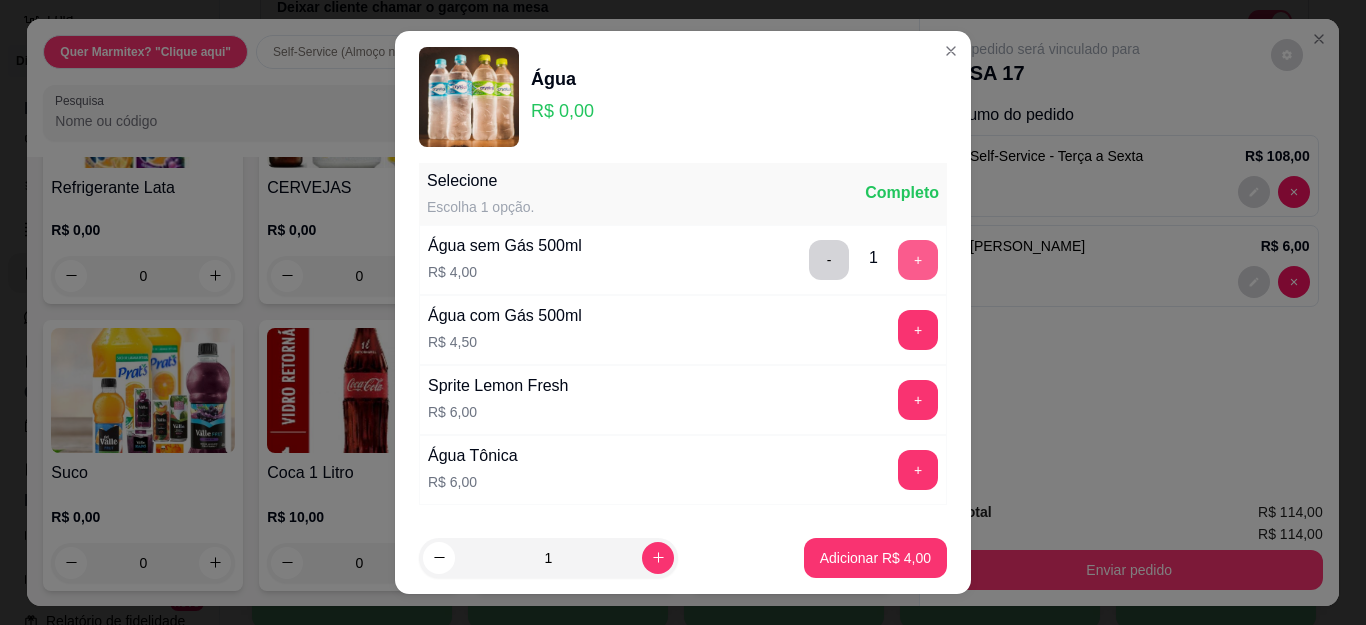 click on "+" at bounding box center [918, 260] 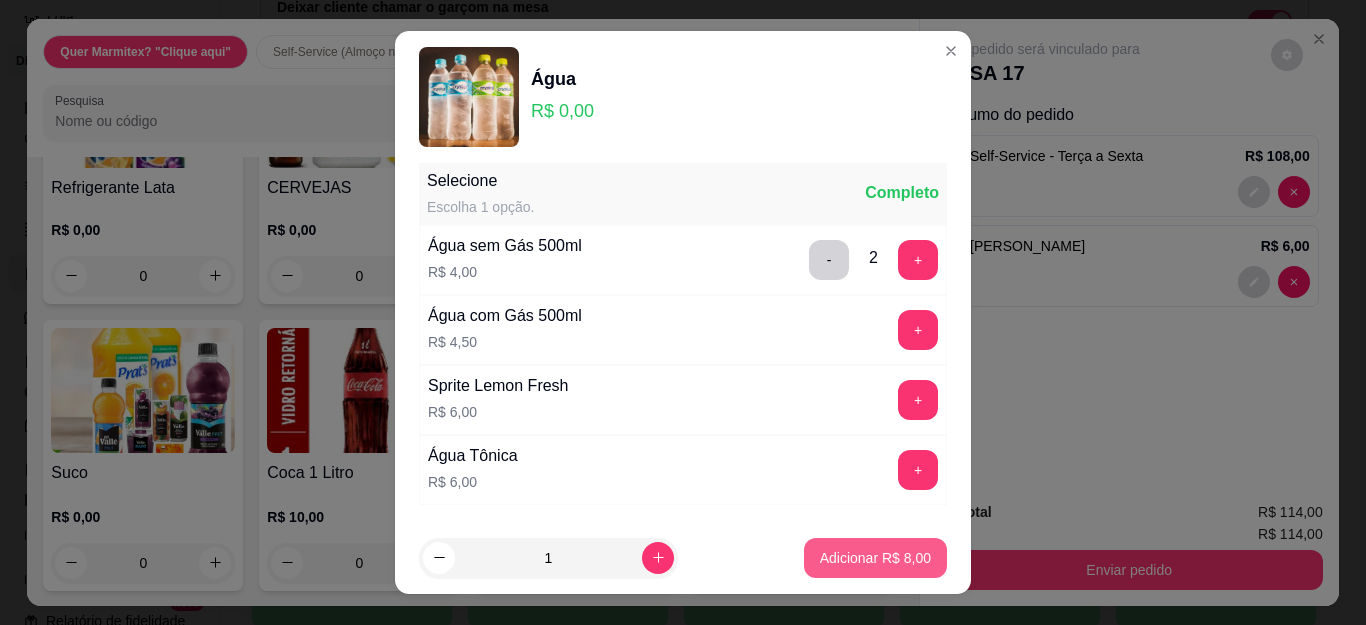 click on "Adicionar   R$ 8,00" at bounding box center [875, 558] 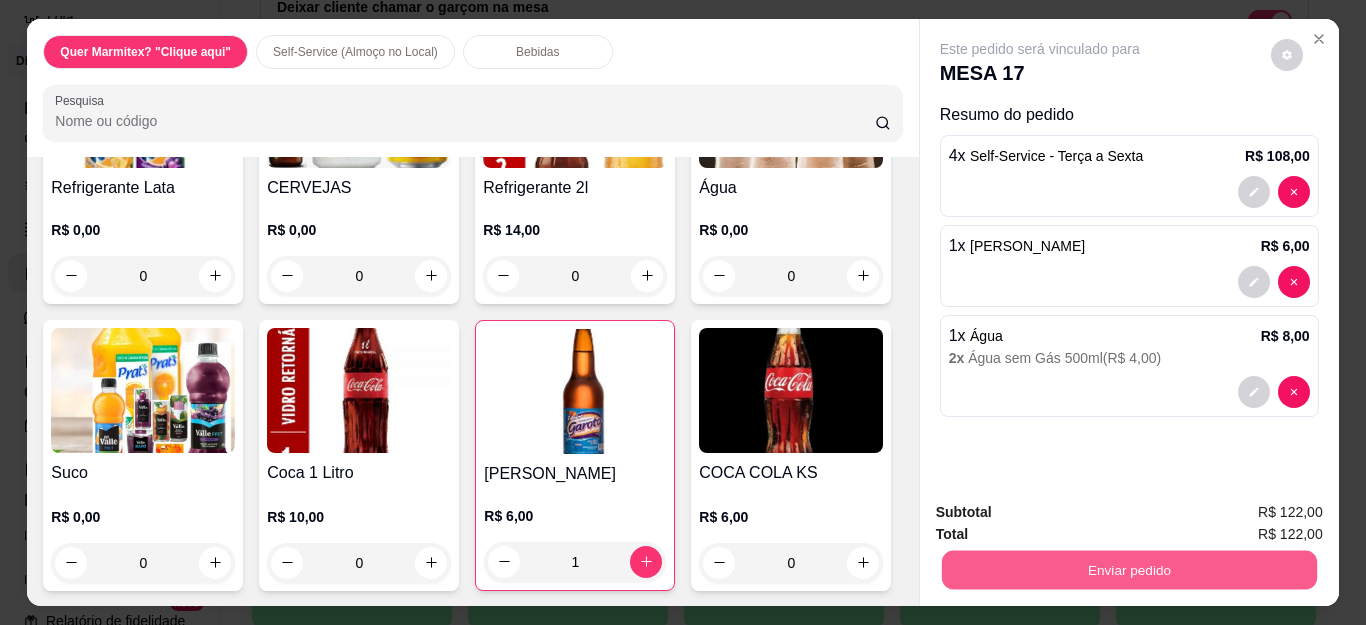 click on "Enviar pedido" at bounding box center (1128, 570) 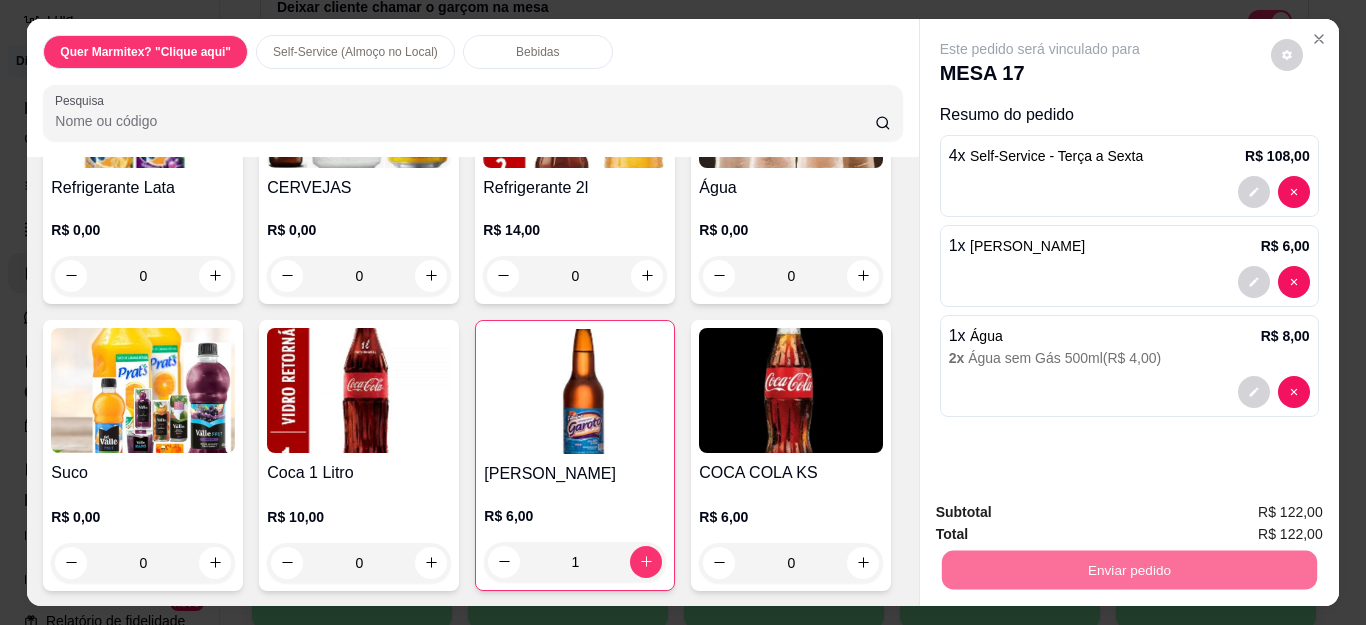 click on "Não registrar e enviar pedido" at bounding box center [1062, 512] 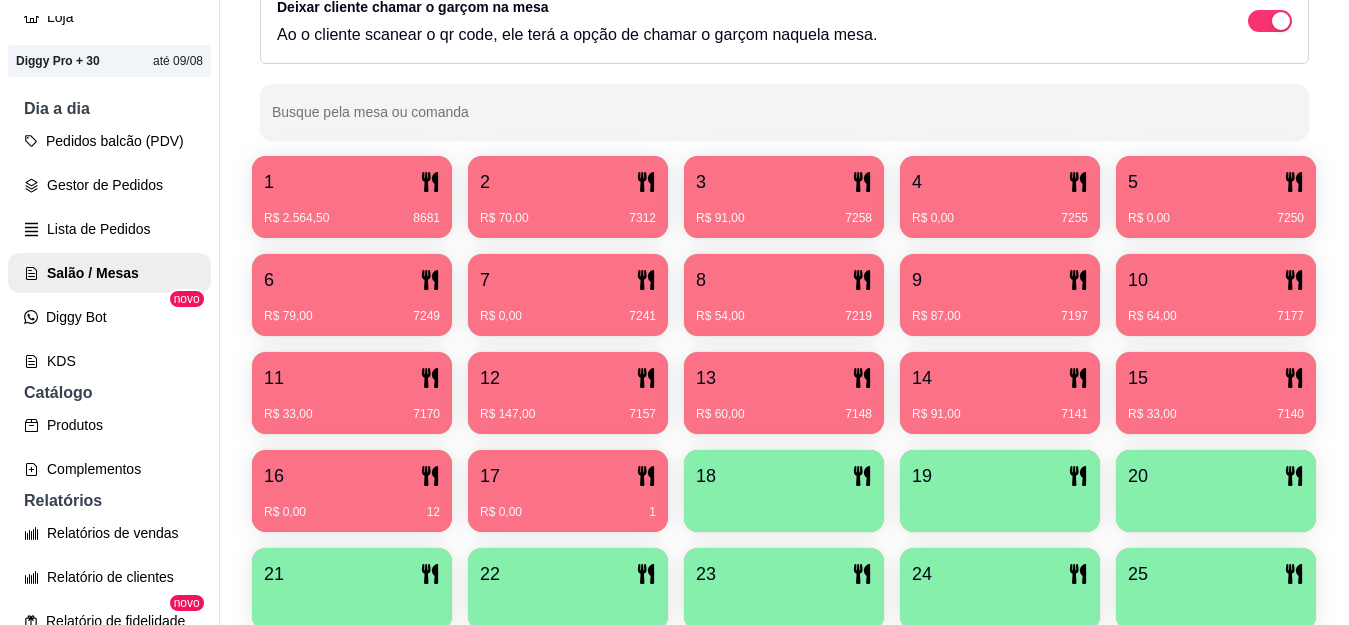 click on "18" at bounding box center (784, 476) 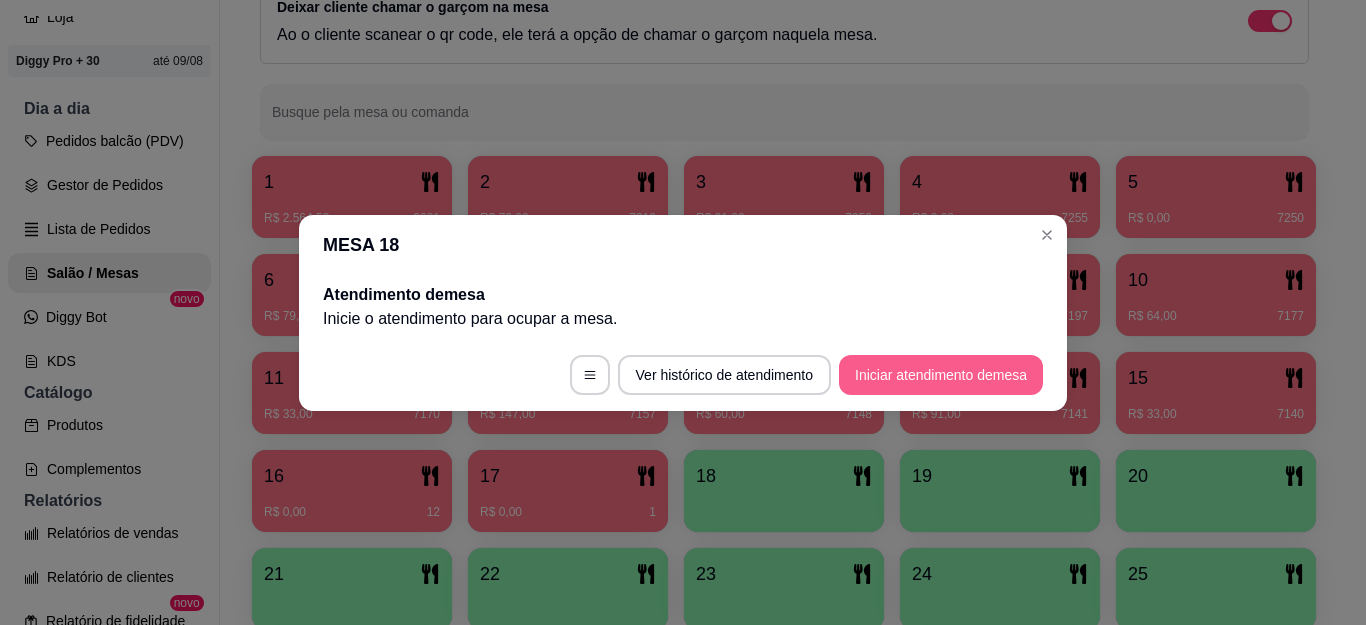 click on "Iniciar atendimento de  mesa" at bounding box center (941, 375) 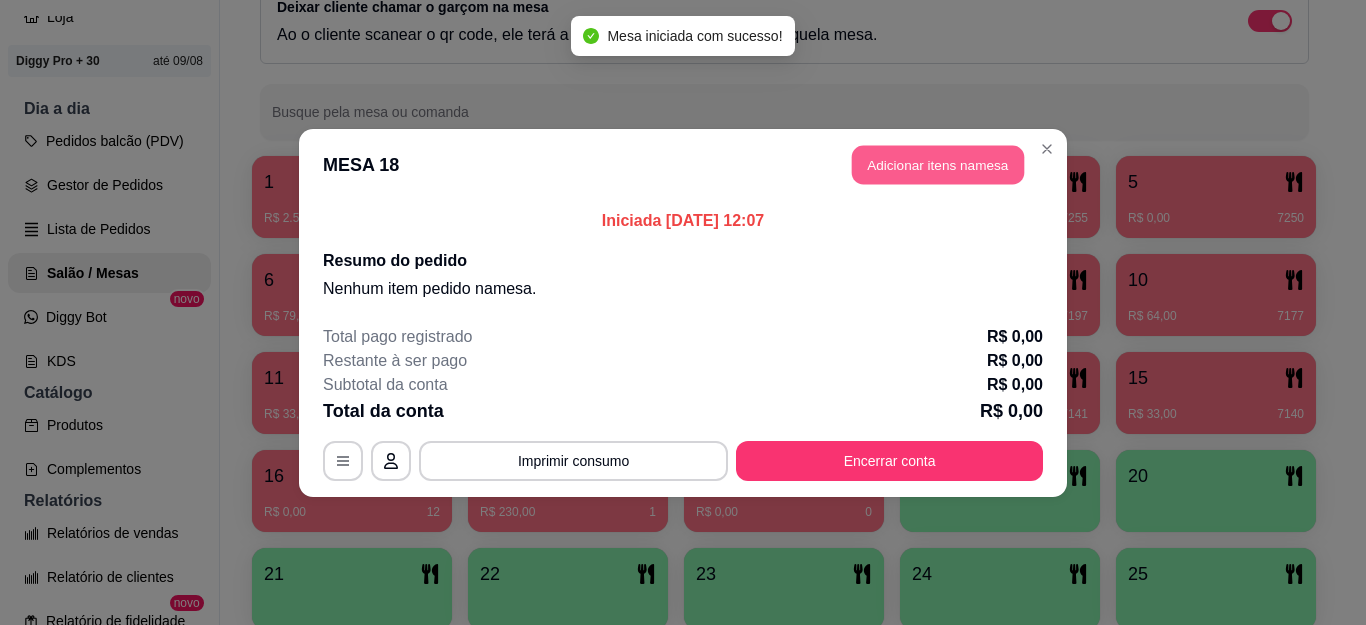 click on "Adicionar itens na  mesa" at bounding box center [938, 164] 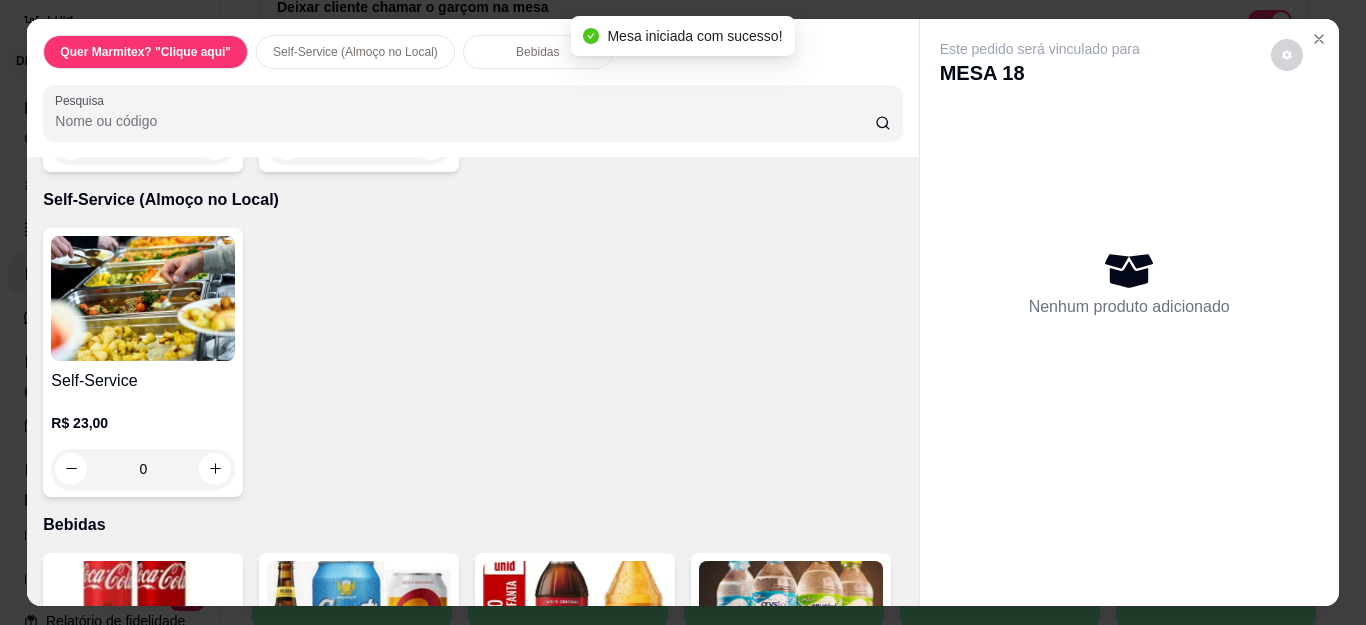 scroll, scrollTop: 800, scrollLeft: 0, axis: vertical 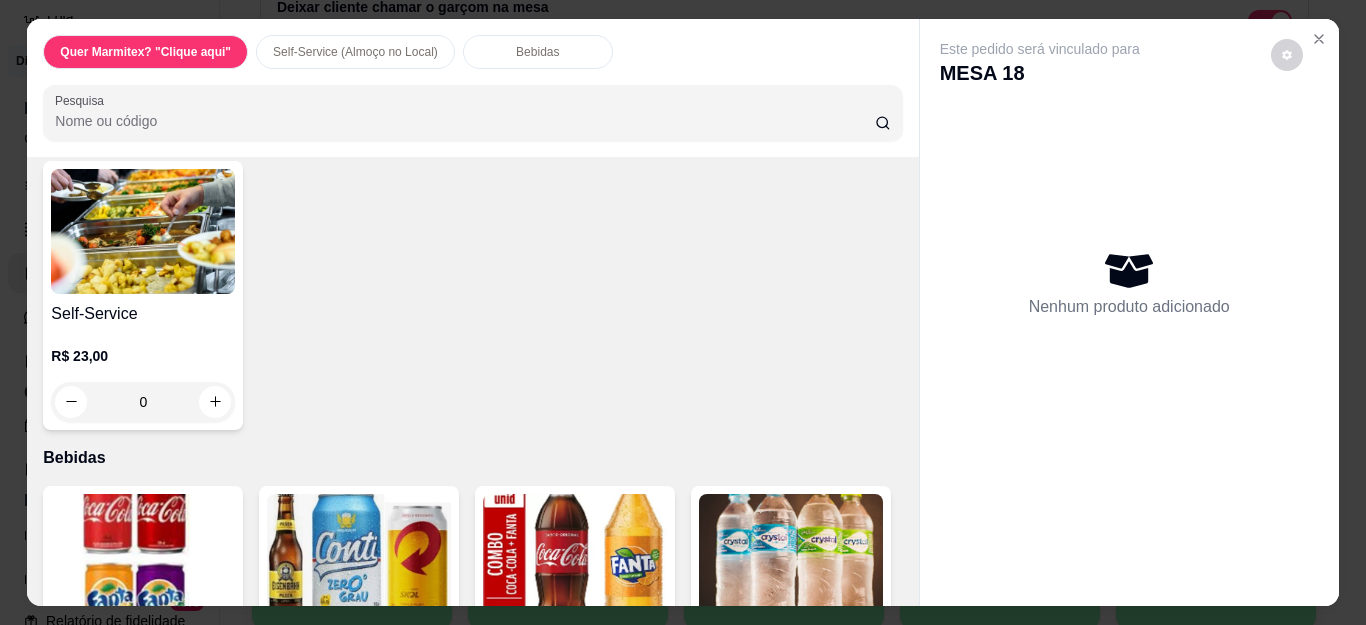 click on "R$ 23,00 0" at bounding box center [143, 384] 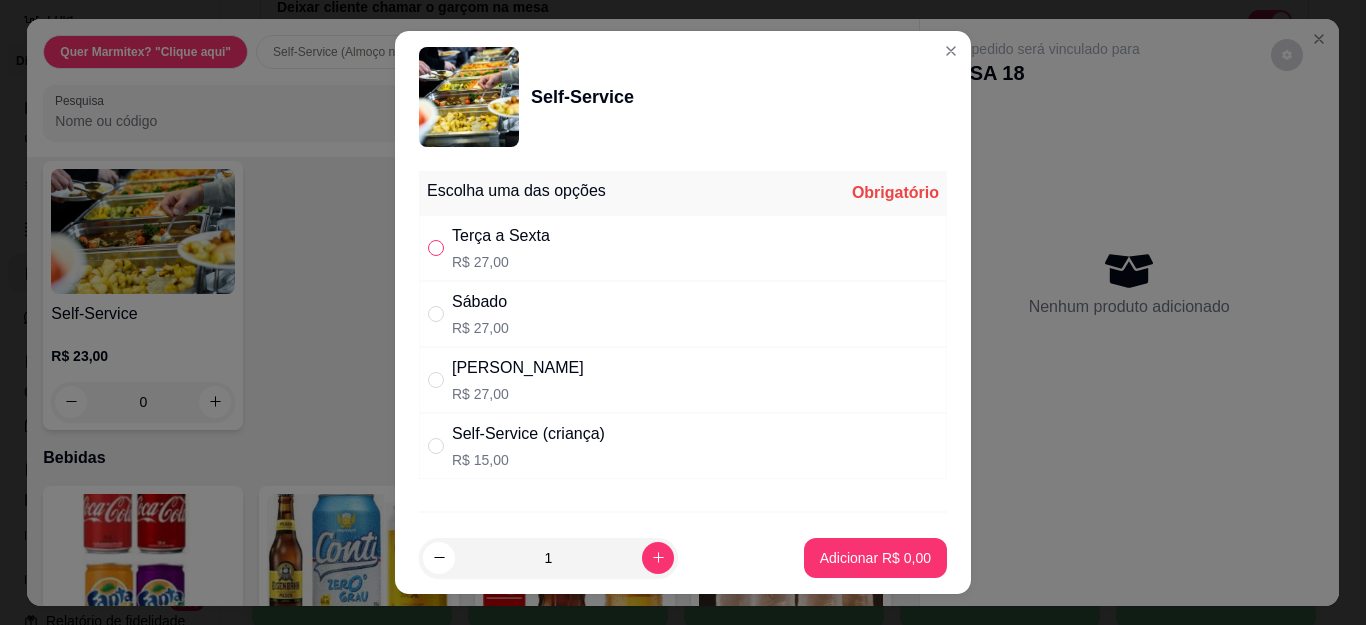 click at bounding box center (436, 248) 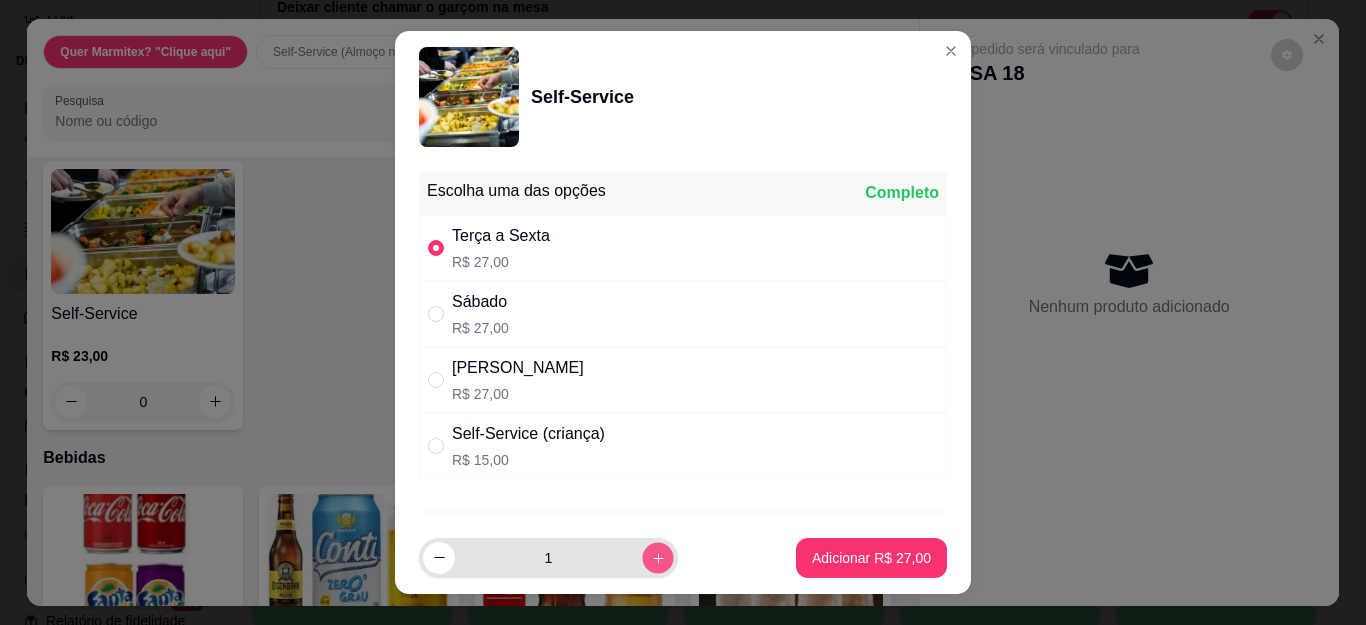 click 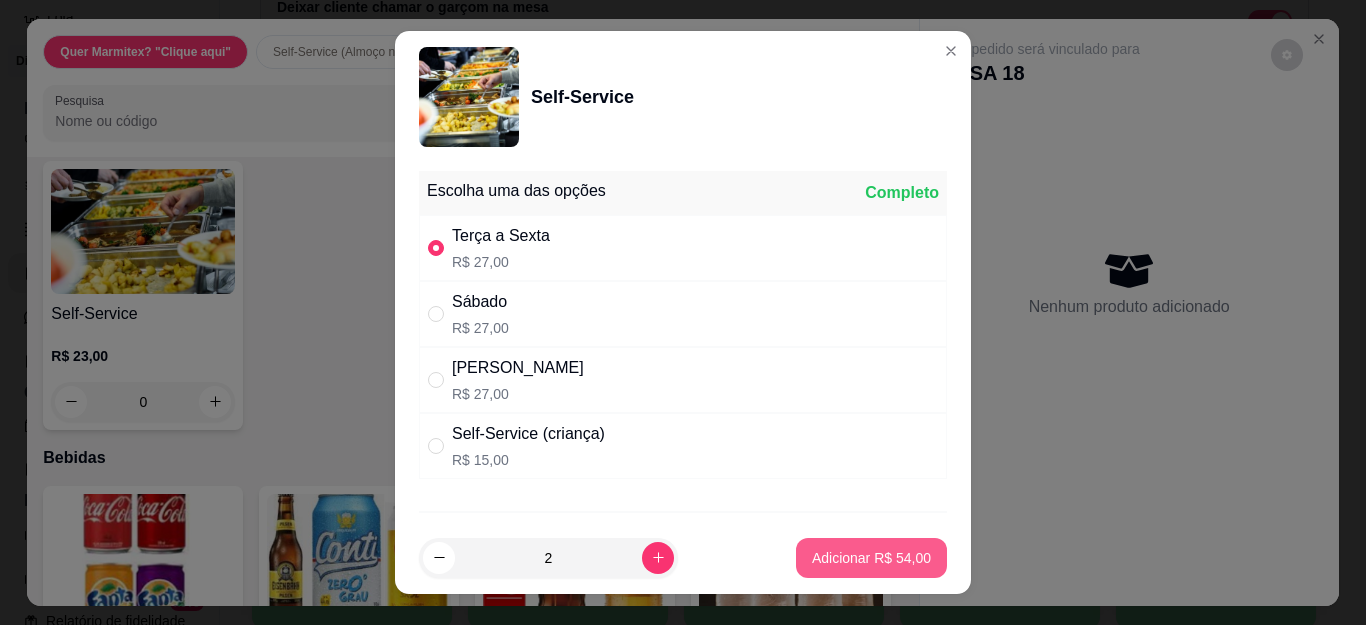 click on "Adicionar   R$ 54,00" at bounding box center (871, 558) 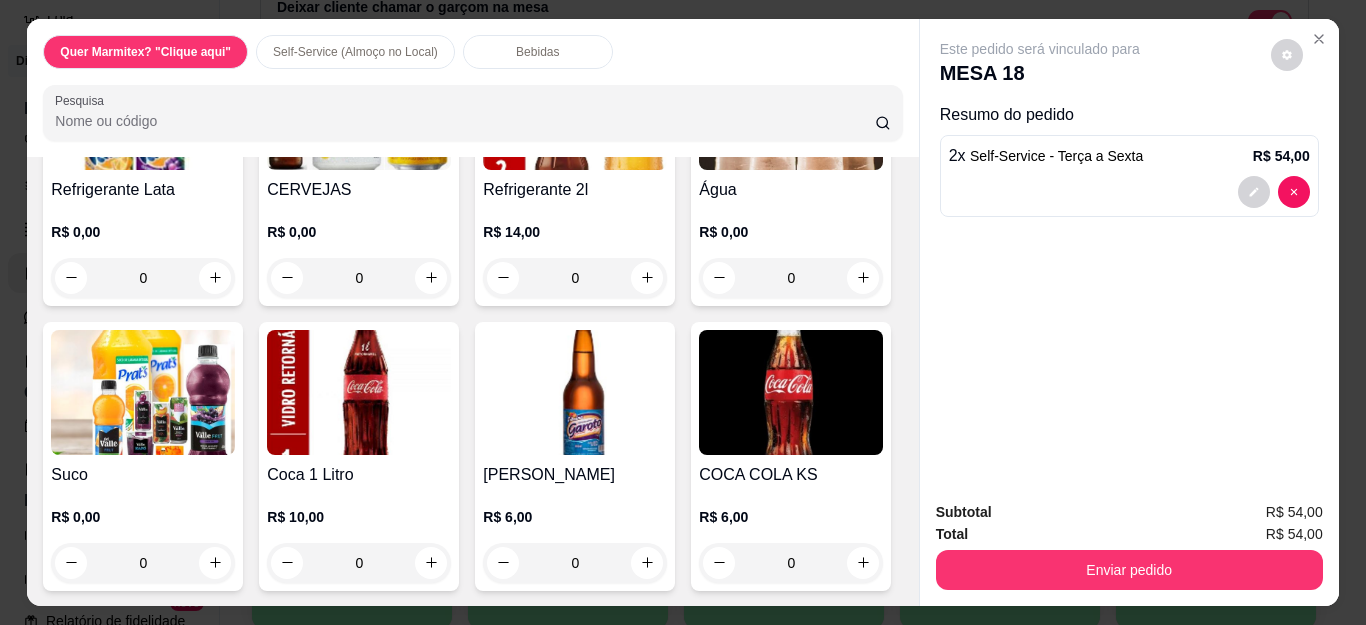 scroll, scrollTop: 1552, scrollLeft: 0, axis: vertical 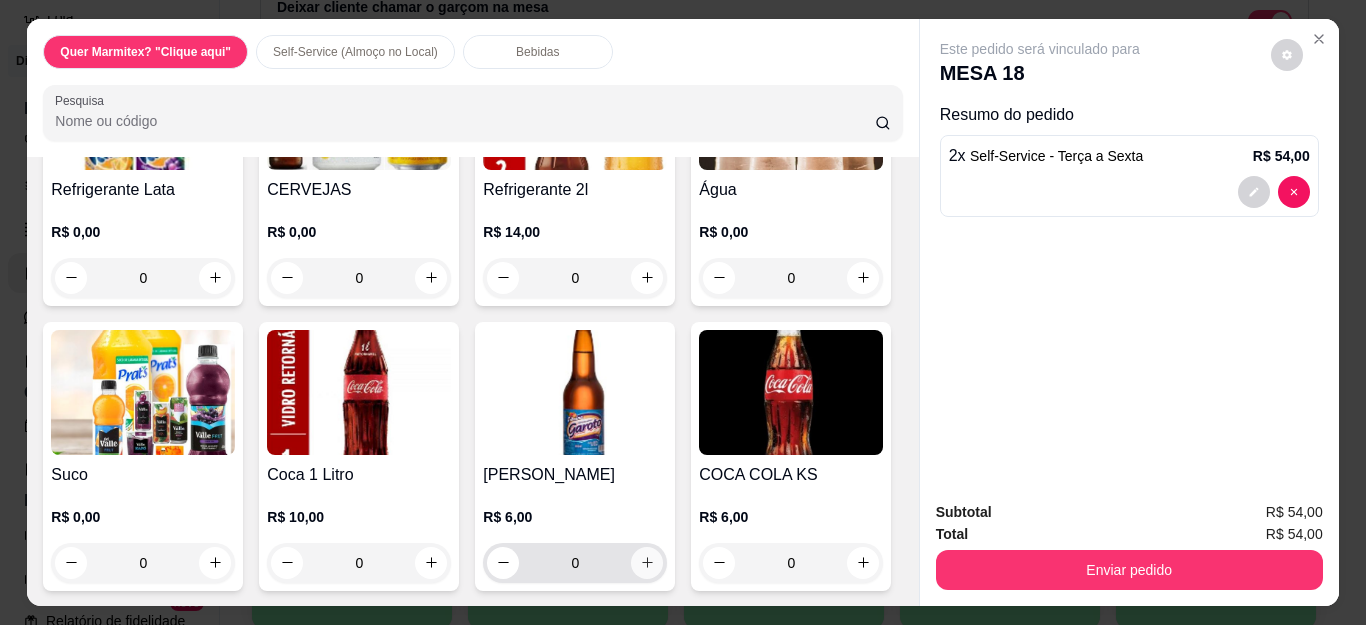 click at bounding box center [647, 563] 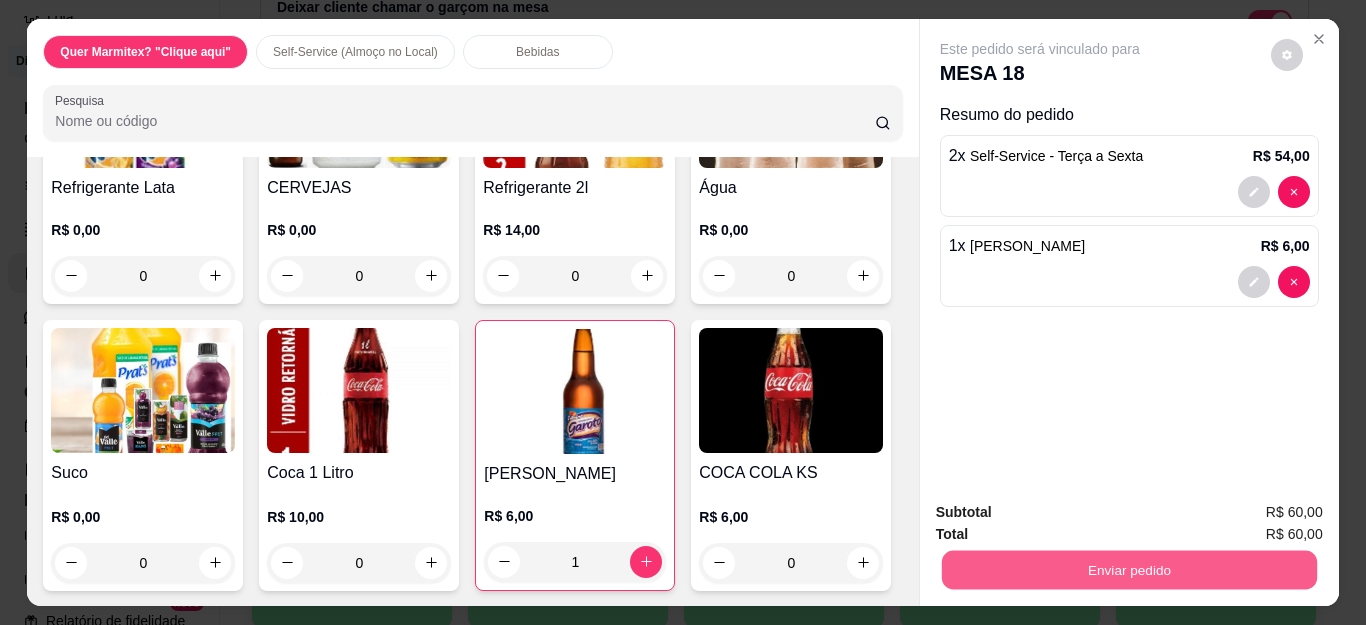 click on "Enviar pedido" at bounding box center (1128, 570) 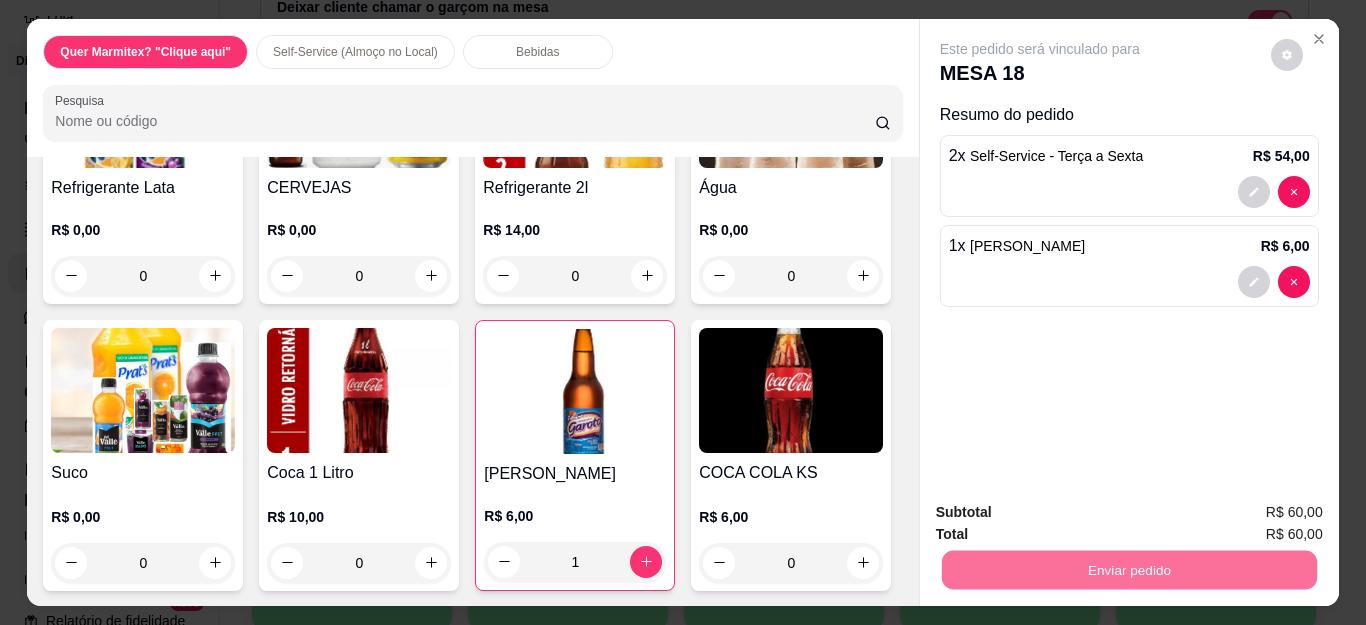 click on "Não registrar e enviar pedido" at bounding box center (1062, 513) 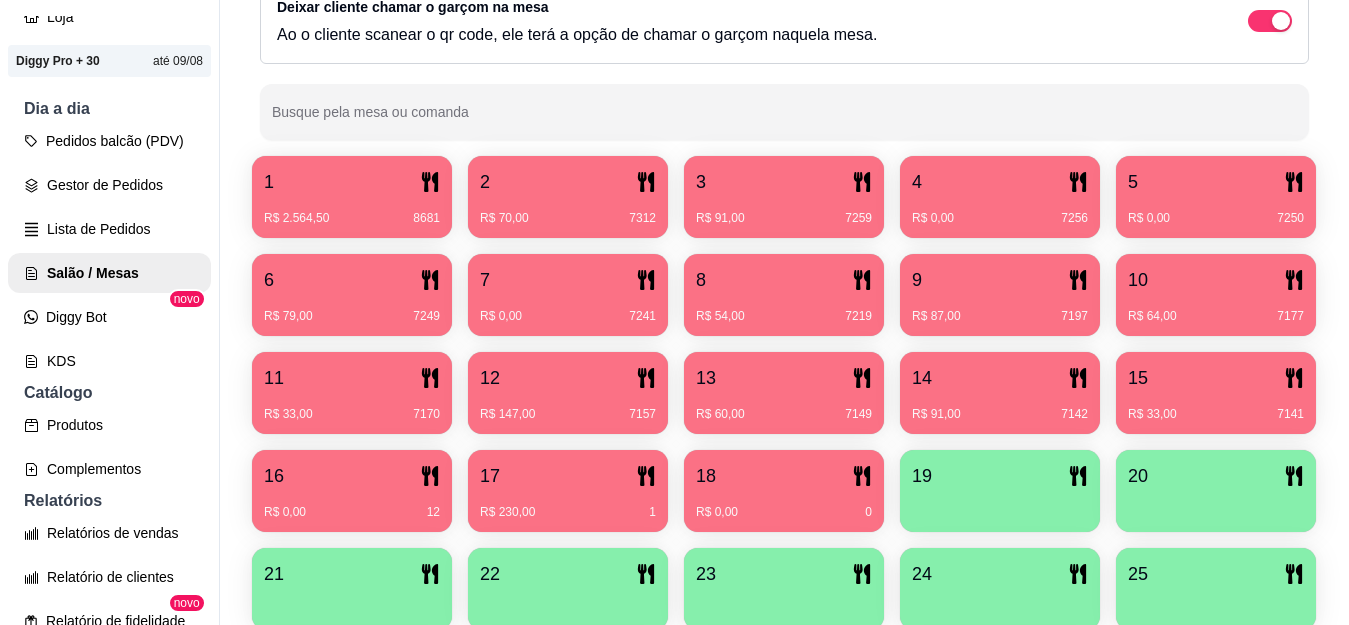 click on "18" at bounding box center (784, 476) 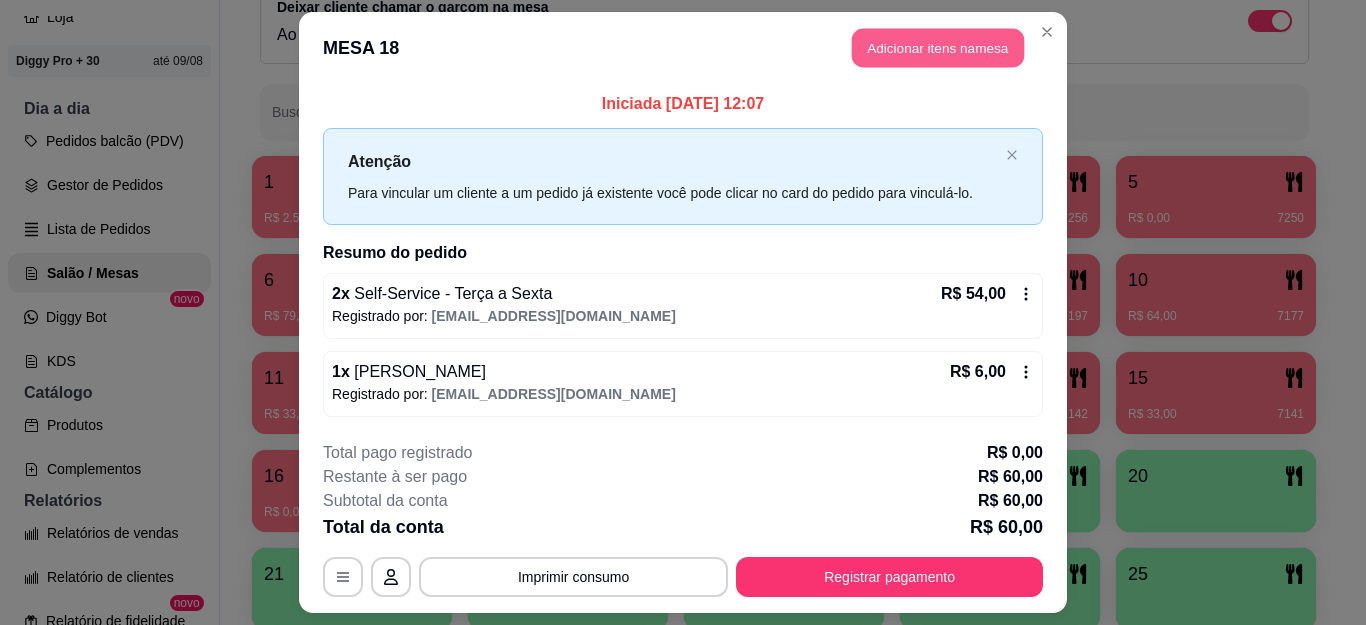 click on "Adicionar itens na  mesa" at bounding box center (938, 48) 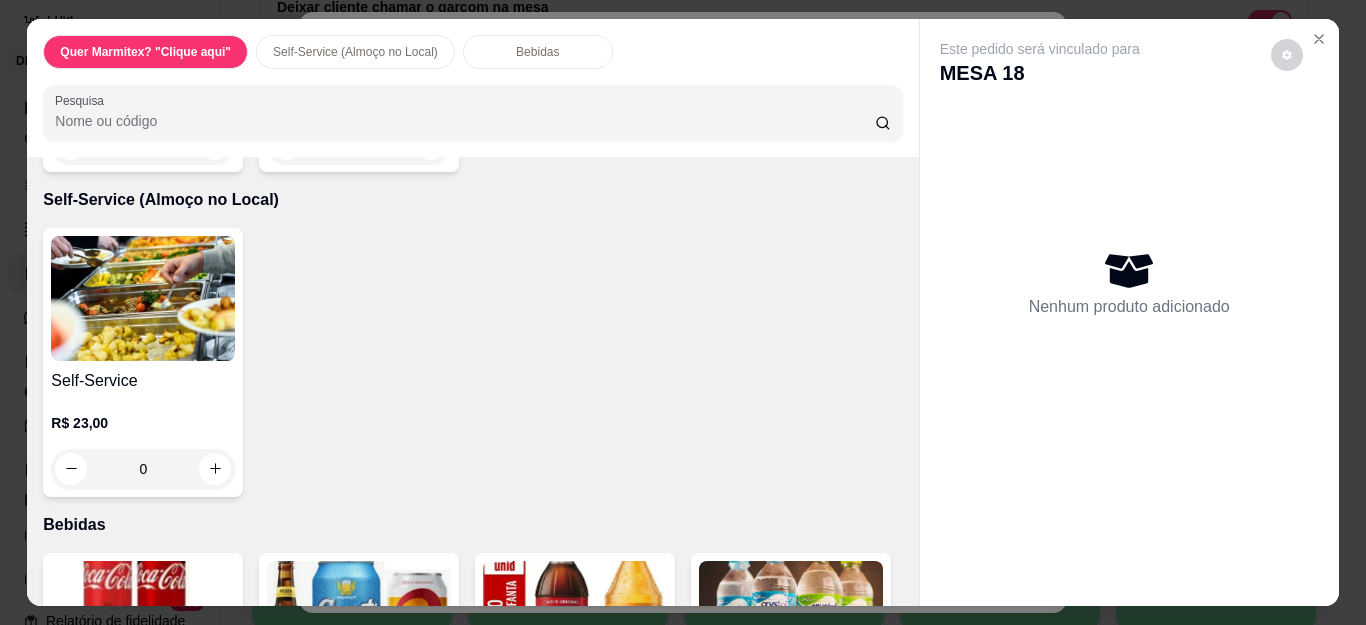 scroll, scrollTop: 867, scrollLeft: 0, axis: vertical 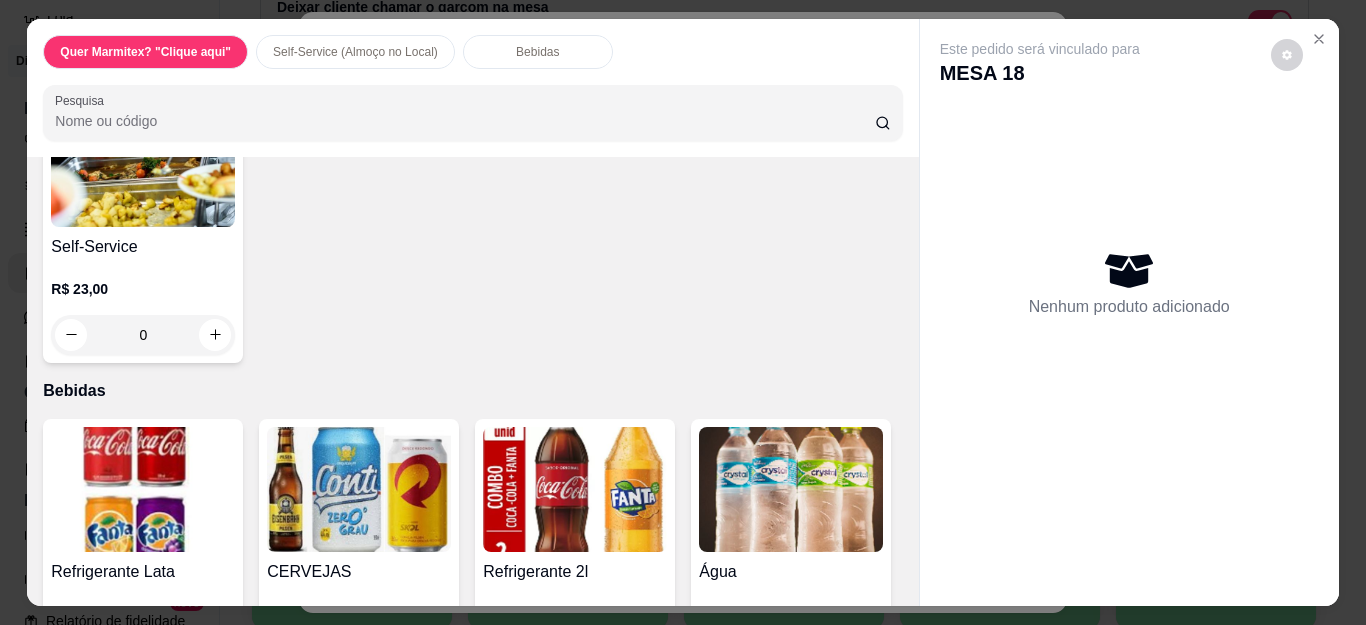 click on "0" at bounding box center [143, 335] 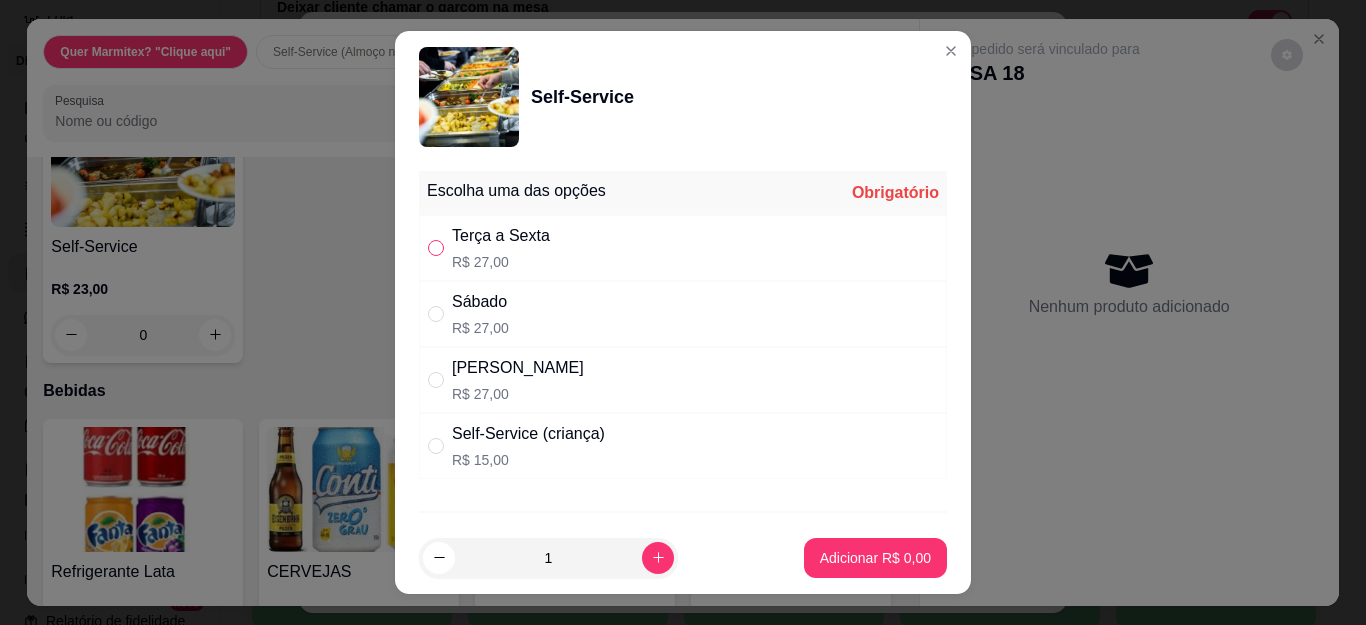 click at bounding box center (436, 248) 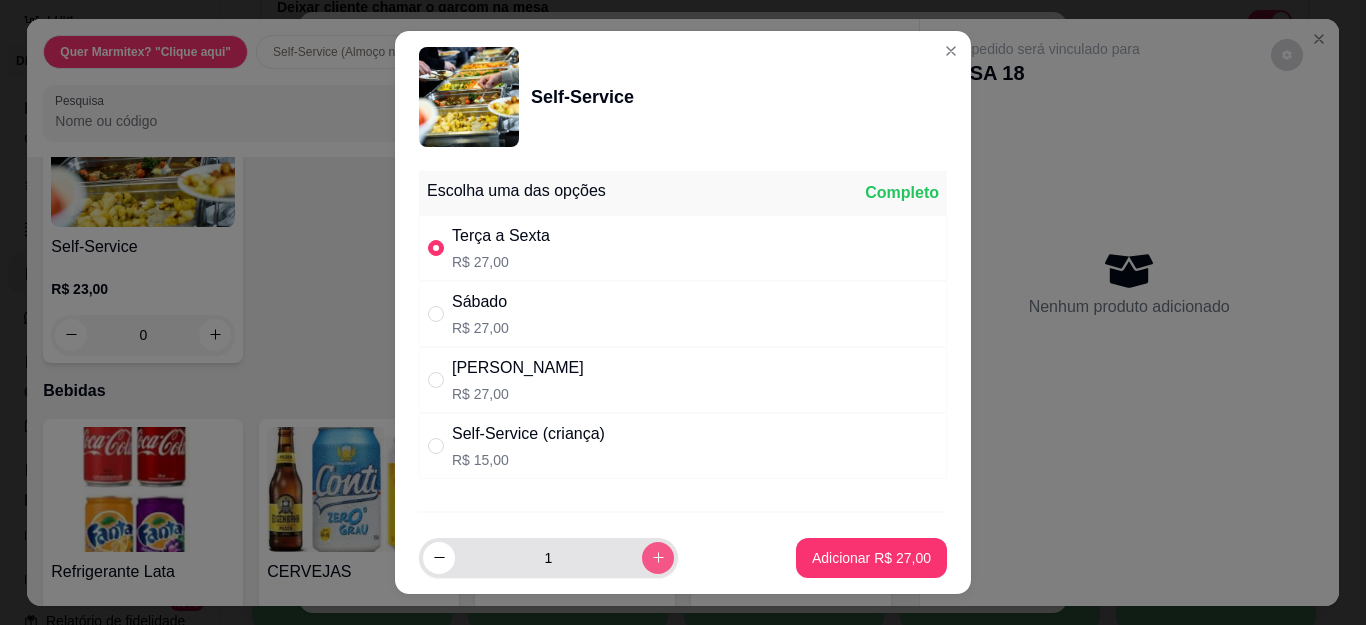 click 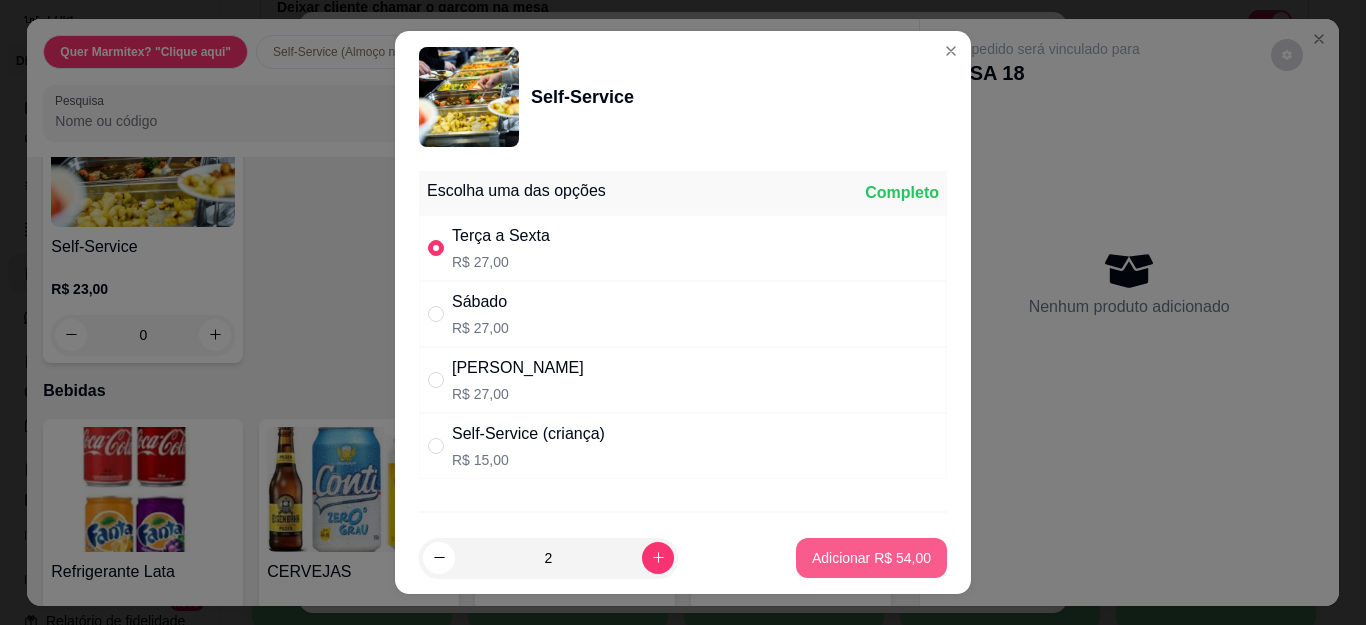 click on "Adicionar   R$ 54,00" at bounding box center (871, 558) 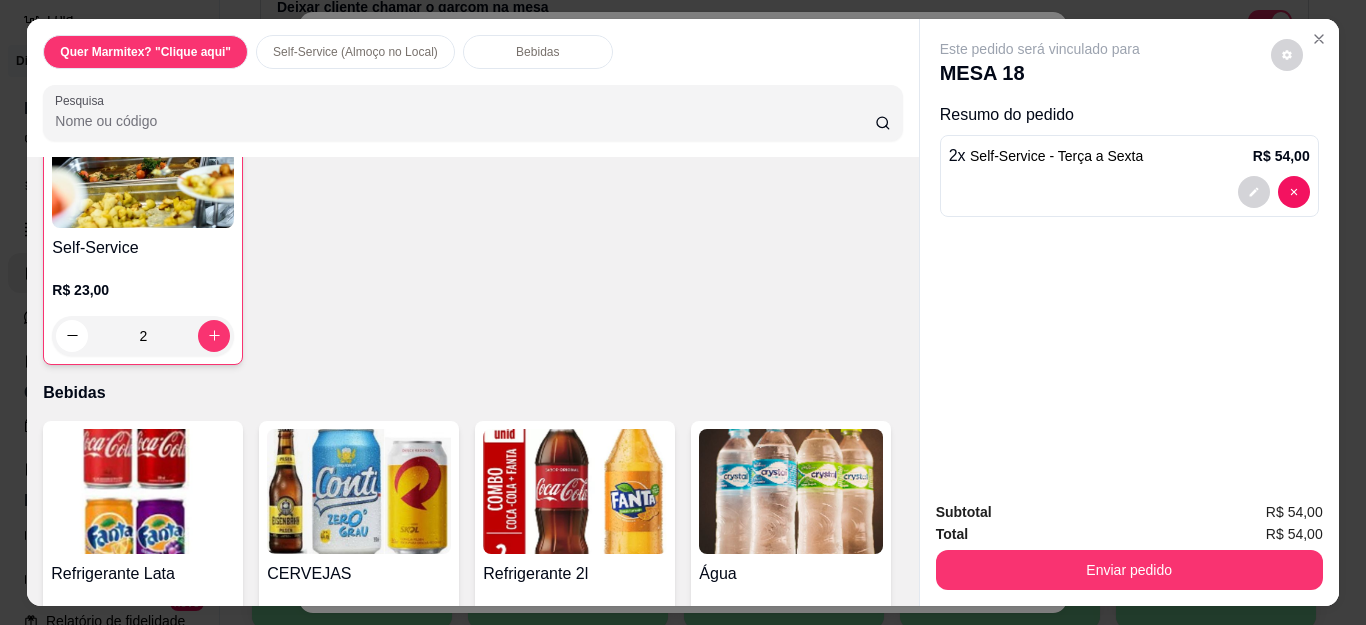 scroll, scrollTop: 868, scrollLeft: 0, axis: vertical 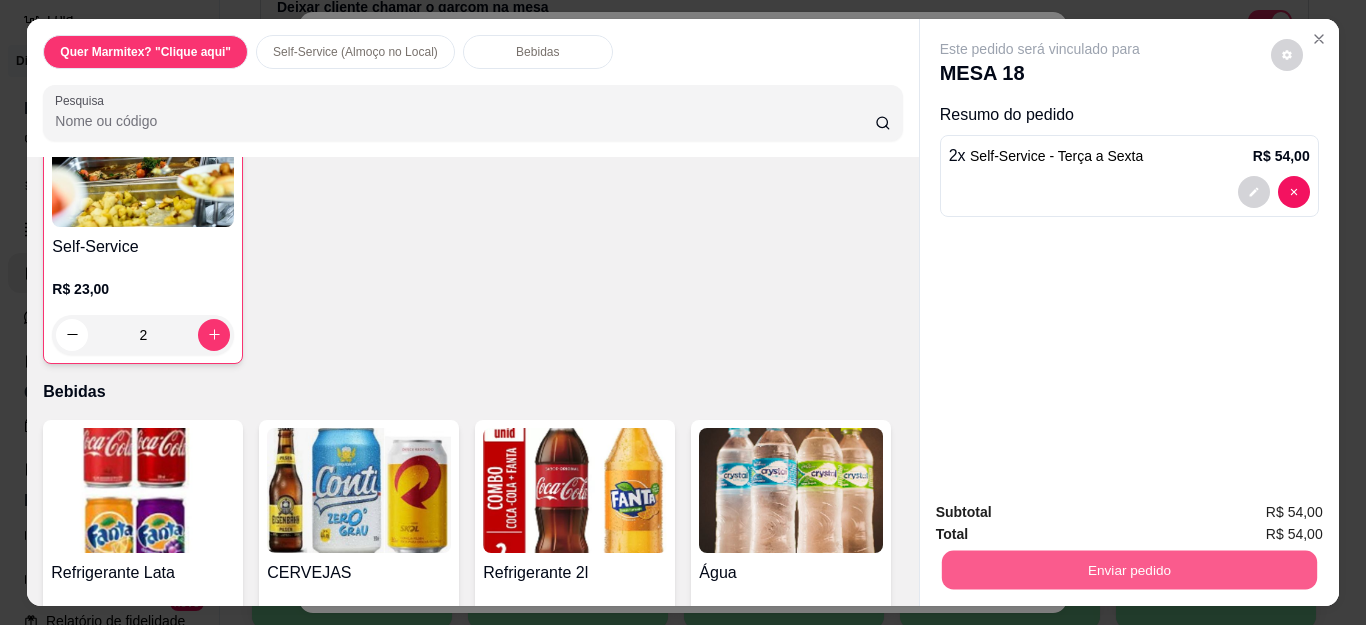 click on "Enviar pedido" at bounding box center (1128, 570) 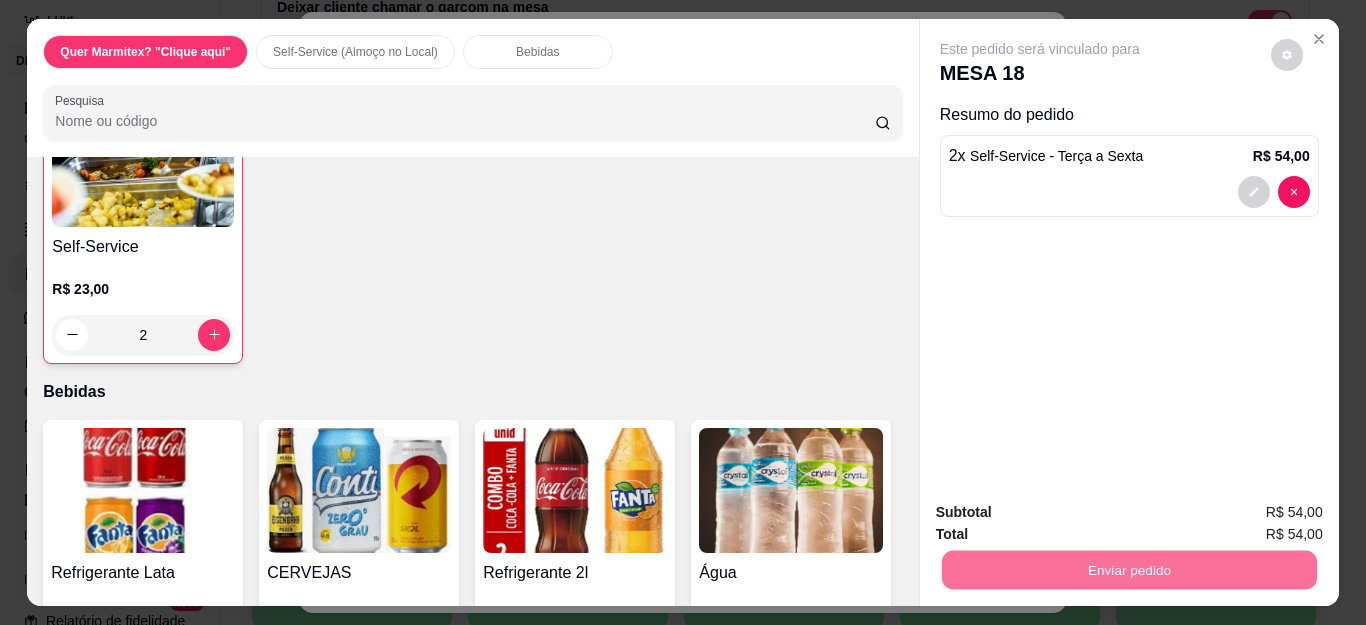 click on "Não registrar e enviar pedido" at bounding box center (1062, 513) 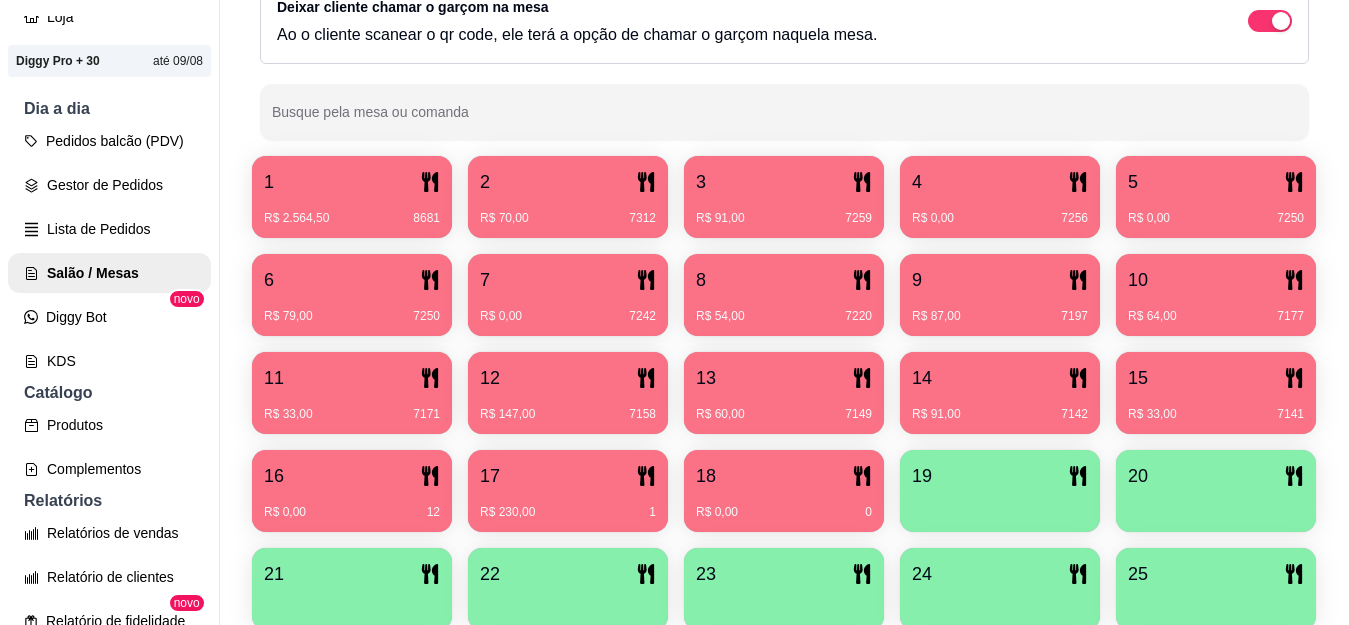 click on "18" at bounding box center (784, 476) 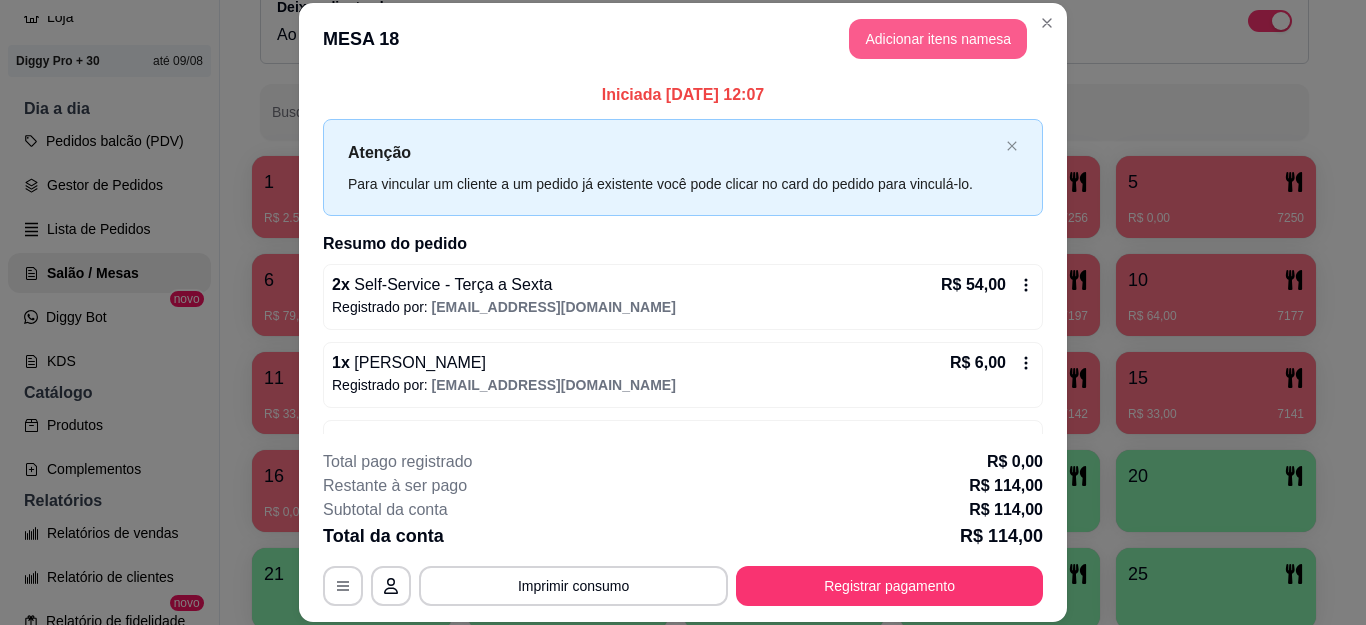 click on "Adicionar itens na  mesa" at bounding box center [938, 39] 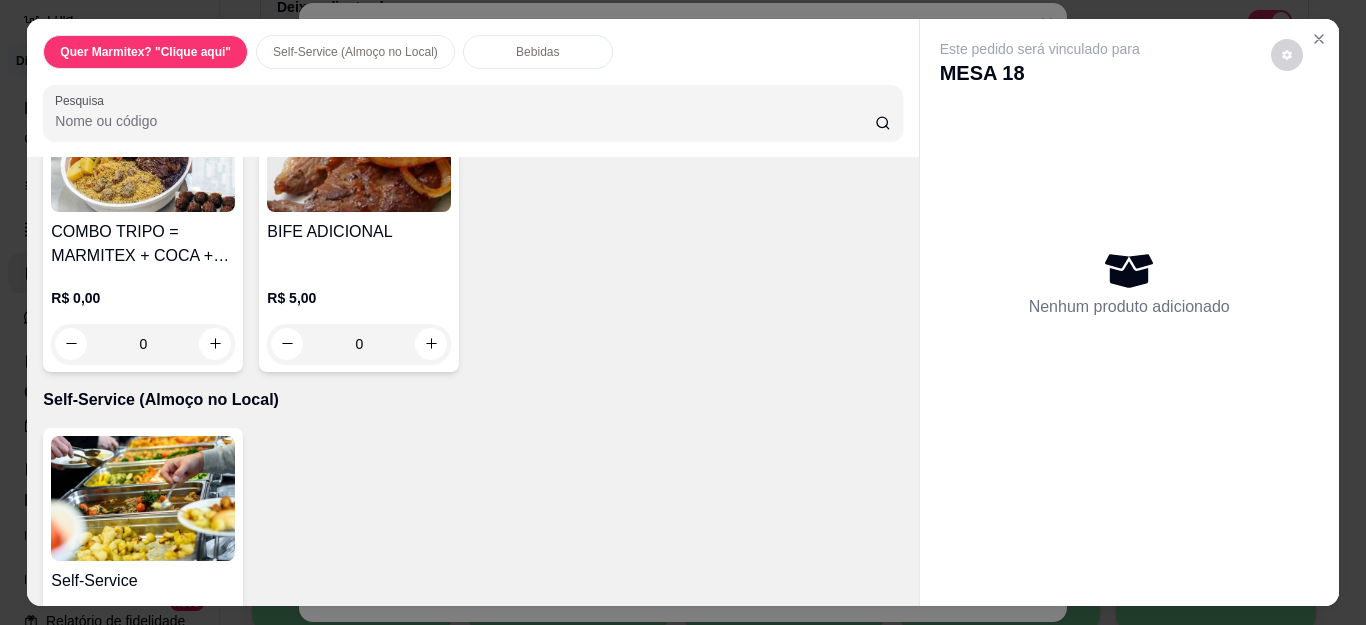 scroll, scrollTop: 733, scrollLeft: 0, axis: vertical 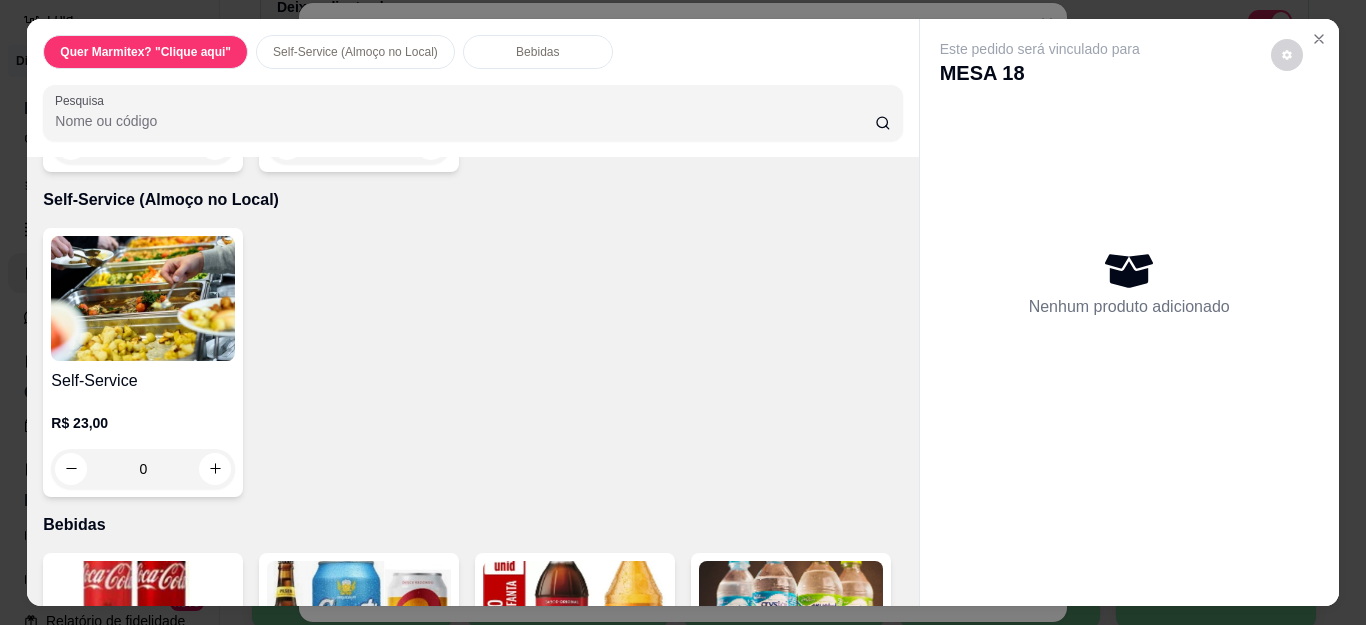 click on "0" at bounding box center [143, 469] 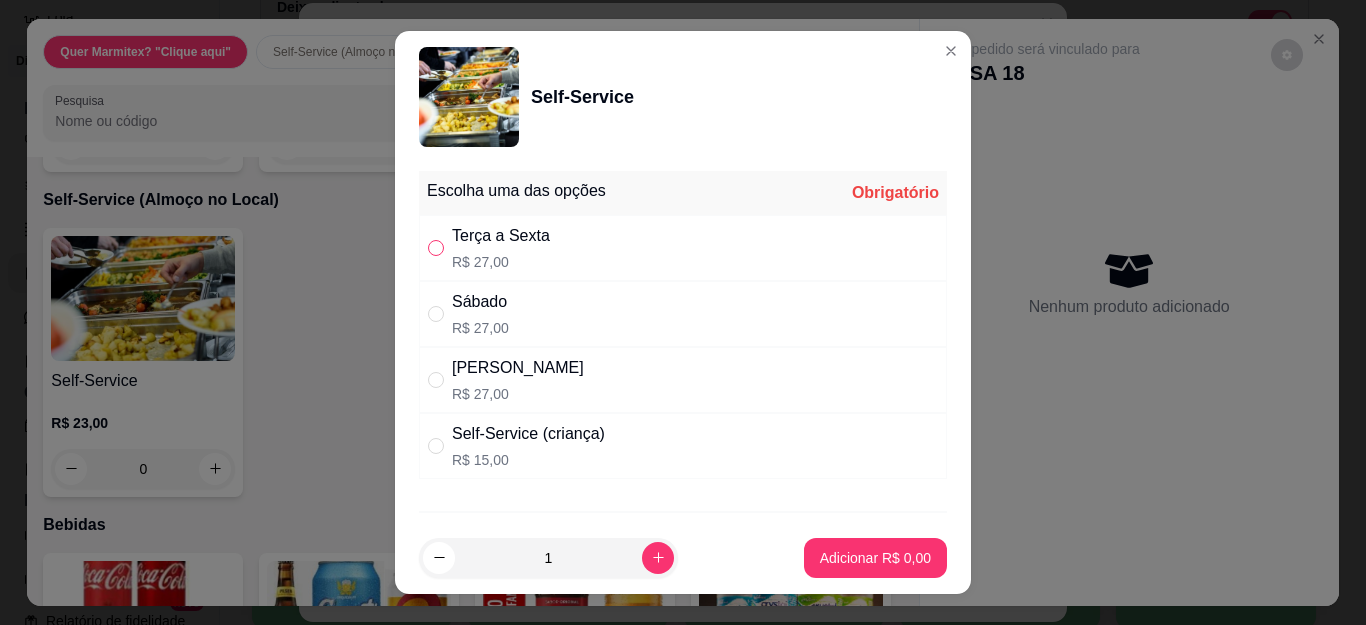 click at bounding box center [436, 248] 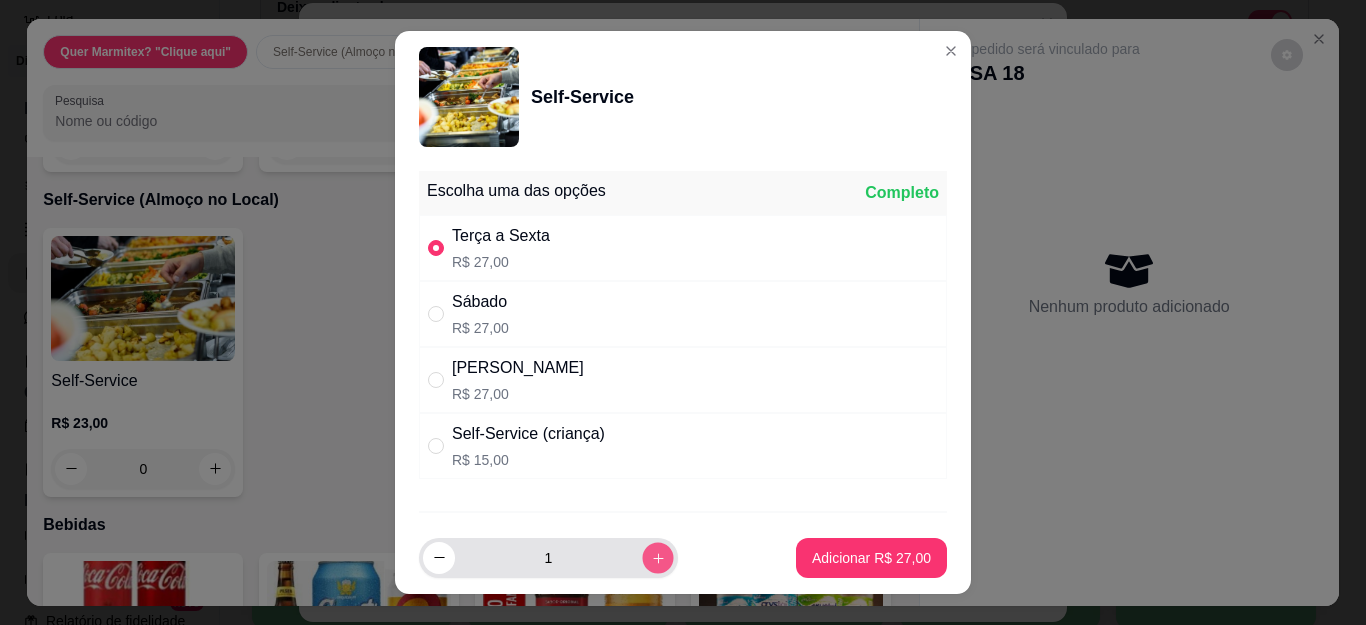 click 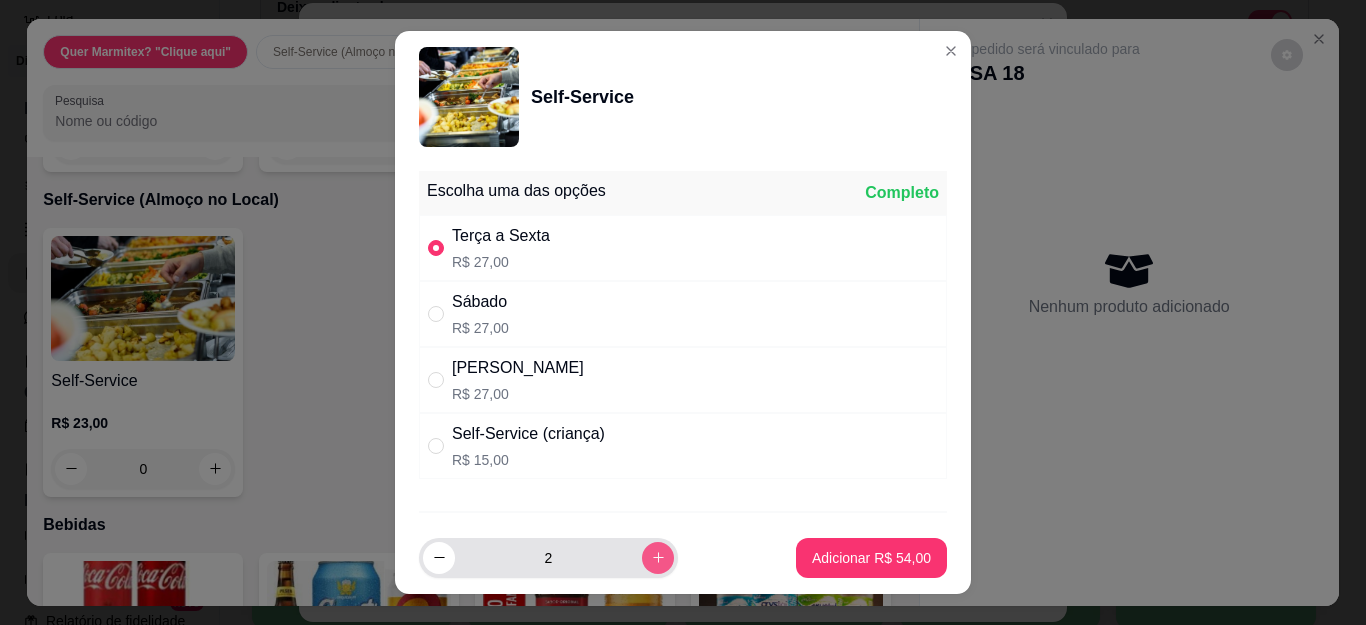 click 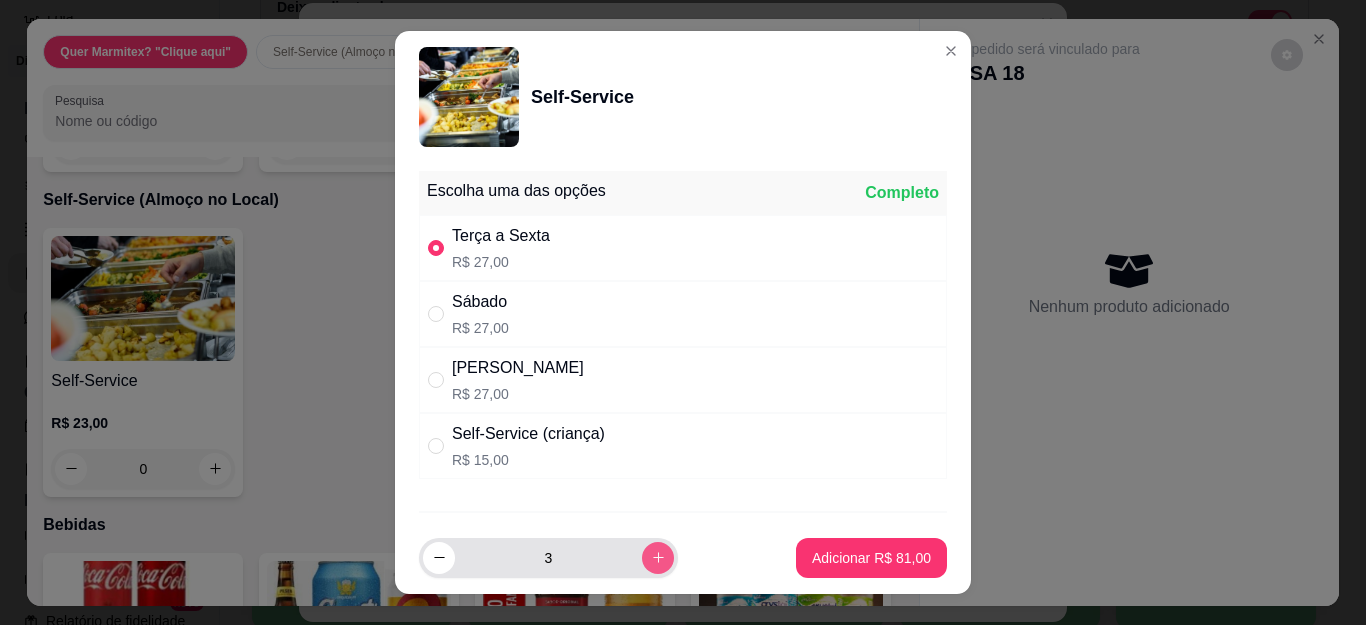 click 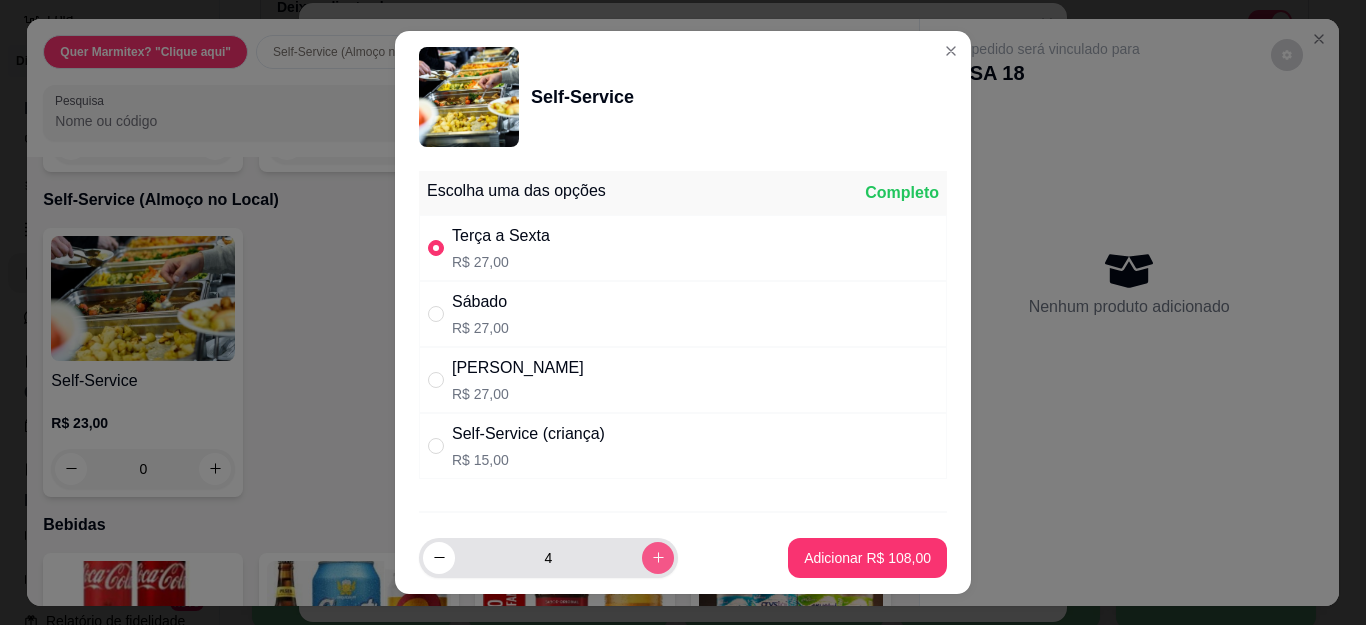 click 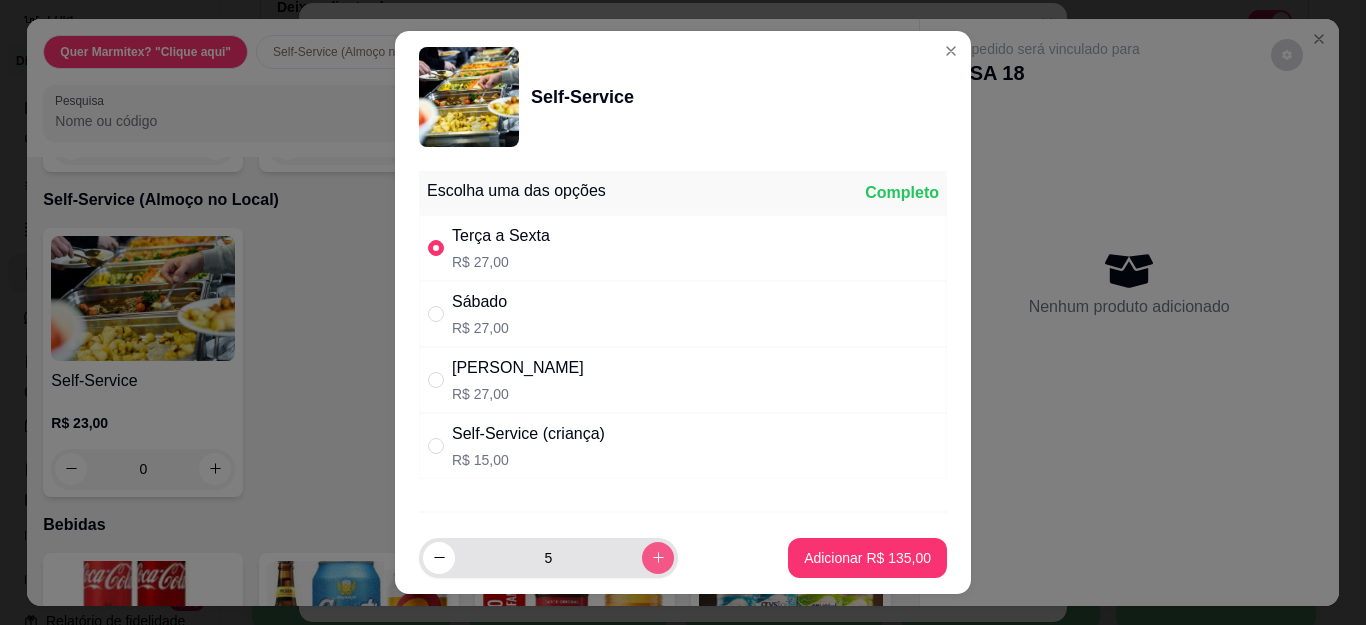click 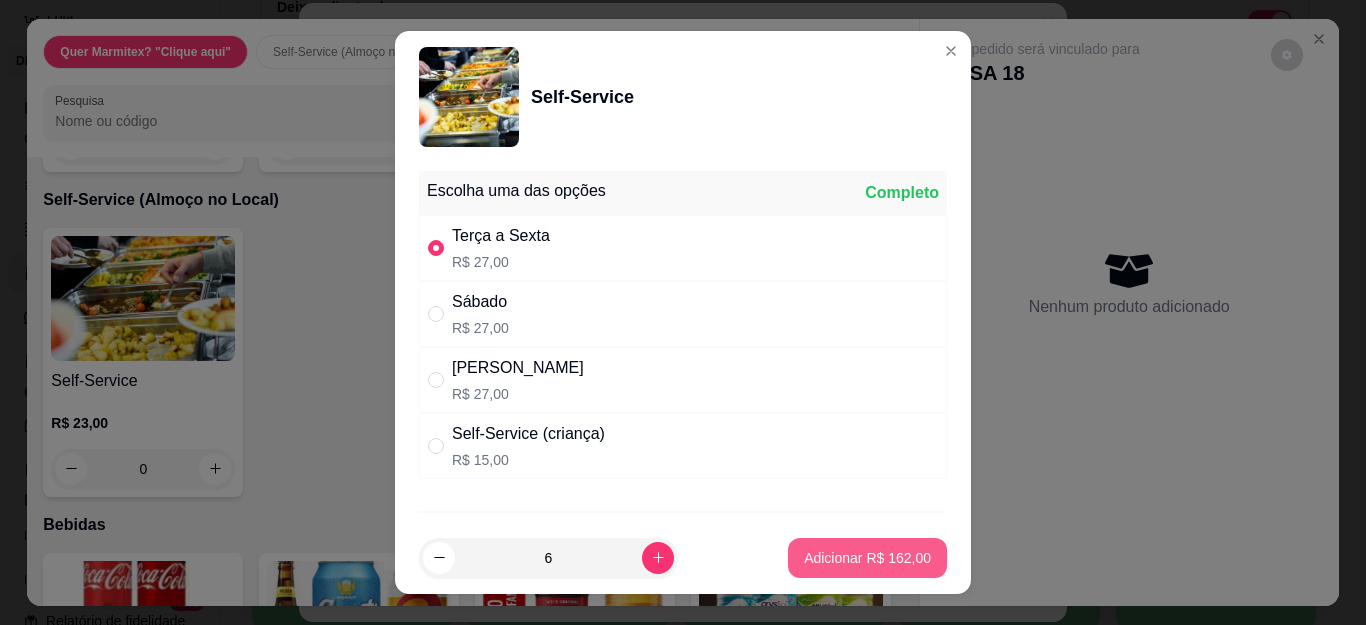 click on "Adicionar   R$ 162,00" at bounding box center [867, 558] 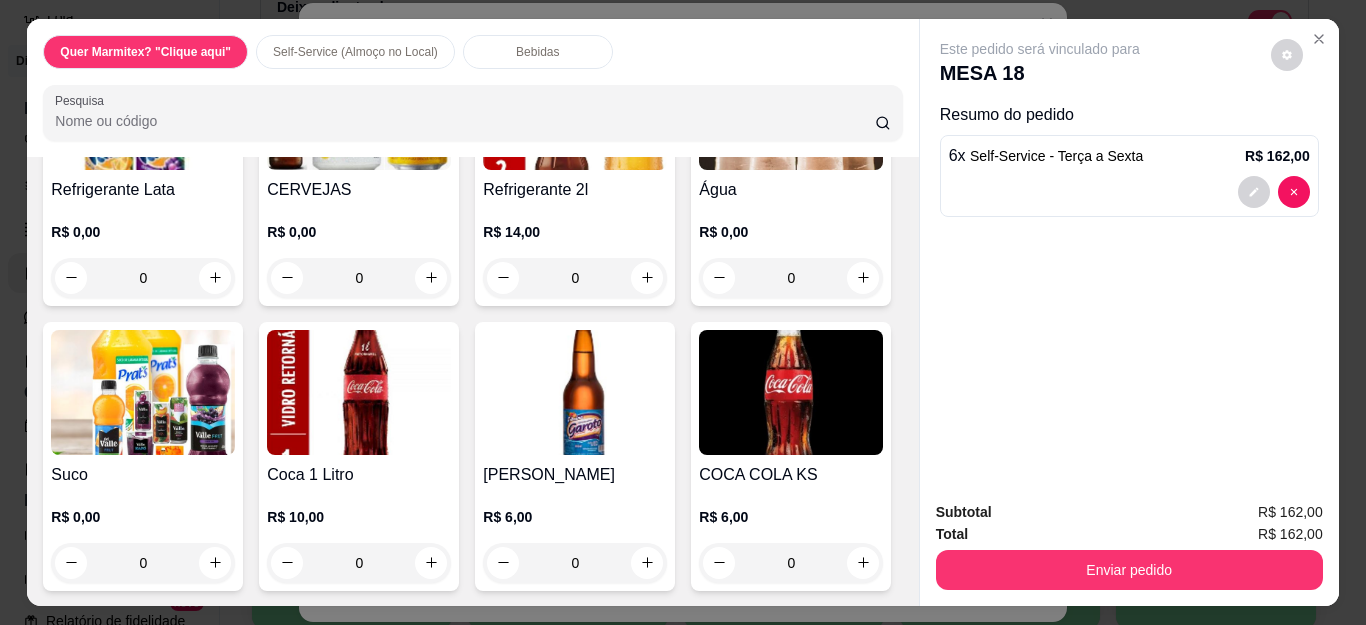 scroll, scrollTop: 1533, scrollLeft: 0, axis: vertical 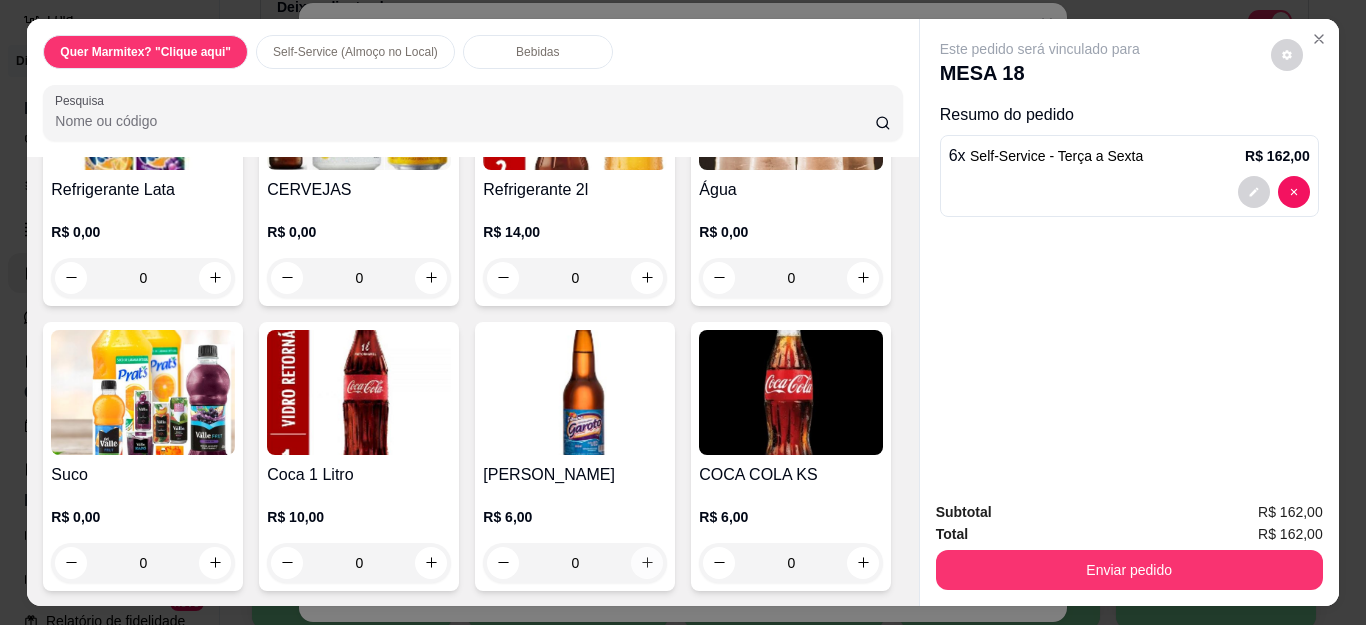 click 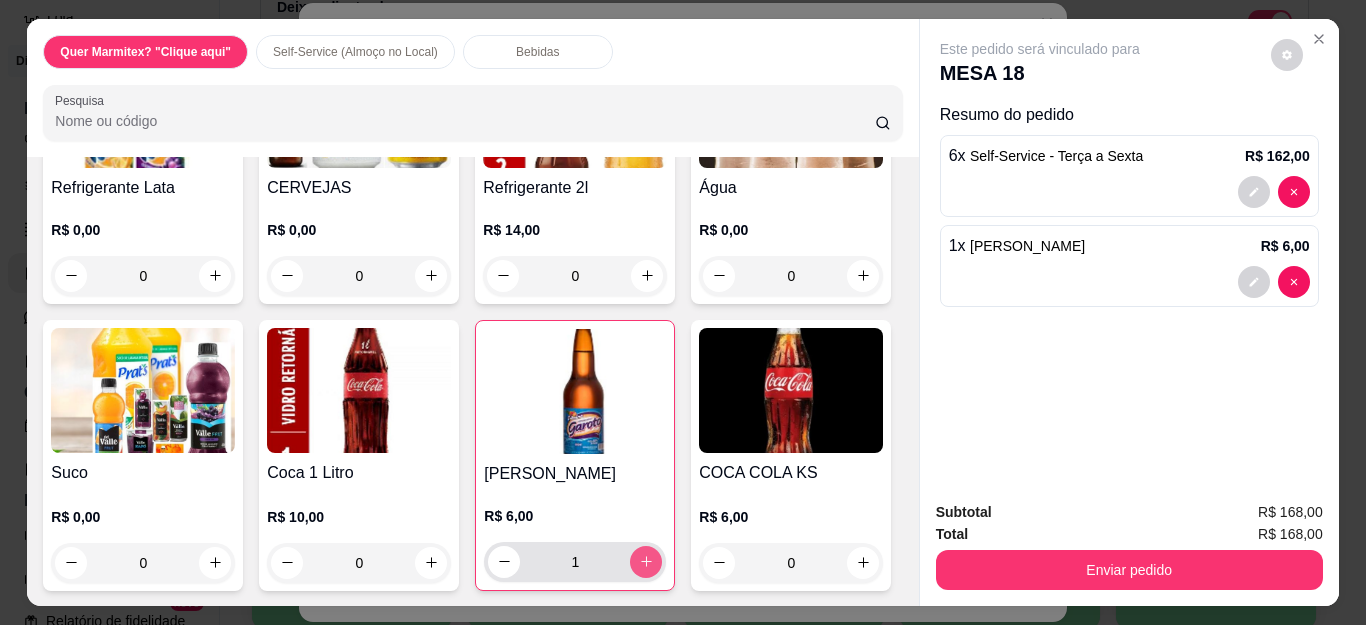 click 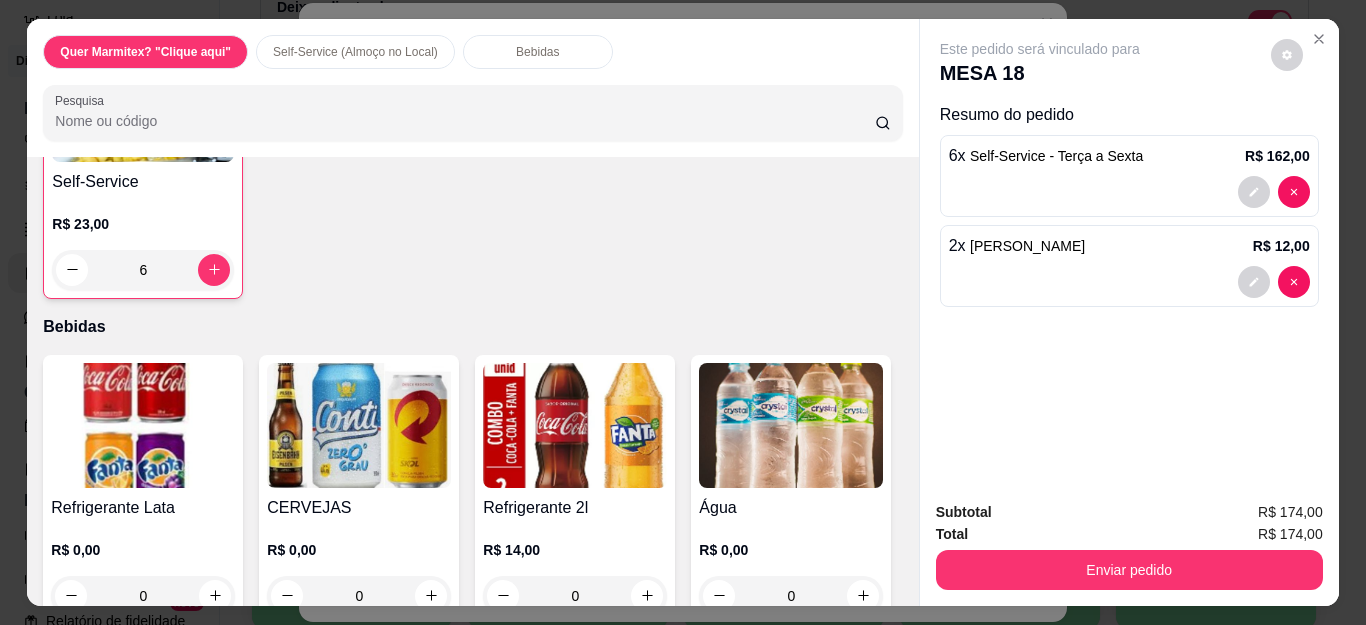scroll, scrollTop: 1000, scrollLeft: 0, axis: vertical 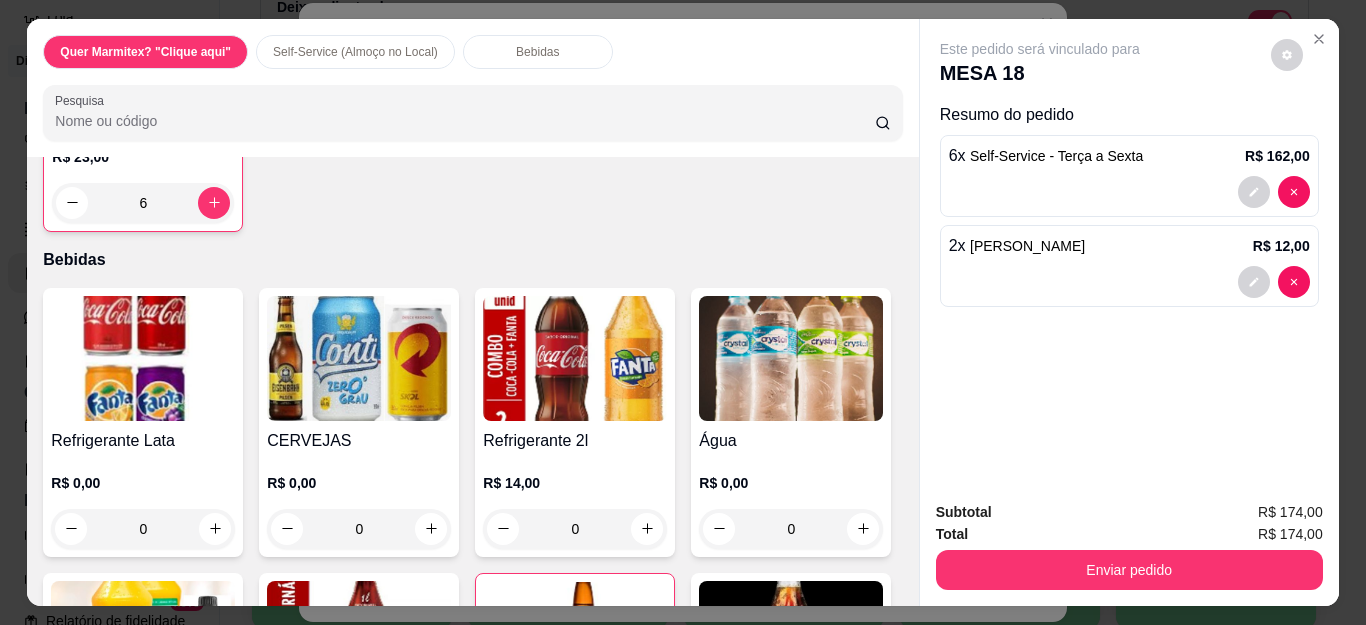 click on "0" at bounding box center [143, 529] 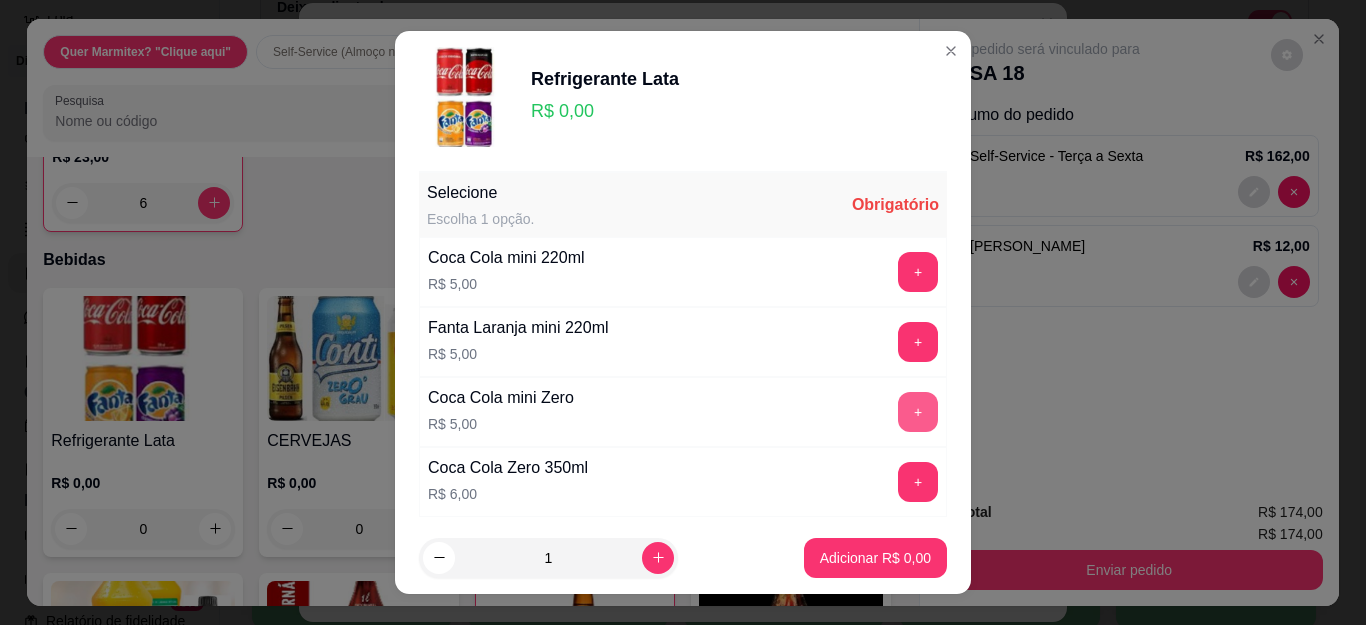 click on "+" at bounding box center [918, 412] 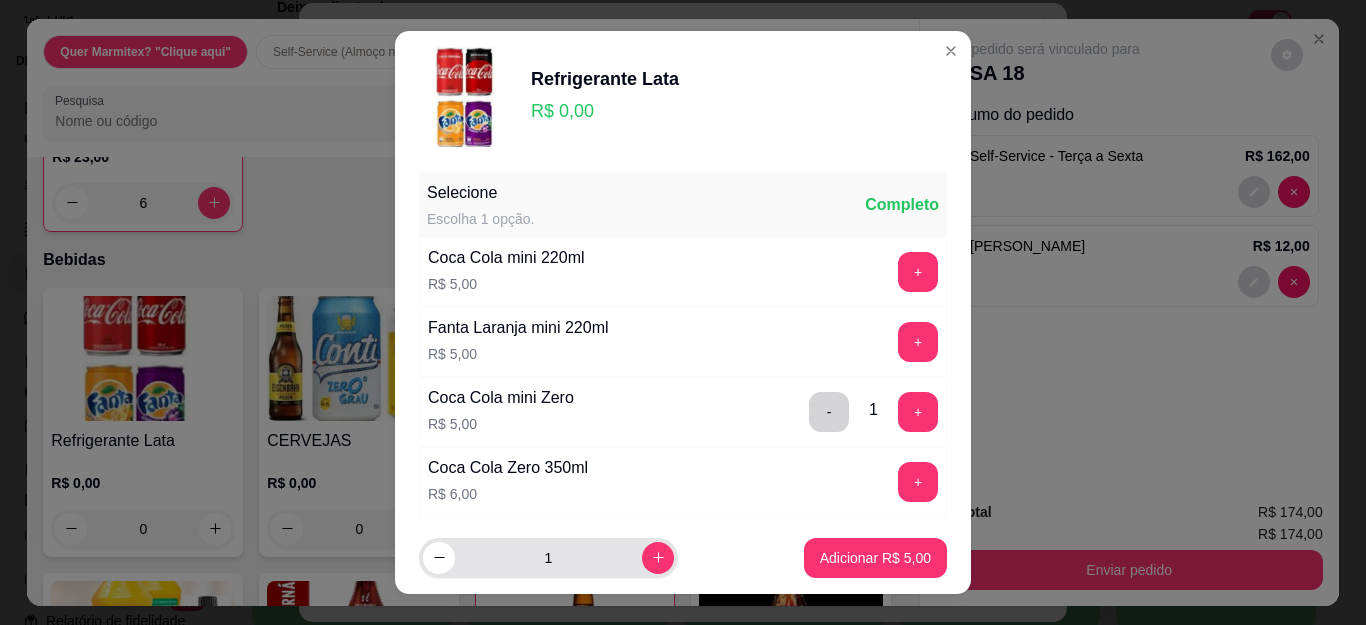 click on "1" at bounding box center [548, 558] 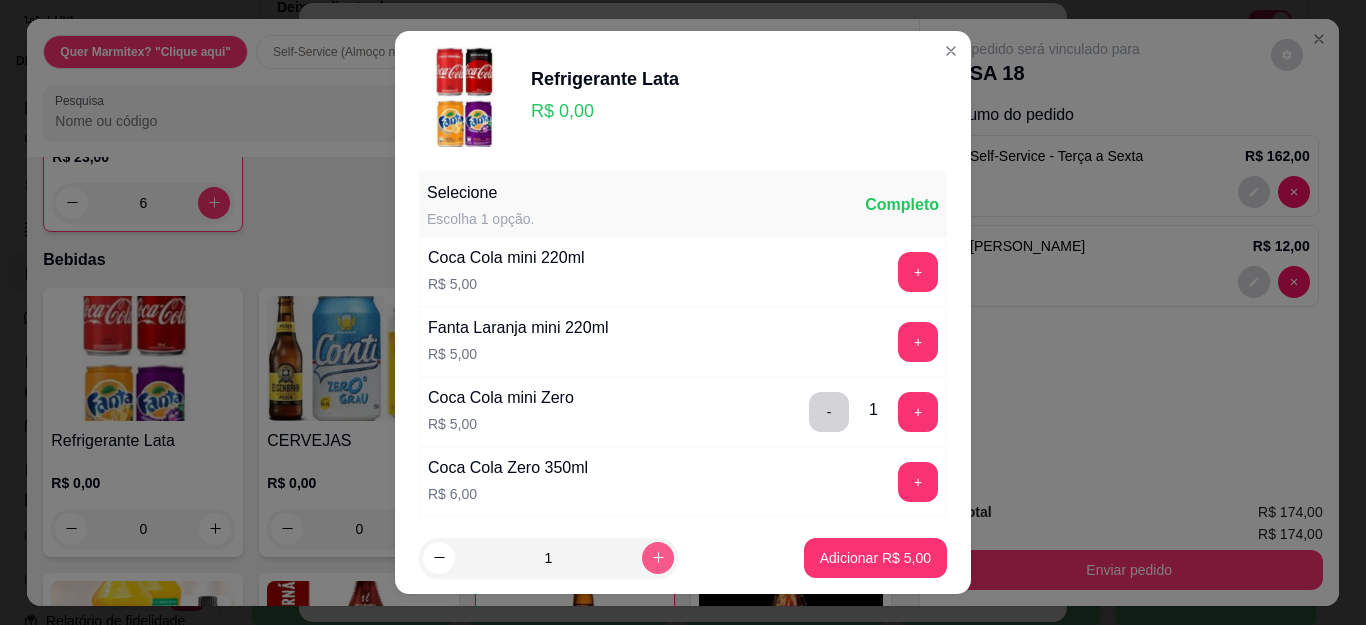 click 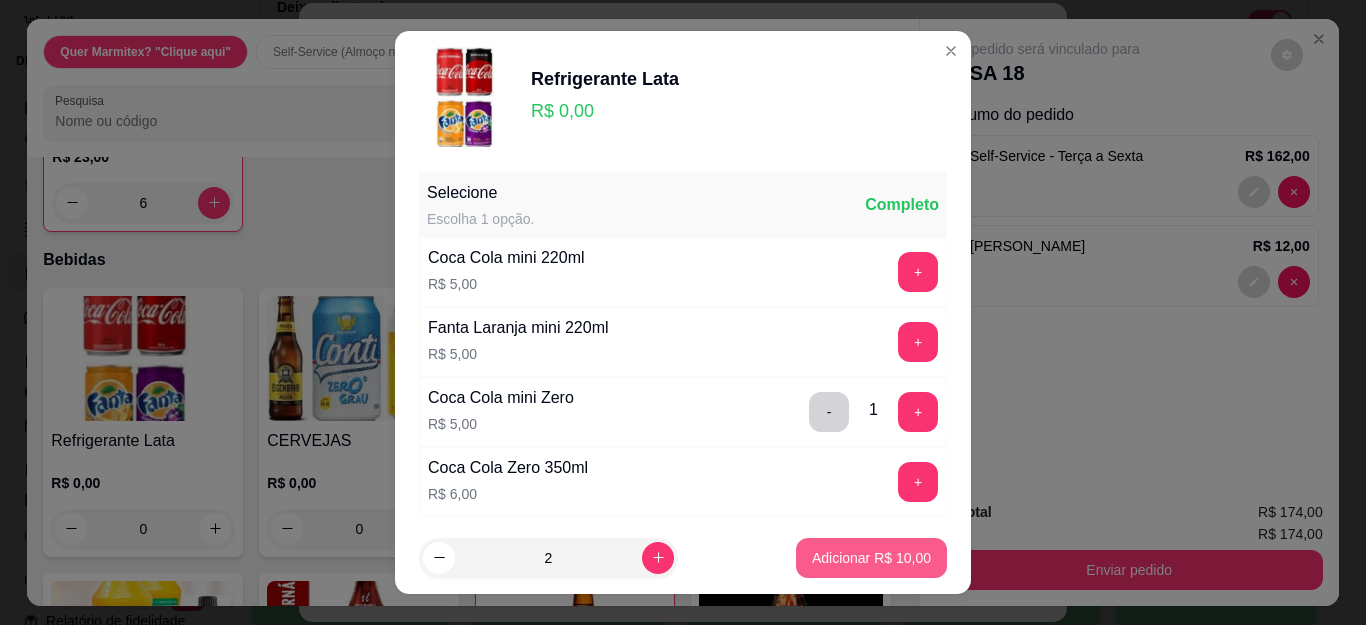 click on "Adicionar   R$ 10,00" at bounding box center (871, 558) 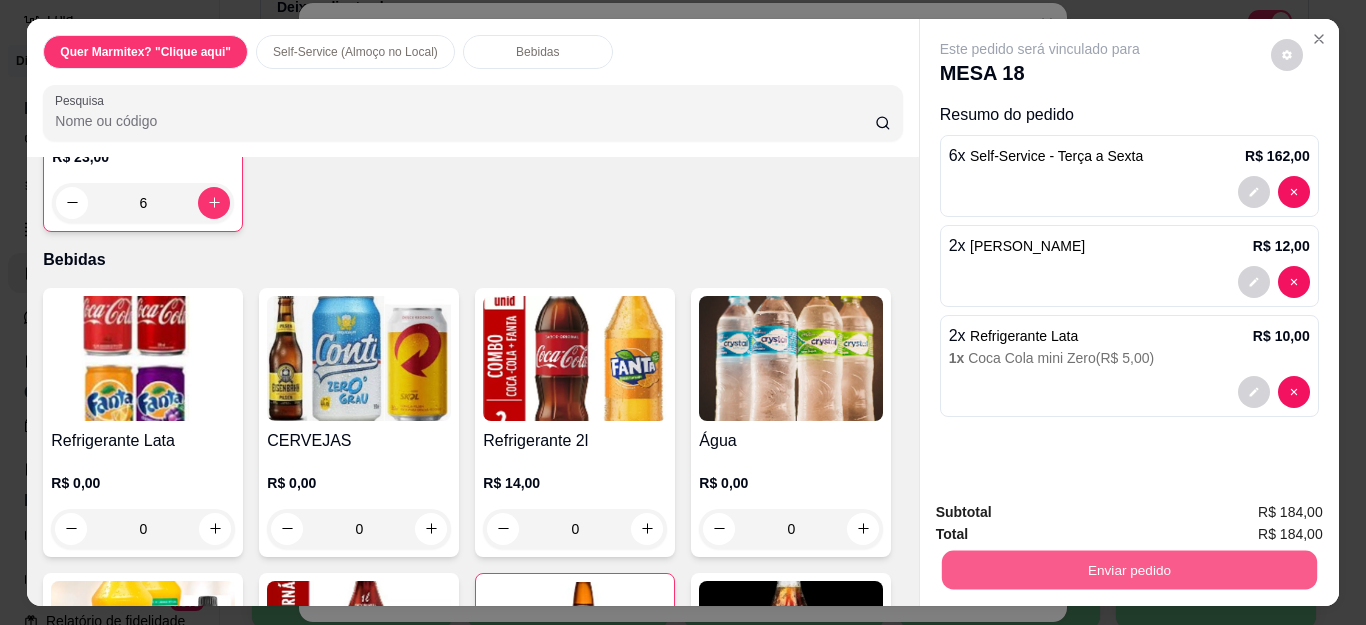 click on "Enviar pedido" at bounding box center (1128, 570) 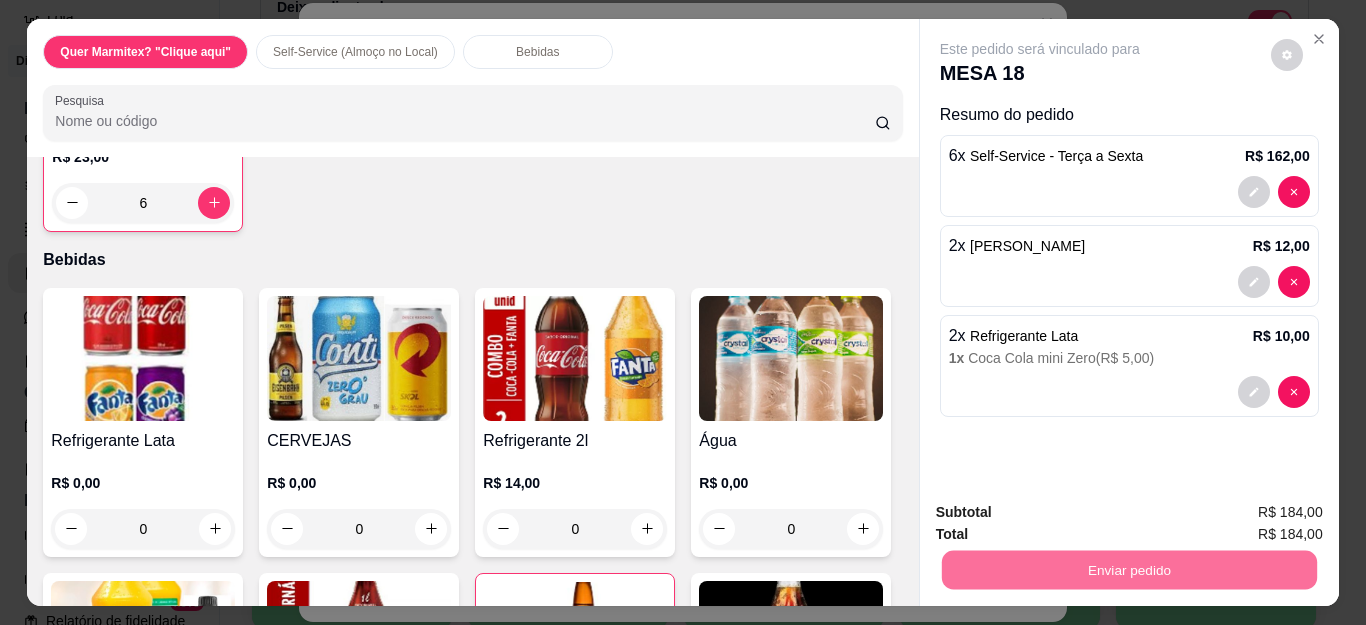 click on "Não registrar e enviar pedido" at bounding box center (1062, 513) 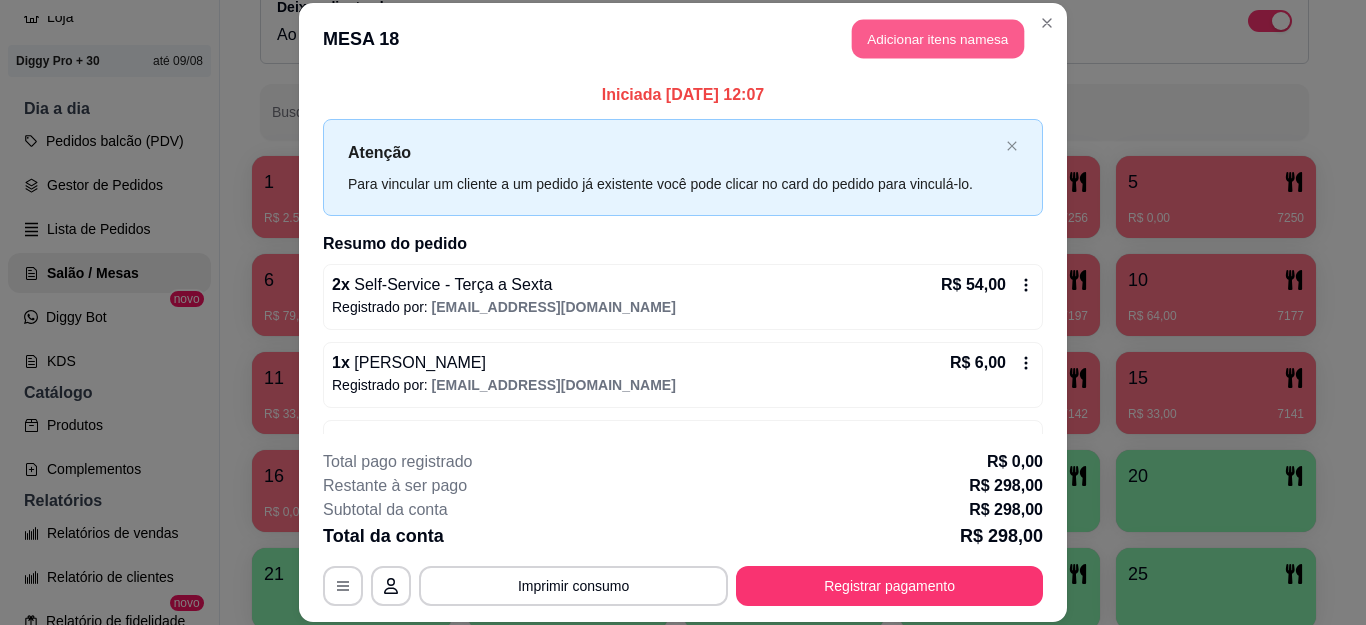 click on "Adicionar itens na  mesa" at bounding box center [938, 39] 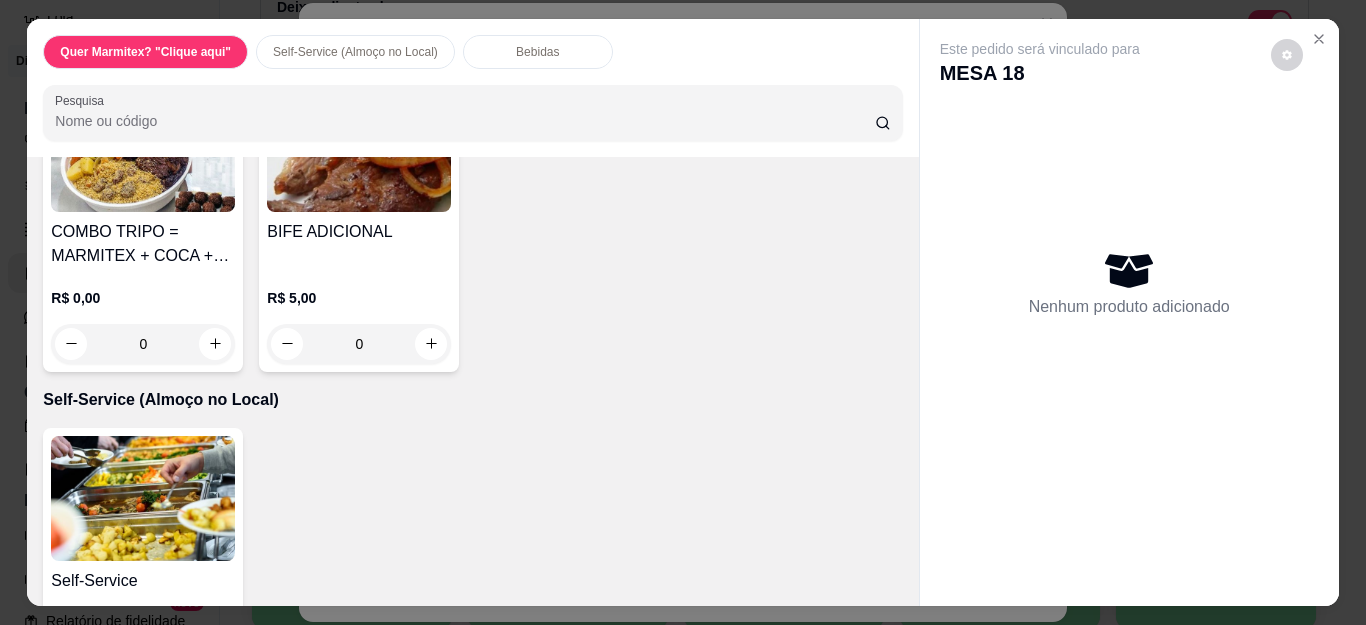 scroll, scrollTop: 667, scrollLeft: 0, axis: vertical 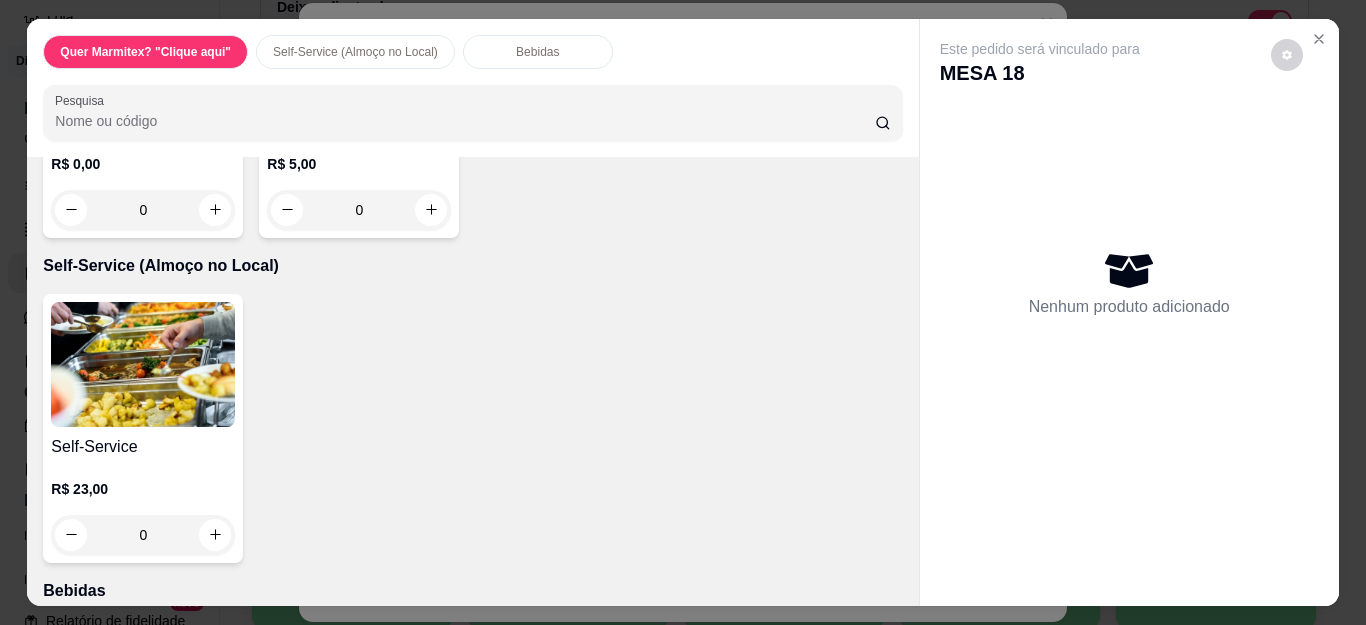 click on "0" at bounding box center (143, 535) 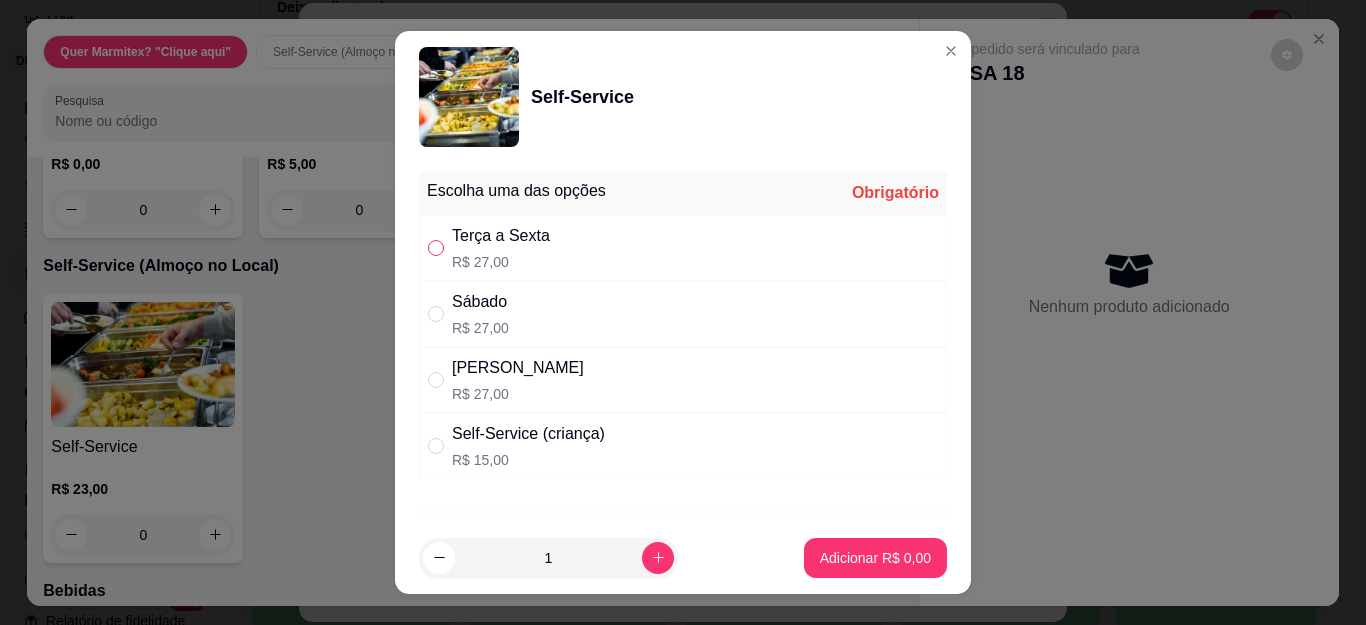 click at bounding box center (436, 248) 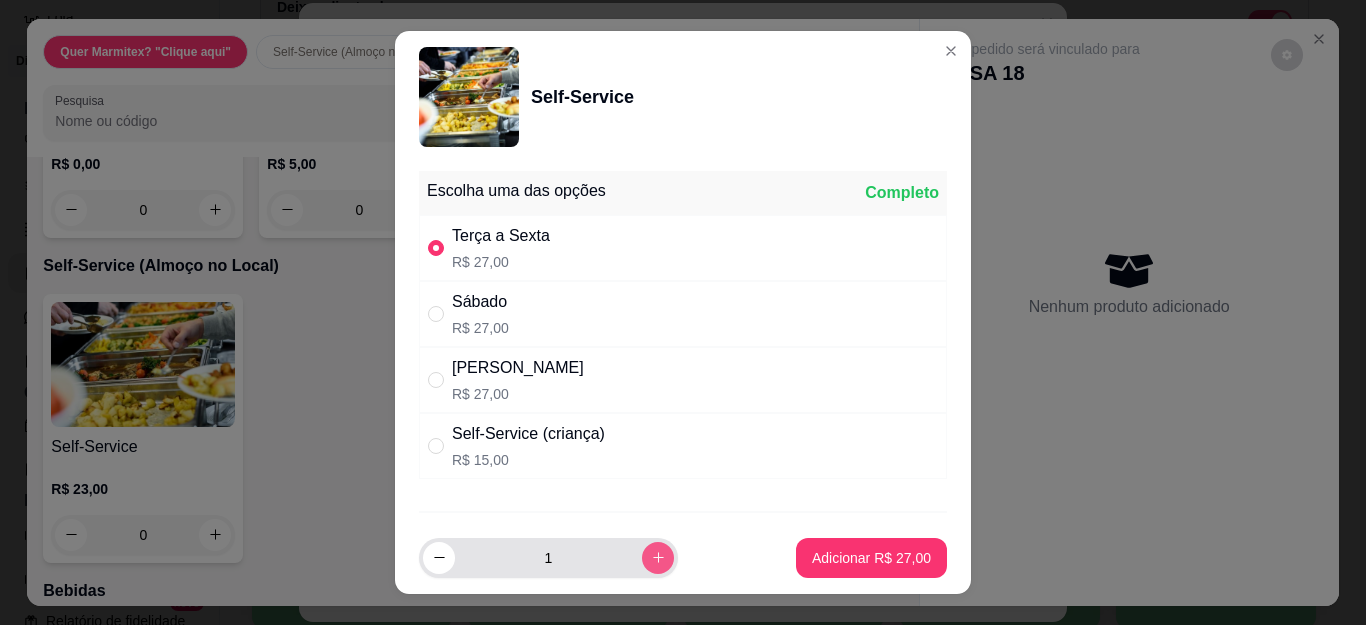 click 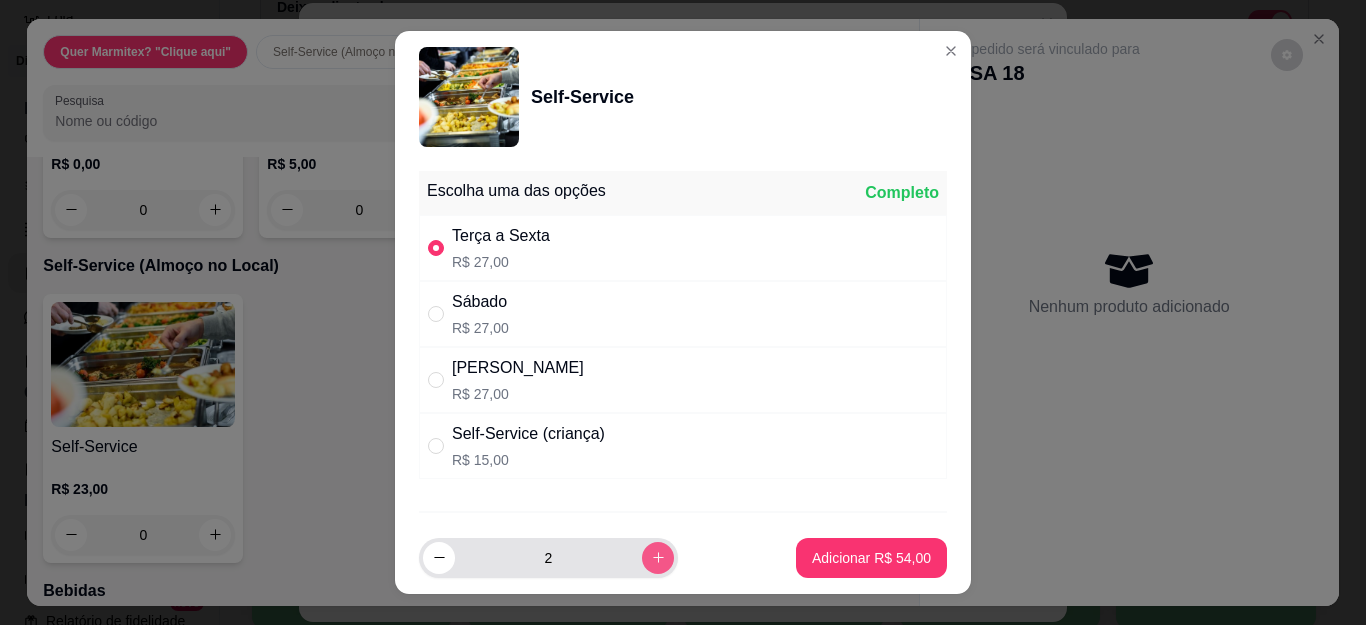 click 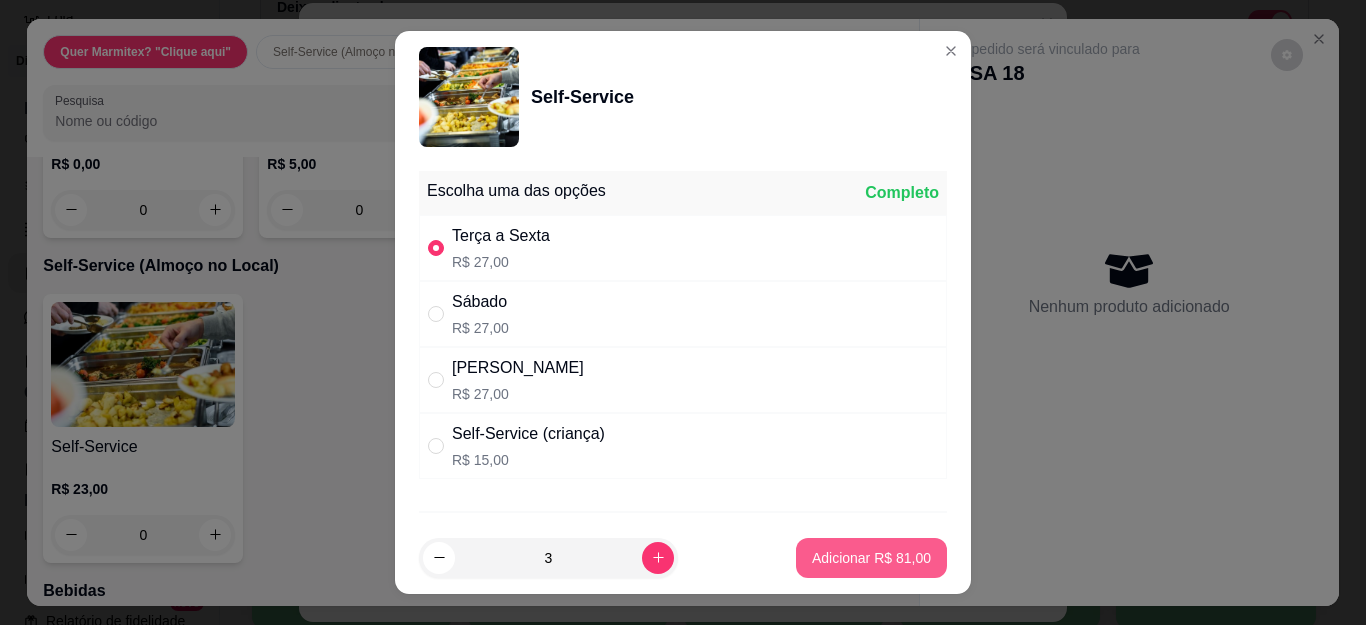 click on "Adicionar   R$ 81,00" at bounding box center [871, 558] 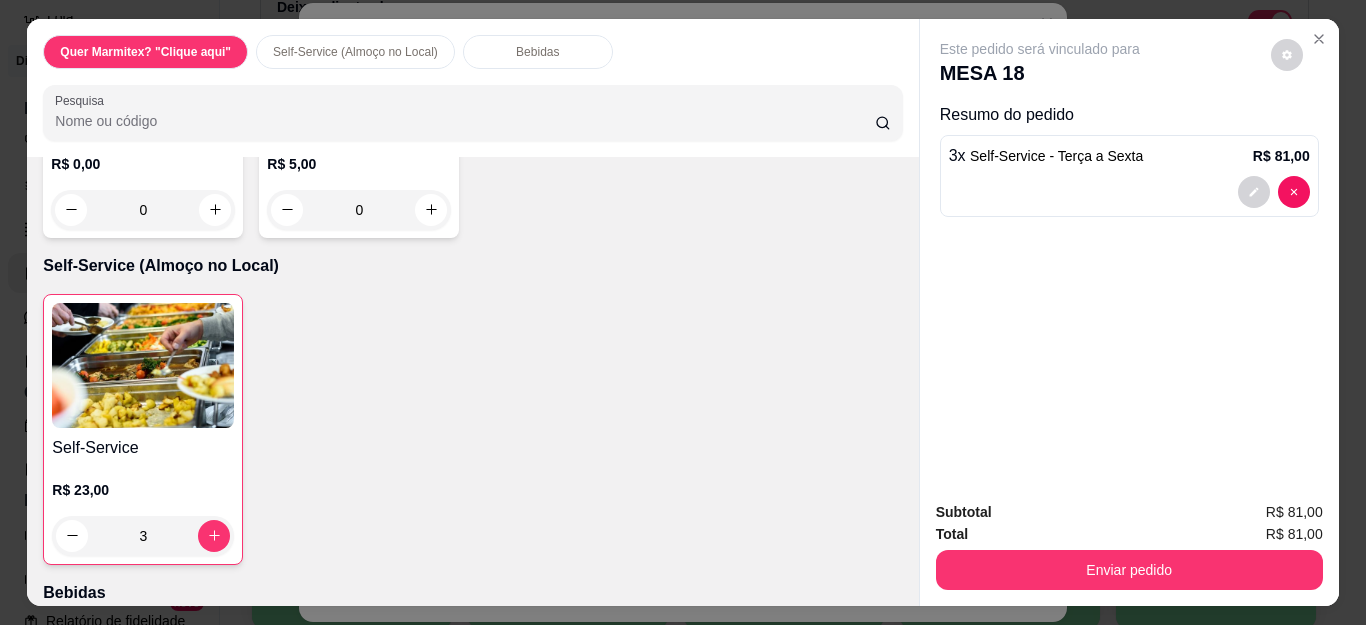 type on "3" 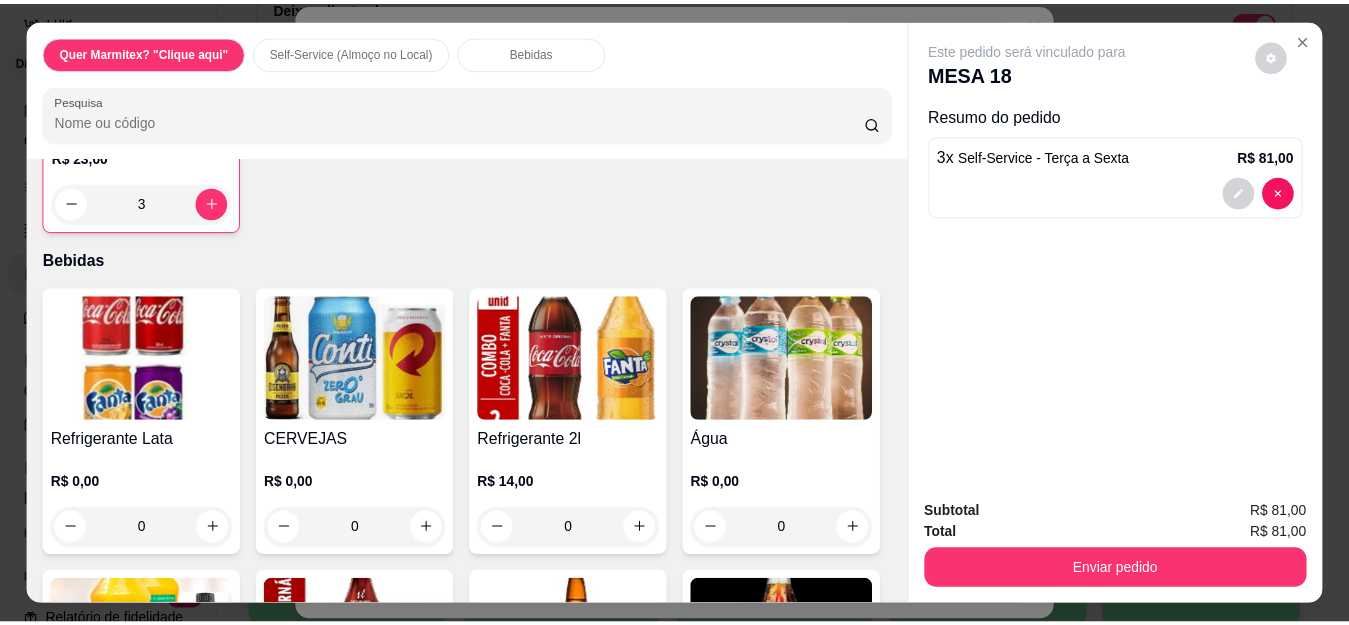 scroll, scrollTop: 1333, scrollLeft: 0, axis: vertical 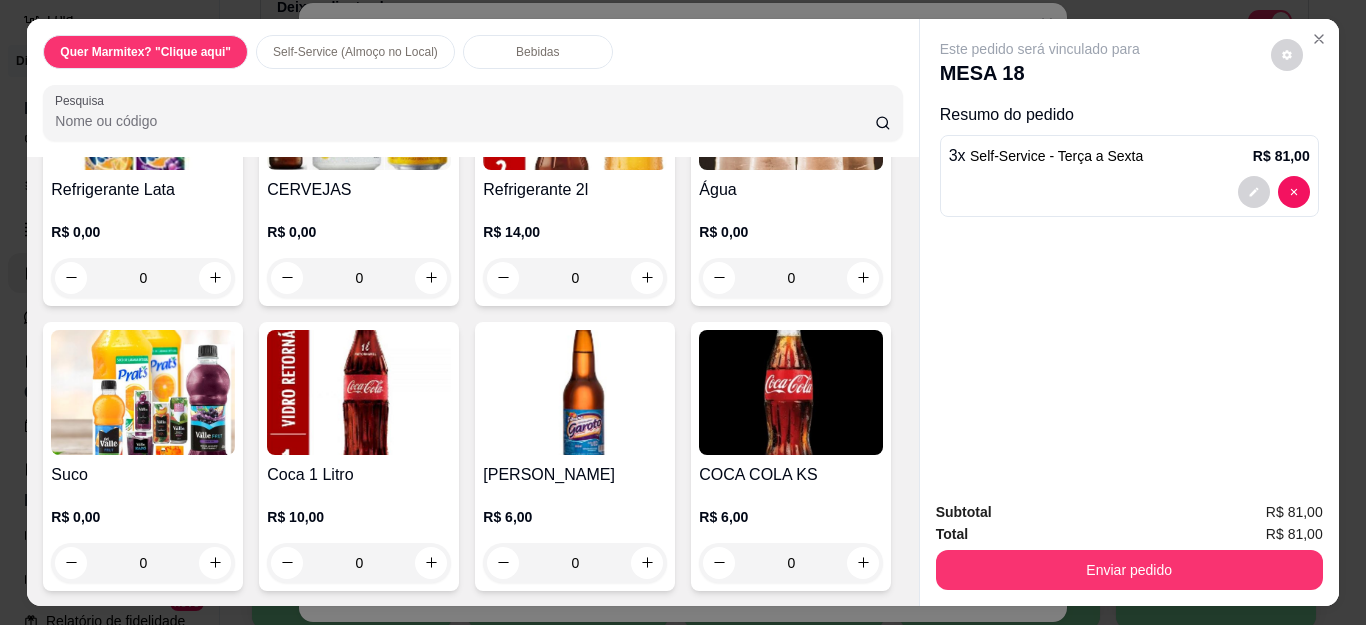 click on "0" at bounding box center [791, 278] 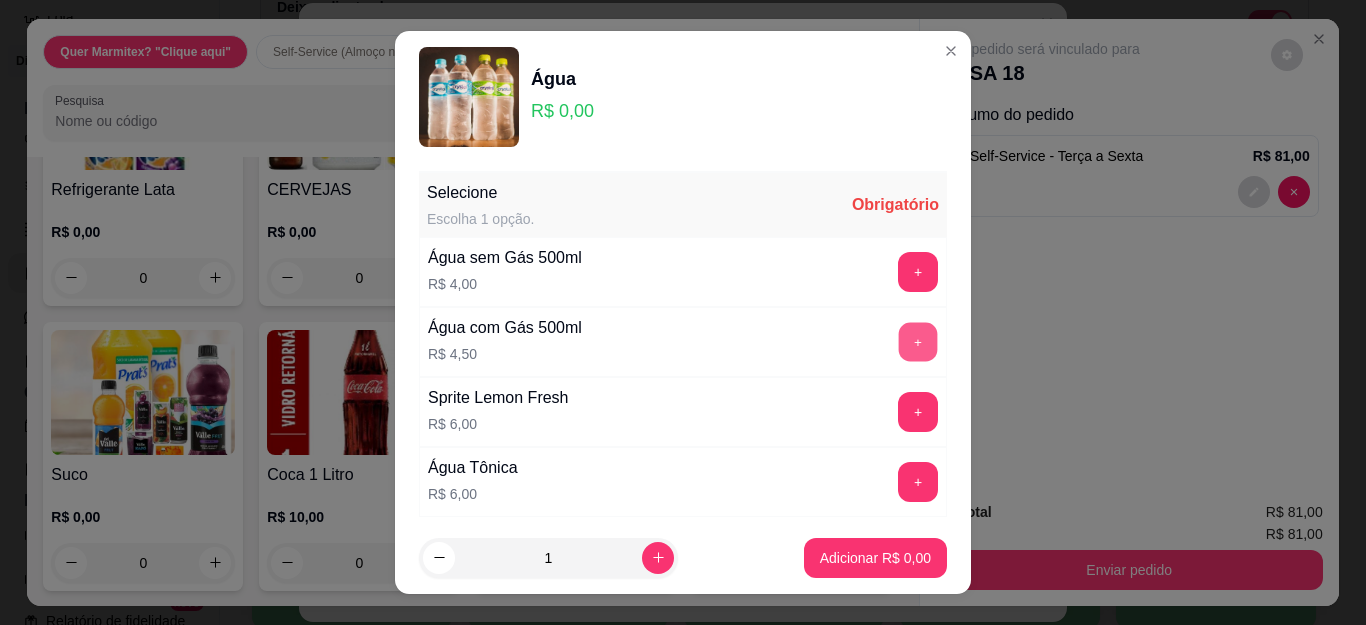 click on "+" at bounding box center (918, 342) 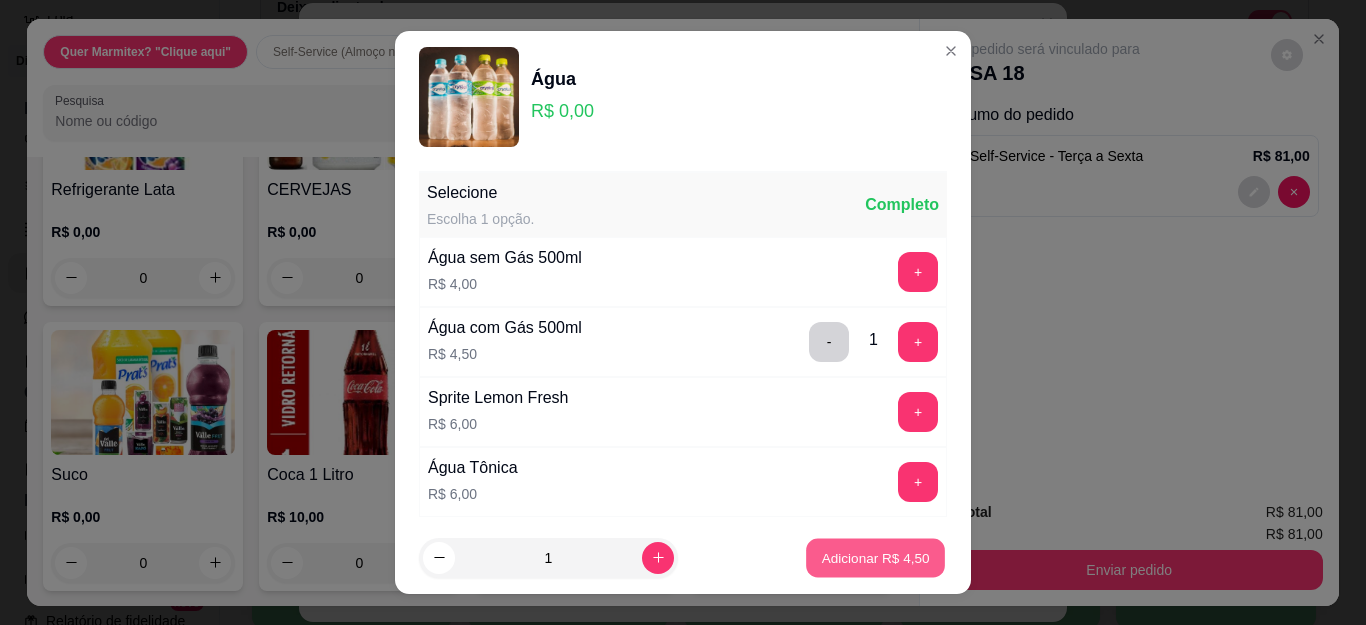 click on "Adicionar   R$ 4,50" at bounding box center (875, 557) 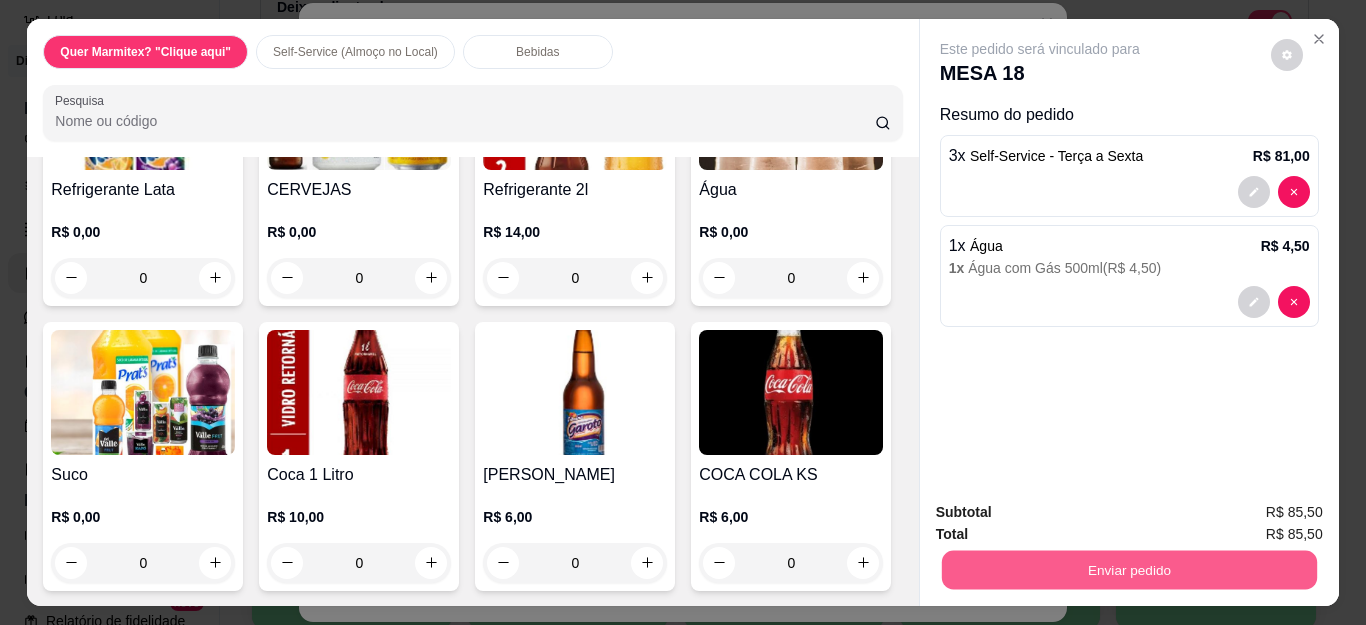 click on "Enviar pedido" at bounding box center (1128, 570) 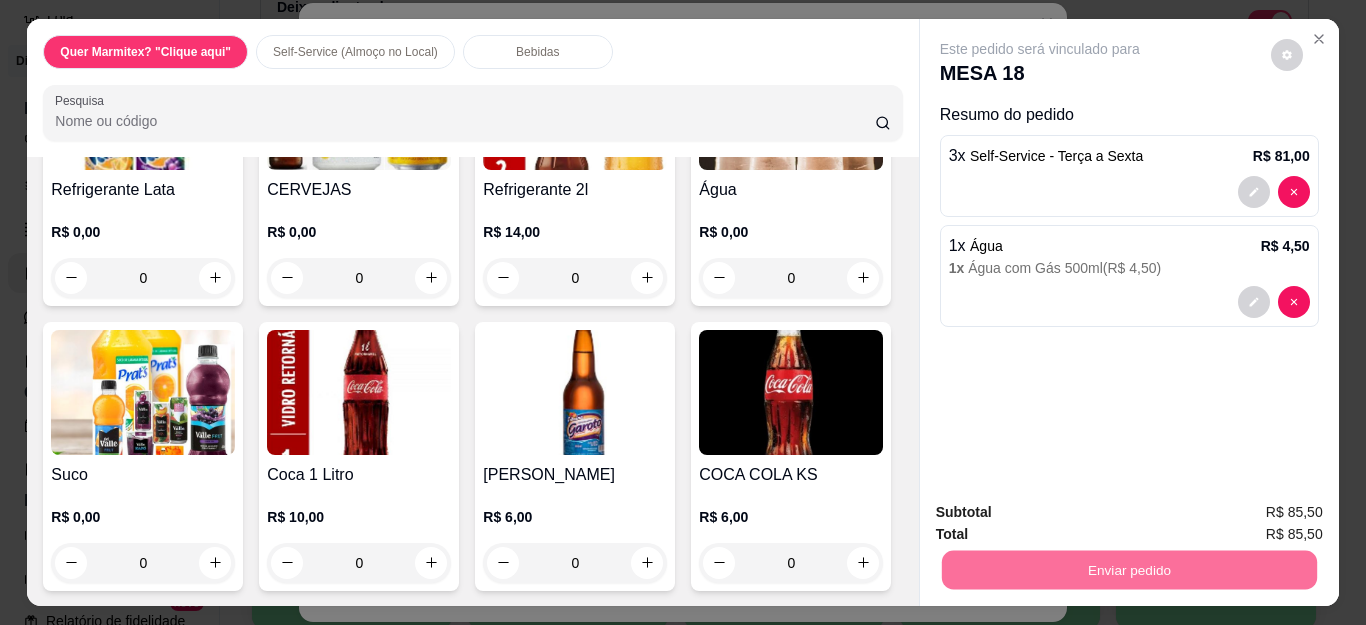 click on "Não registrar e enviar pedido" at bounding box center (1062, 512) 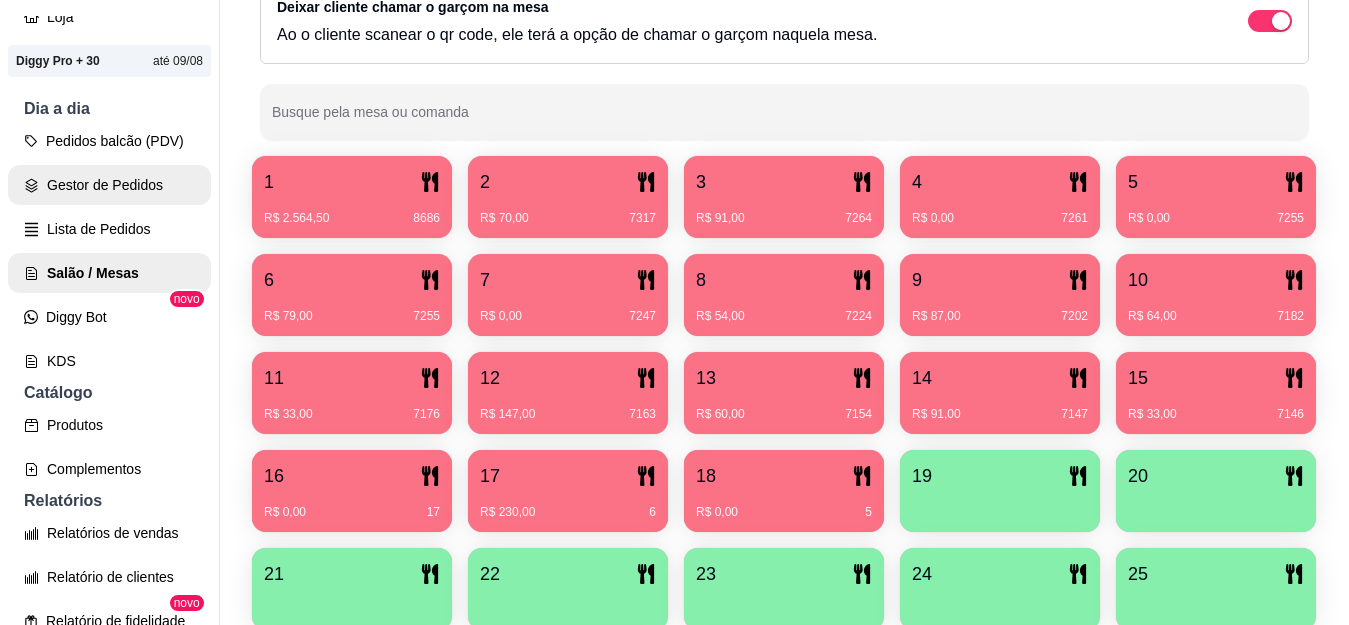 click on "Gestor de Pedidos" at bounding box center [109, 185] 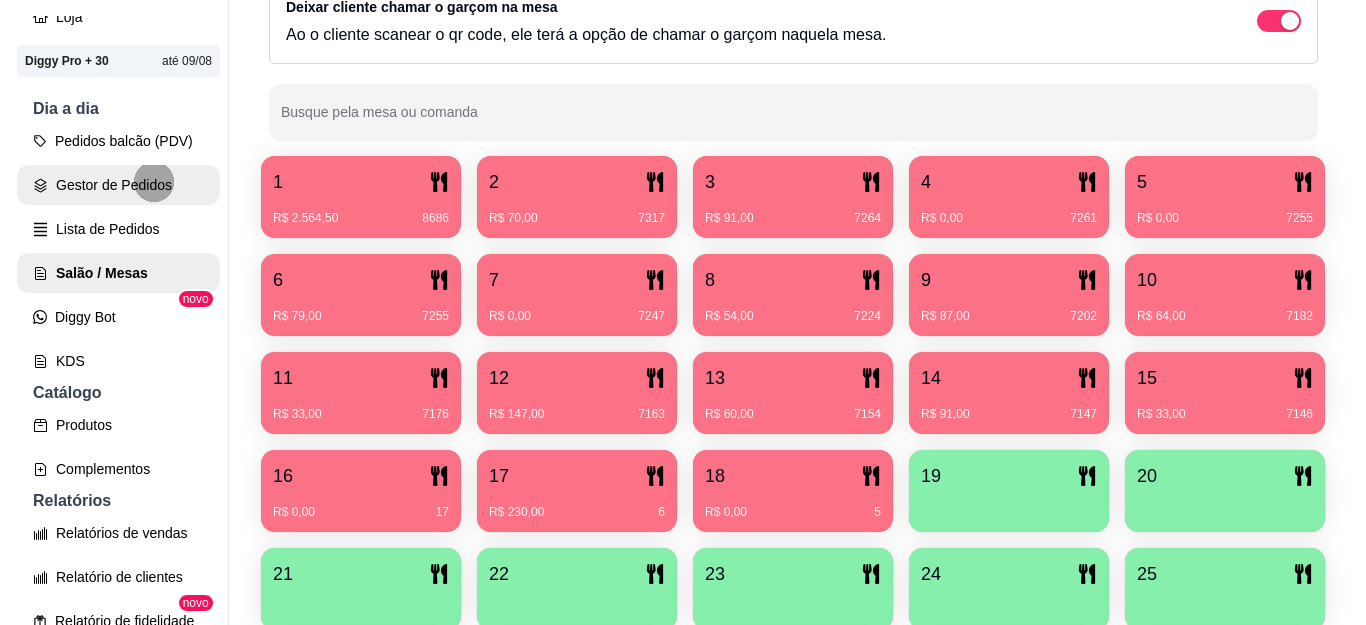 scroll, scrollTop: 0, scrollLeft: 0, axis: both 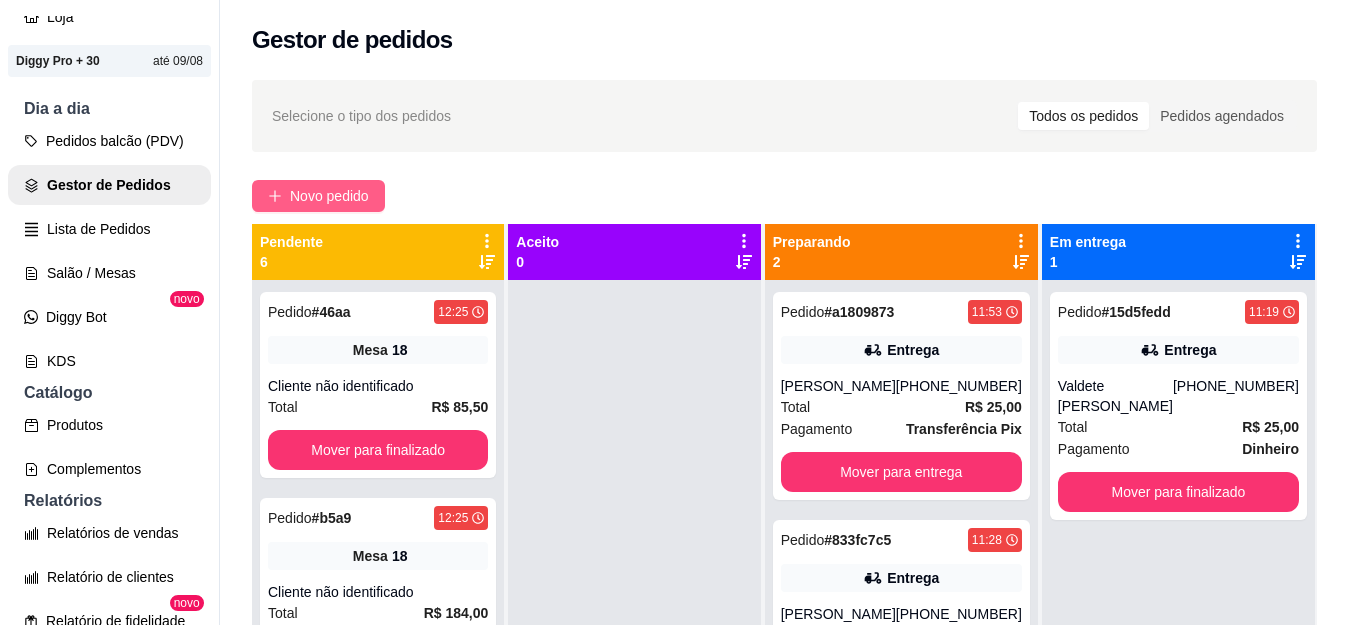 click on "Novo pedido" at bounding box center (329, 196) 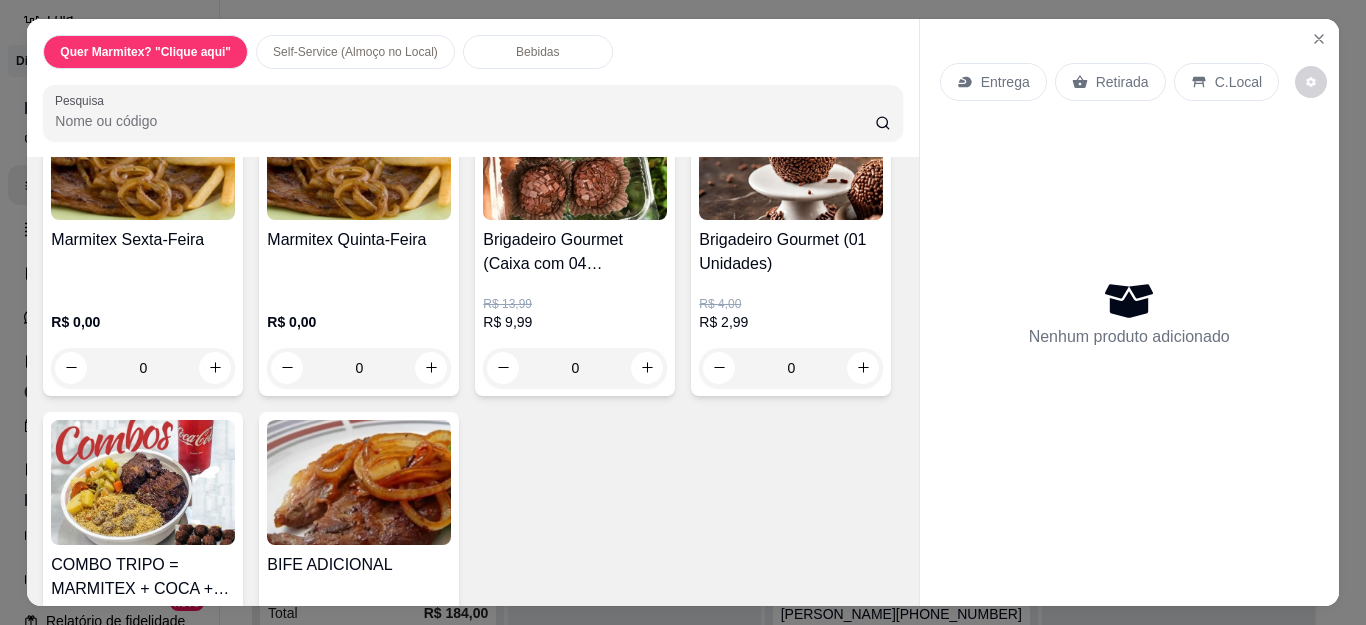 scroll, scrollTop: 0, scrollLeft: 0, axis: both 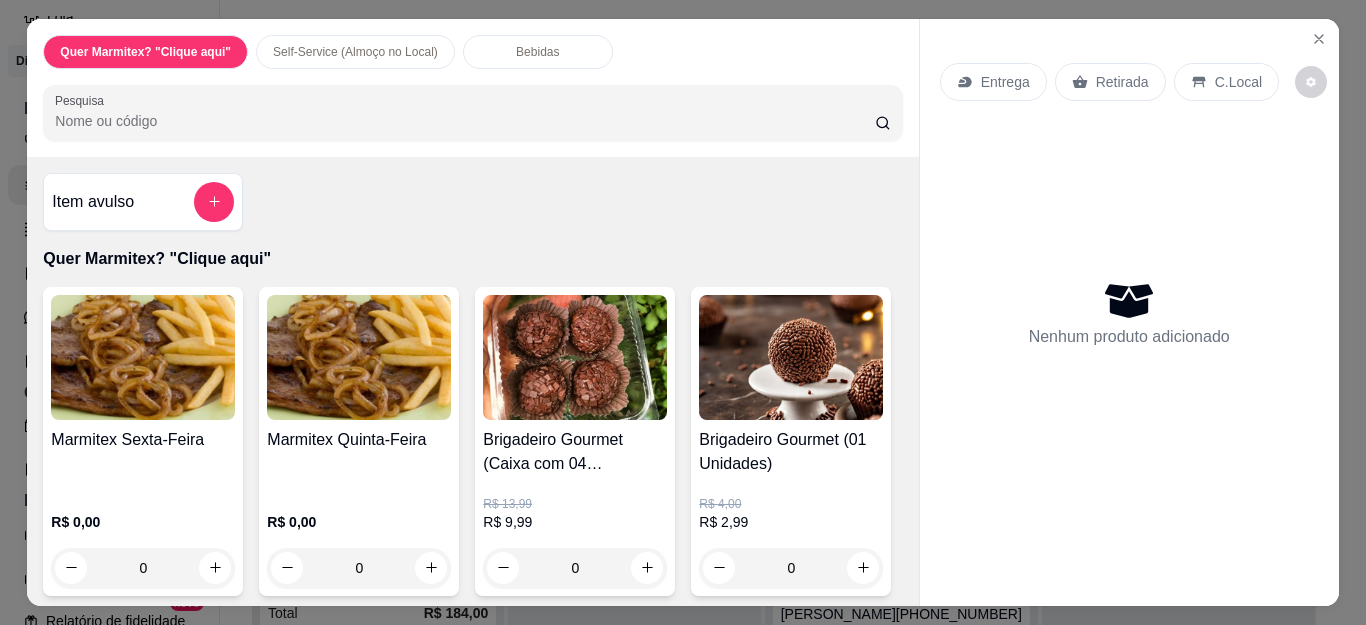 click at bounding box center [143, 357] 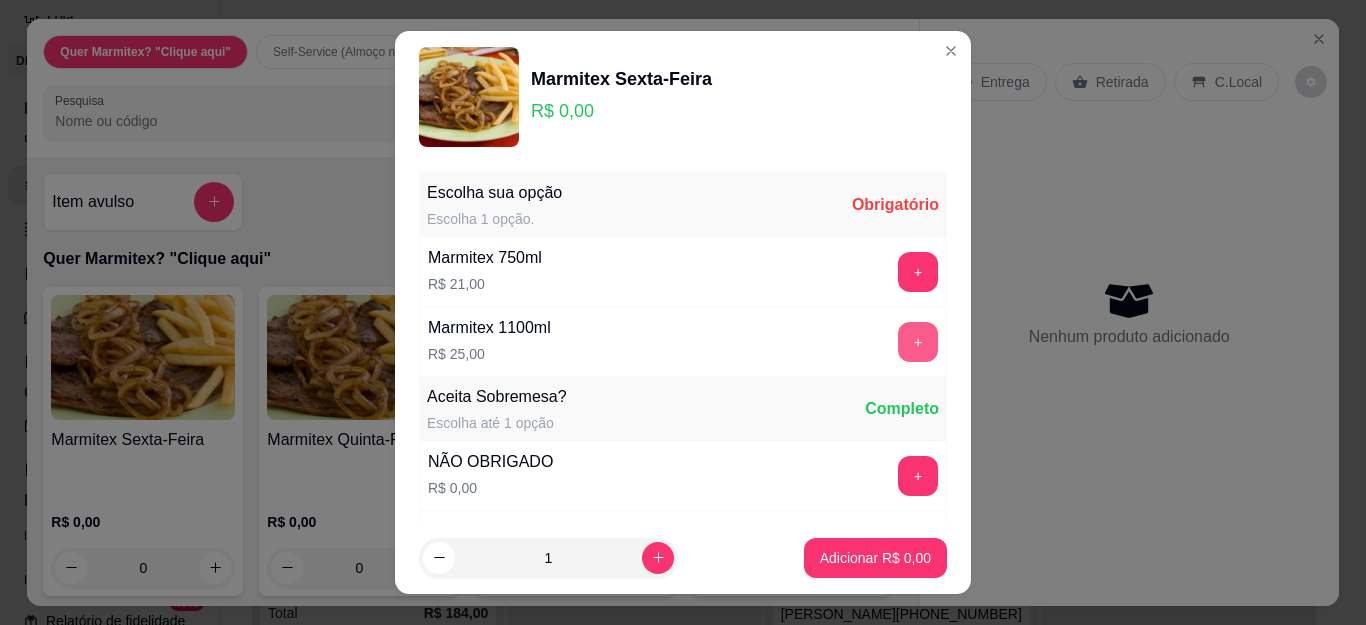 click on "+" at bounding box center [918, 342] 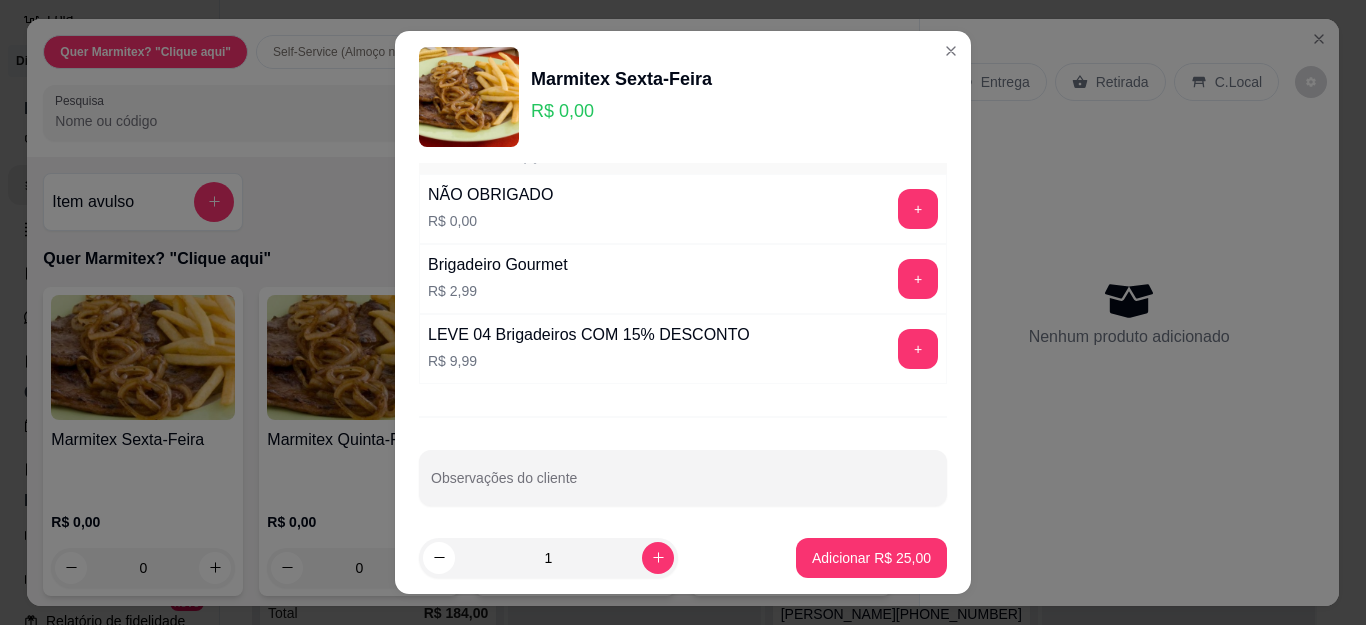 scroll, scrollTop: 279, scrollLeft: 0, axis: vertical 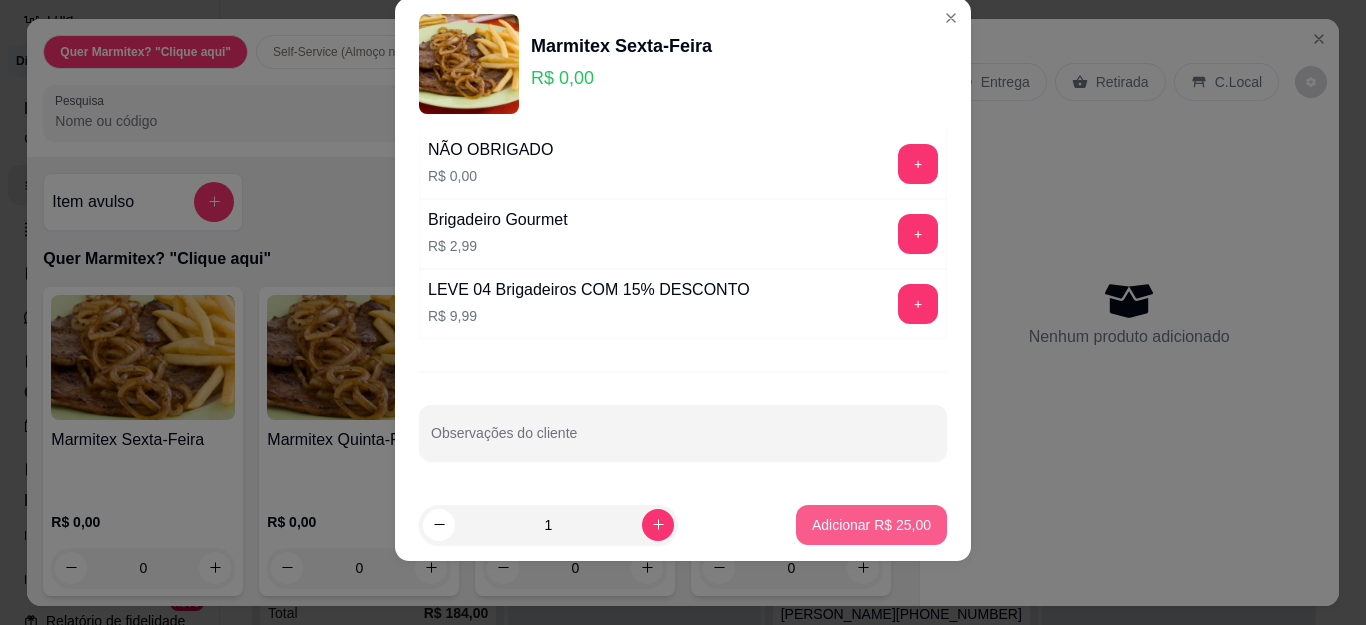 click on "Adicionar   R$ 25,00" at bounding box center (871, 525) 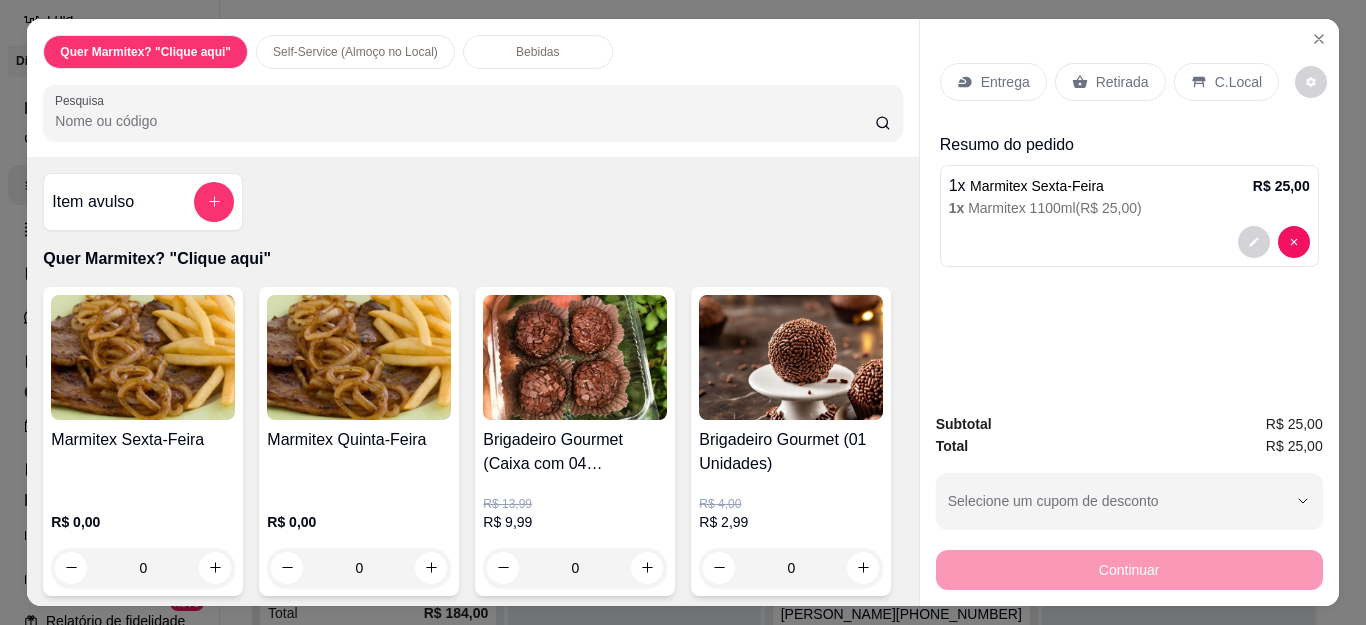 click on "Retirada" at bounding box center [1122, 82] 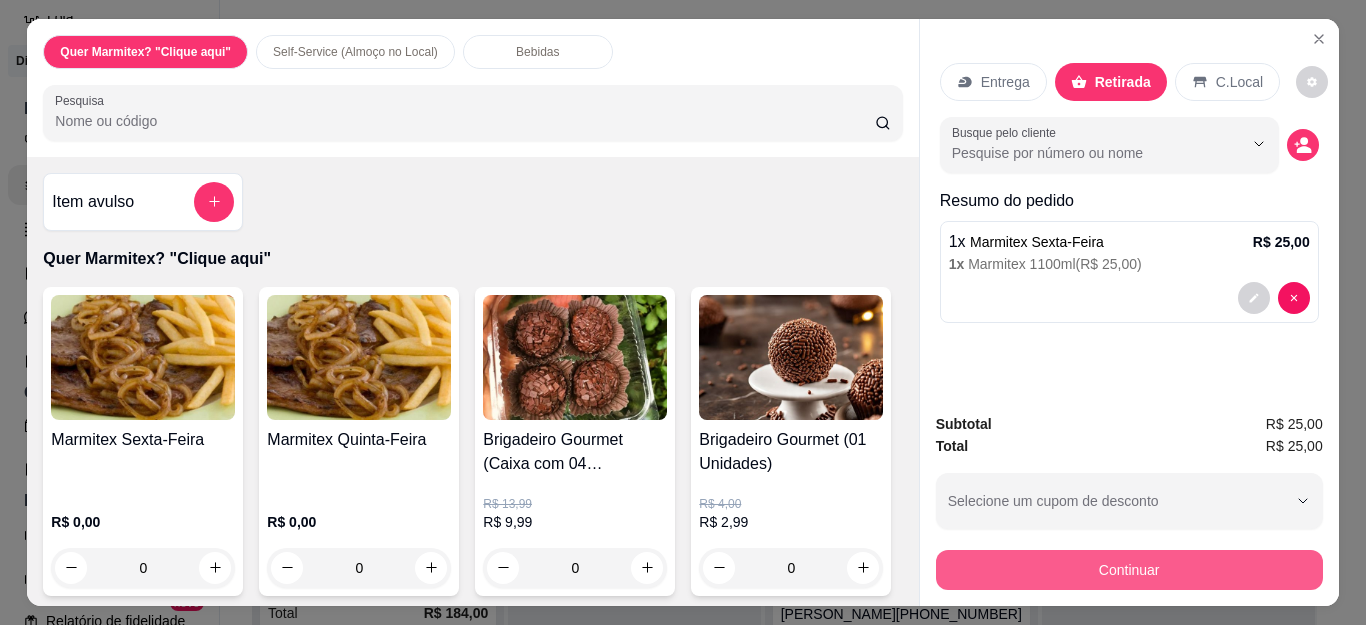 click on "Continuar" at bounding box center (1129, 570) 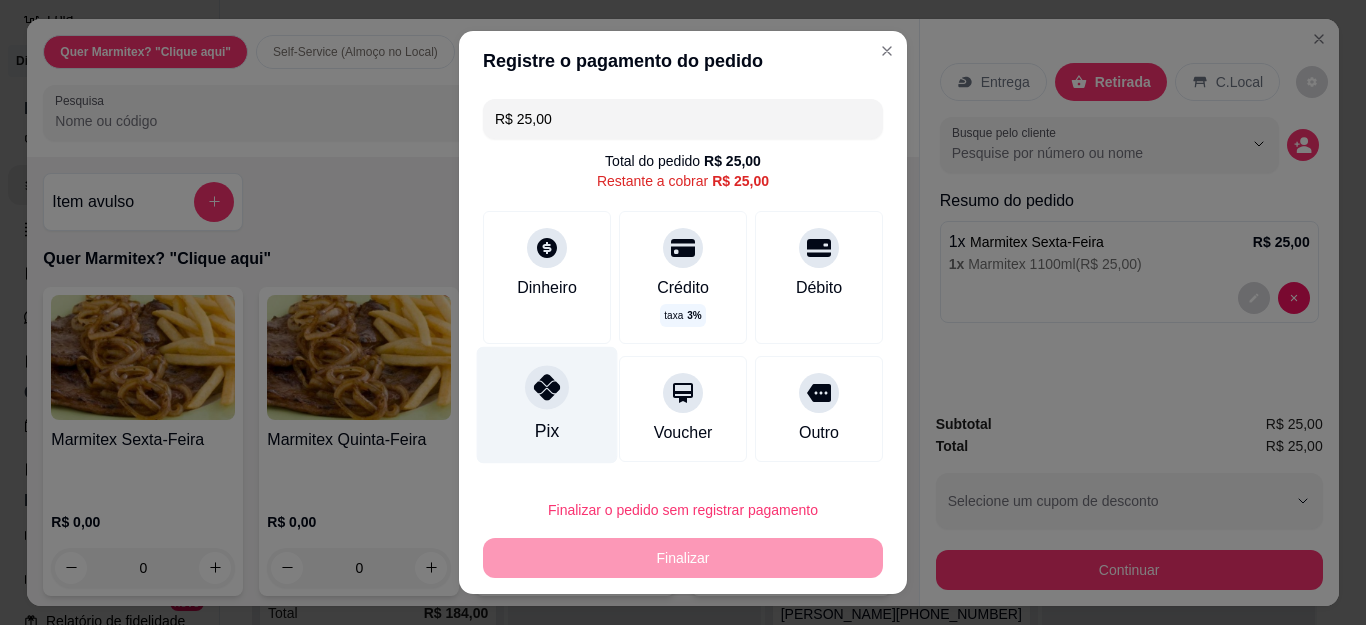 click 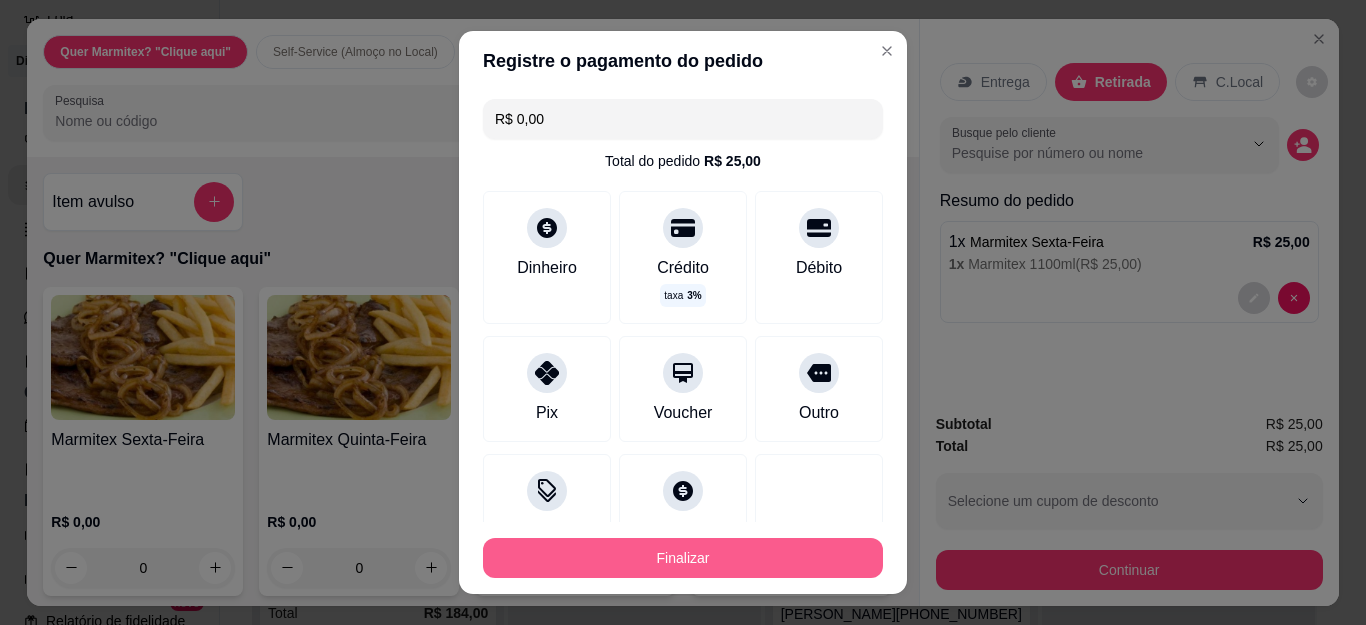 click on "Finalizar" at bounding box center [683, 558] 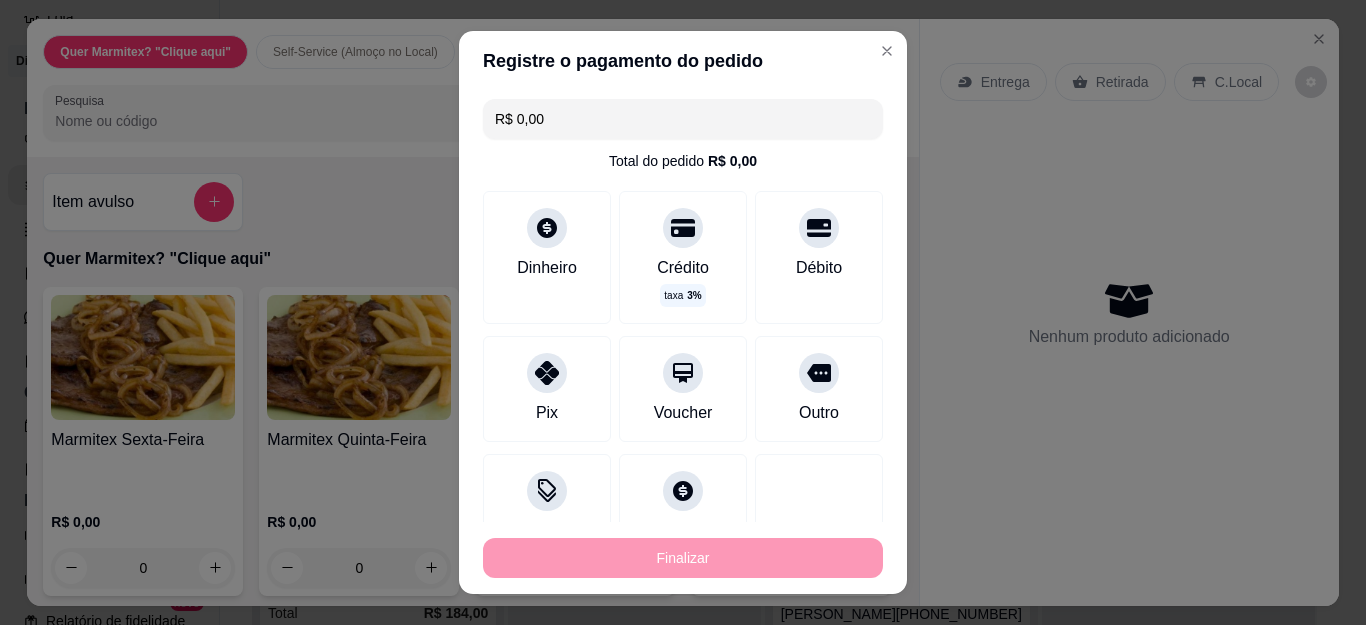 type on "-R$ 25,00" 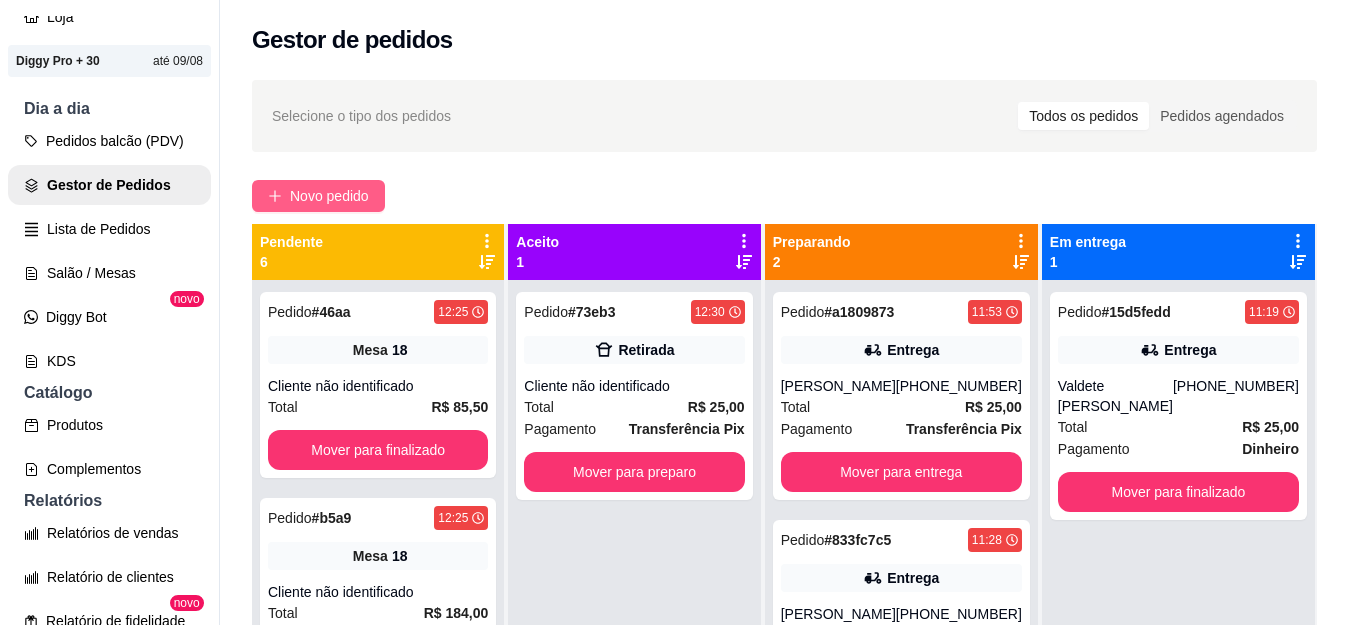 click on "Novo pedido" at bounding box center (329, 196) 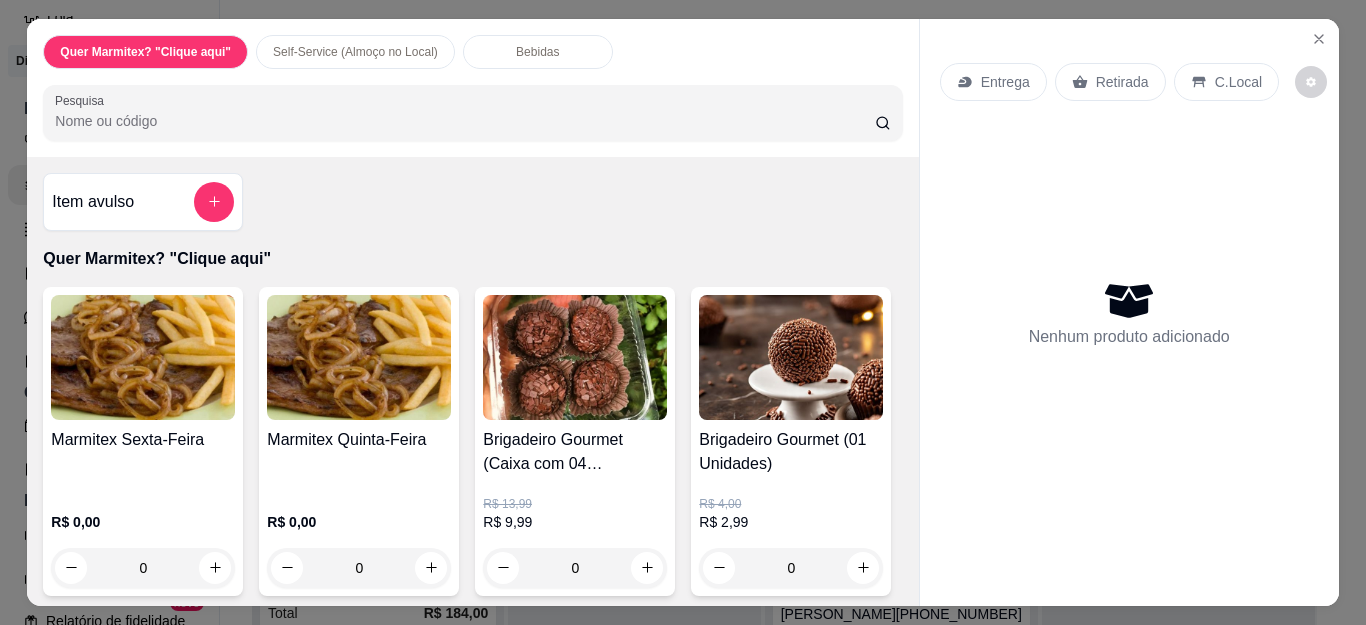 click at bounding box center (143, 357) 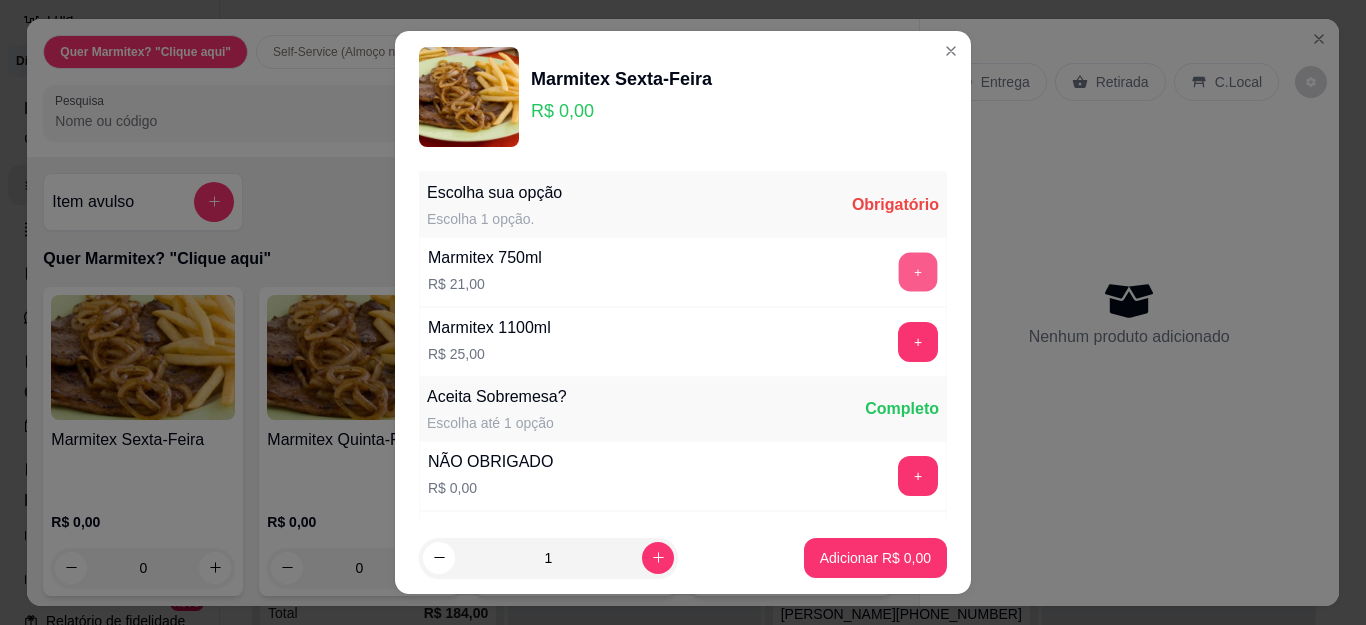 click on "+" at bounding box center (918, 272) 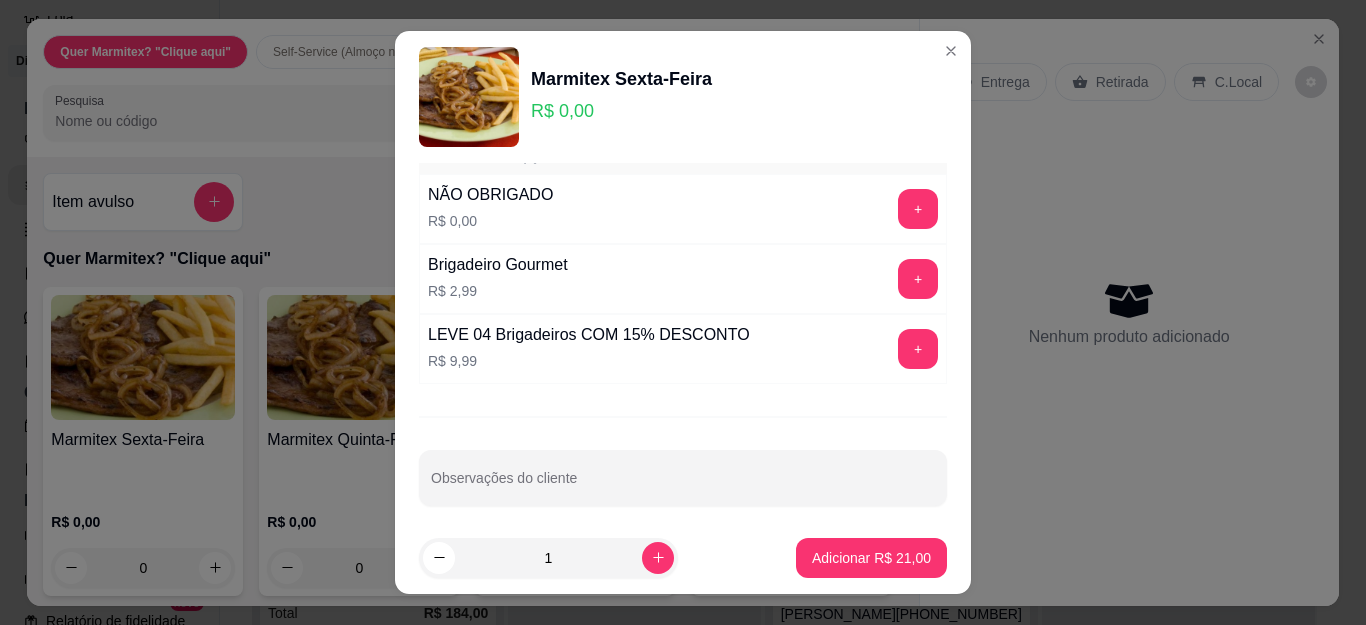 scroll, scrollTop: 279, scrollLeft: 0, axis: vertical 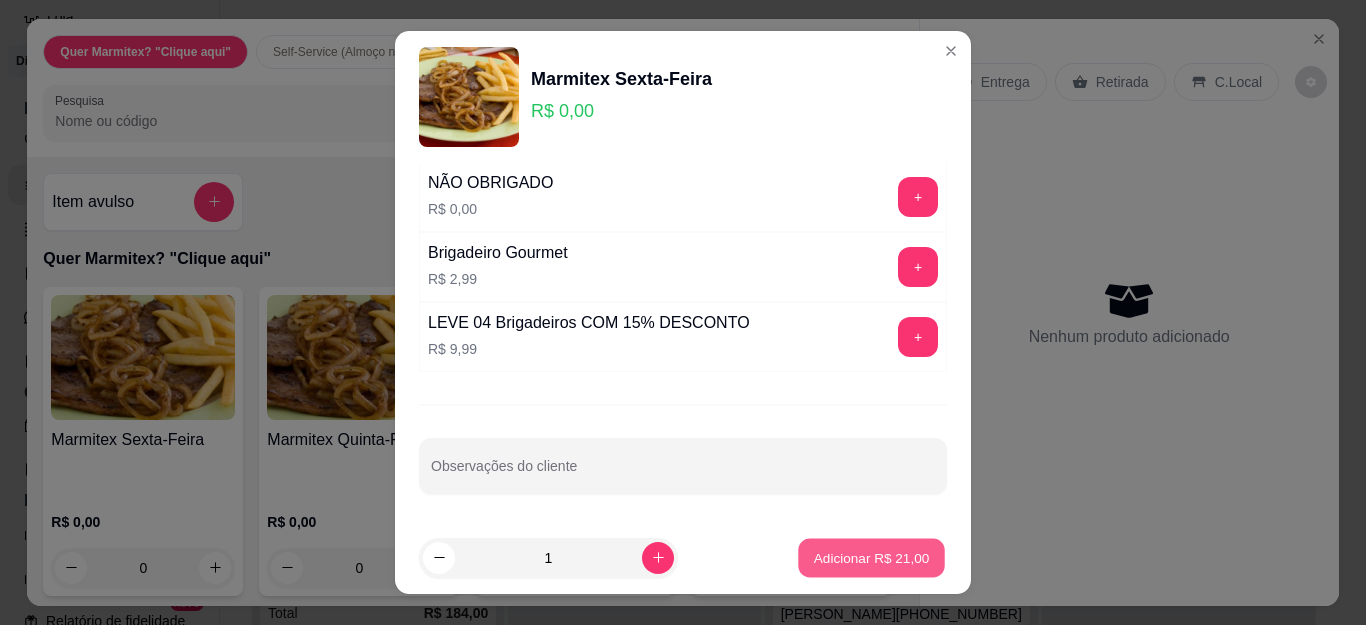click on "Adicionar   R$ 21,00" at bounding box center (872, 557) 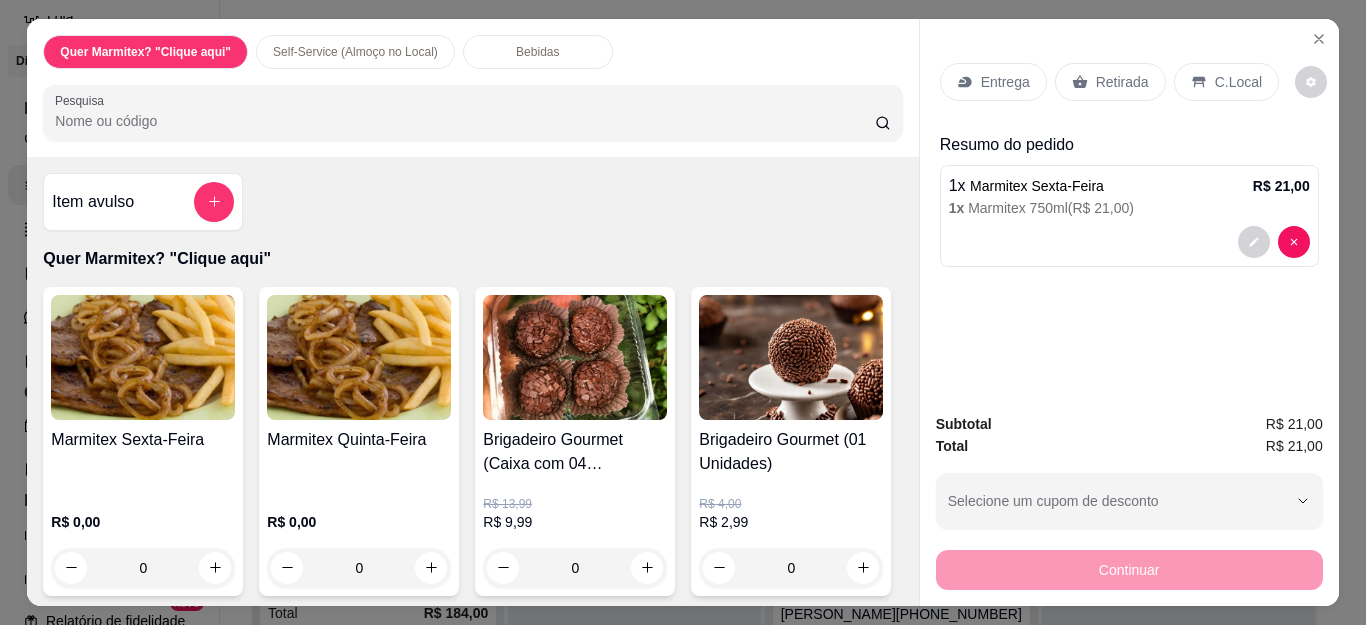 click on "Entrega" at bounding box center [1005, 82] 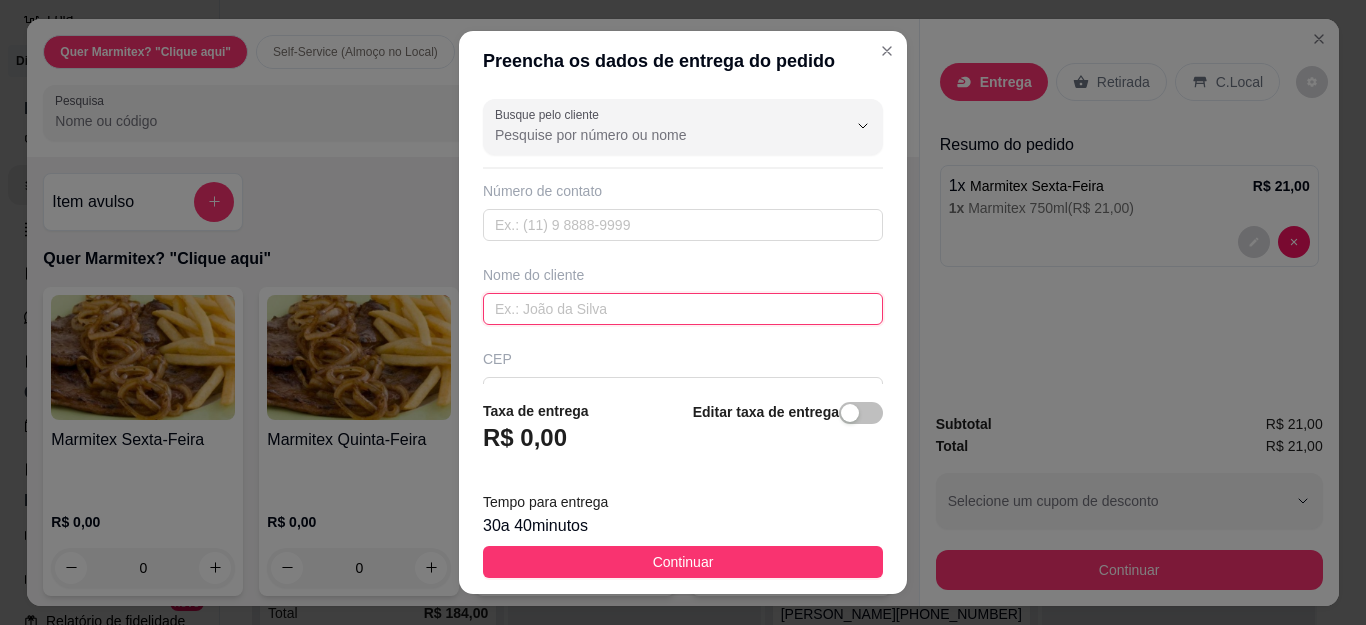 click at bounding box center [683, 309] 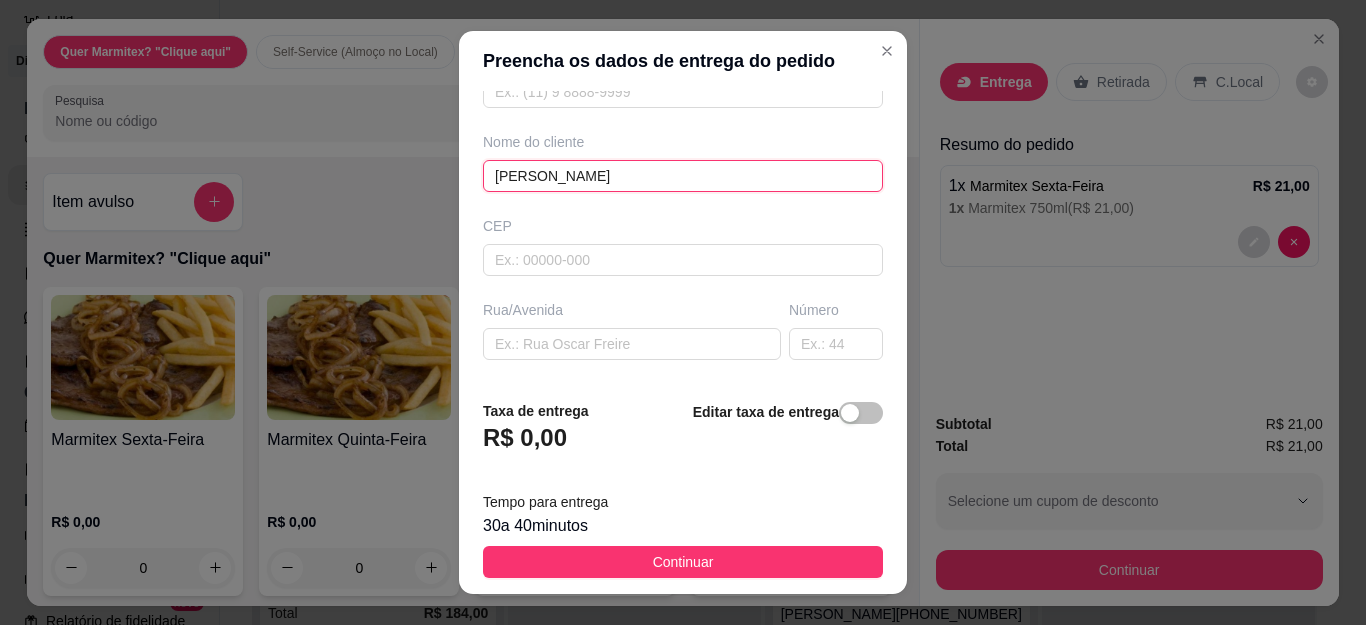 scroll, scrollTop: 200, scrollLeft: 0, axis: vertical 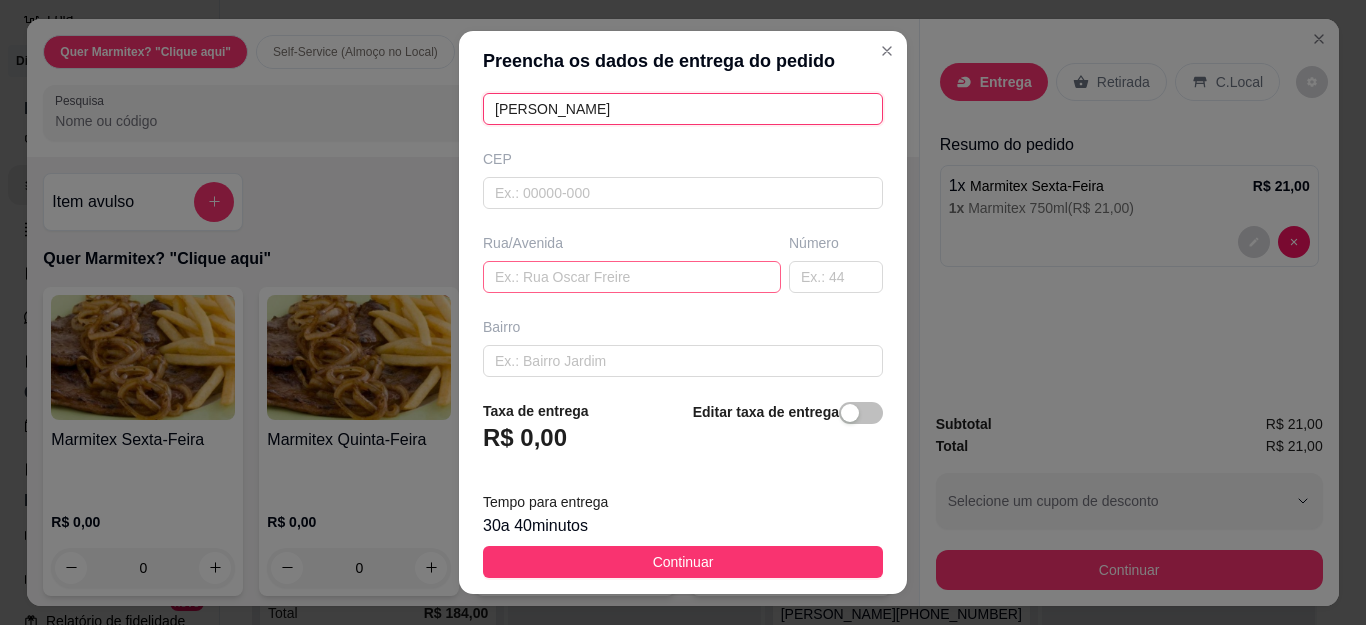 type on "[PERSON_NAME]" 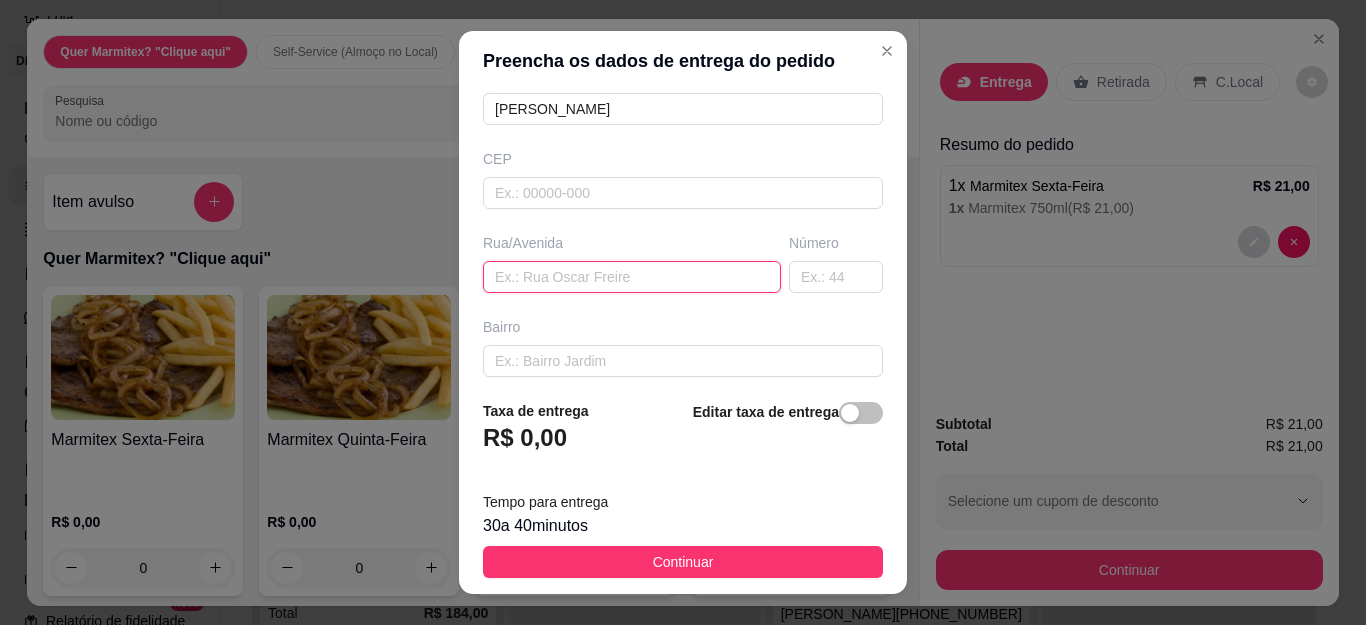 click at bounding box center [632, 277] 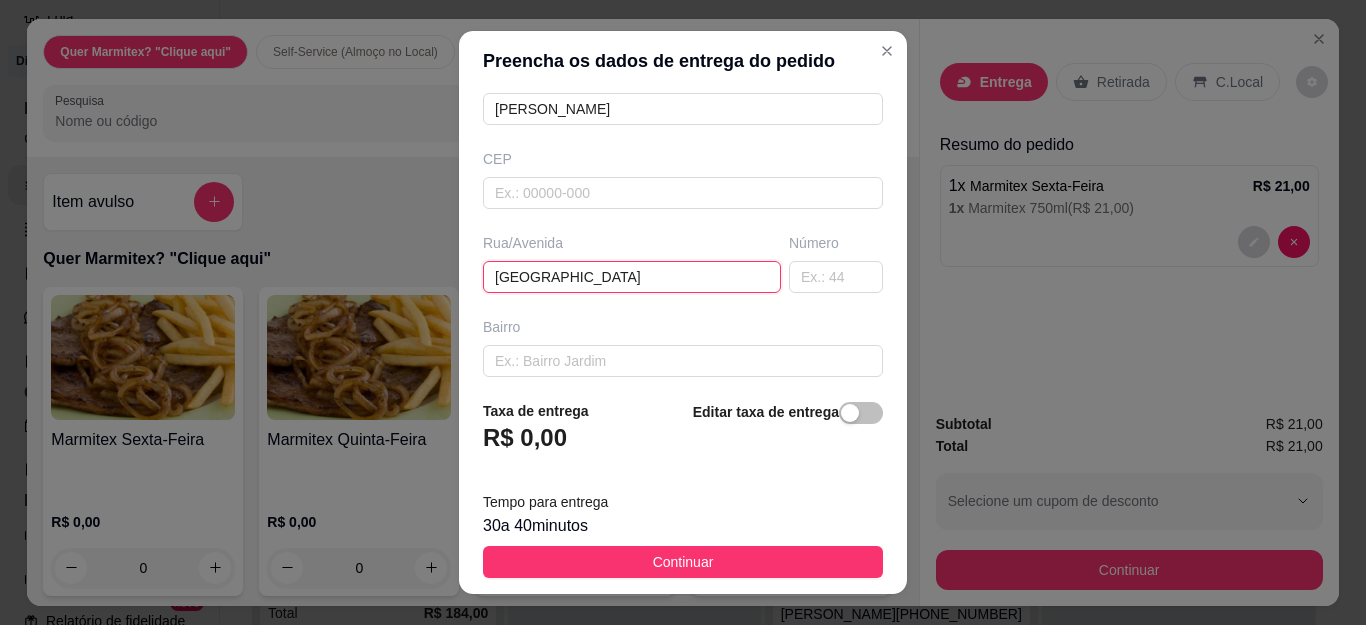 type on "[GEOGRAPHIC_DATA]" 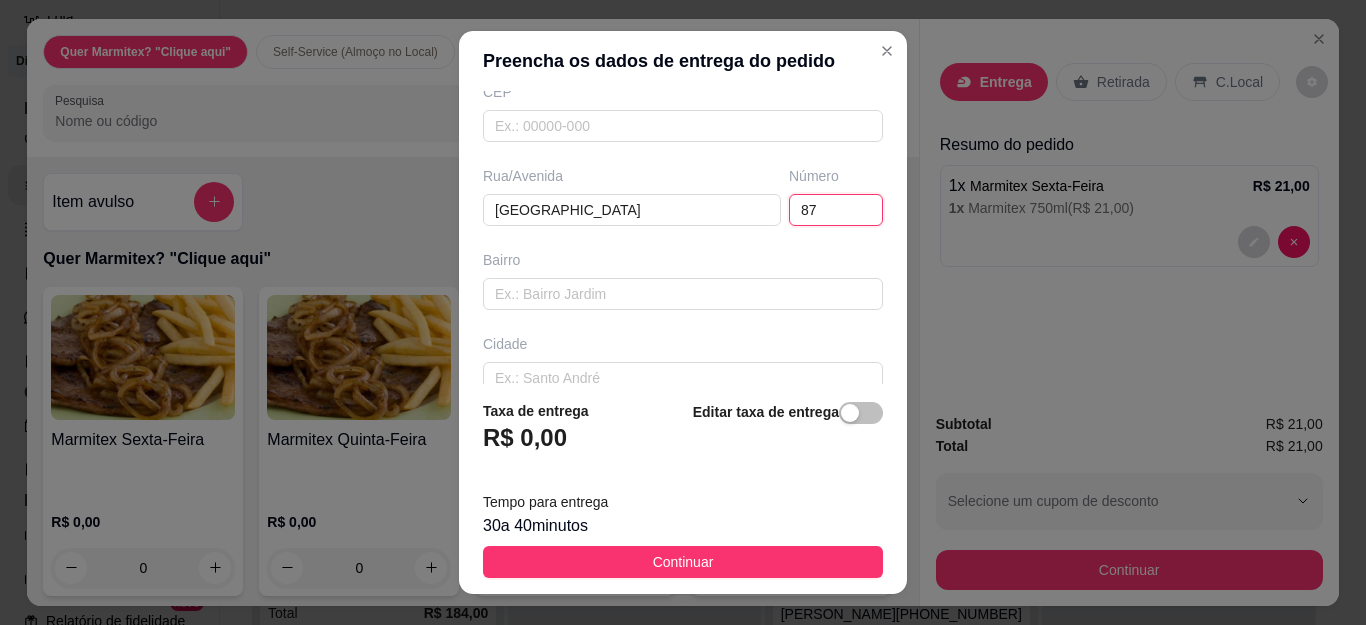 scroll, scrollTop: 381, scrollLeft: 0, axis: vertical 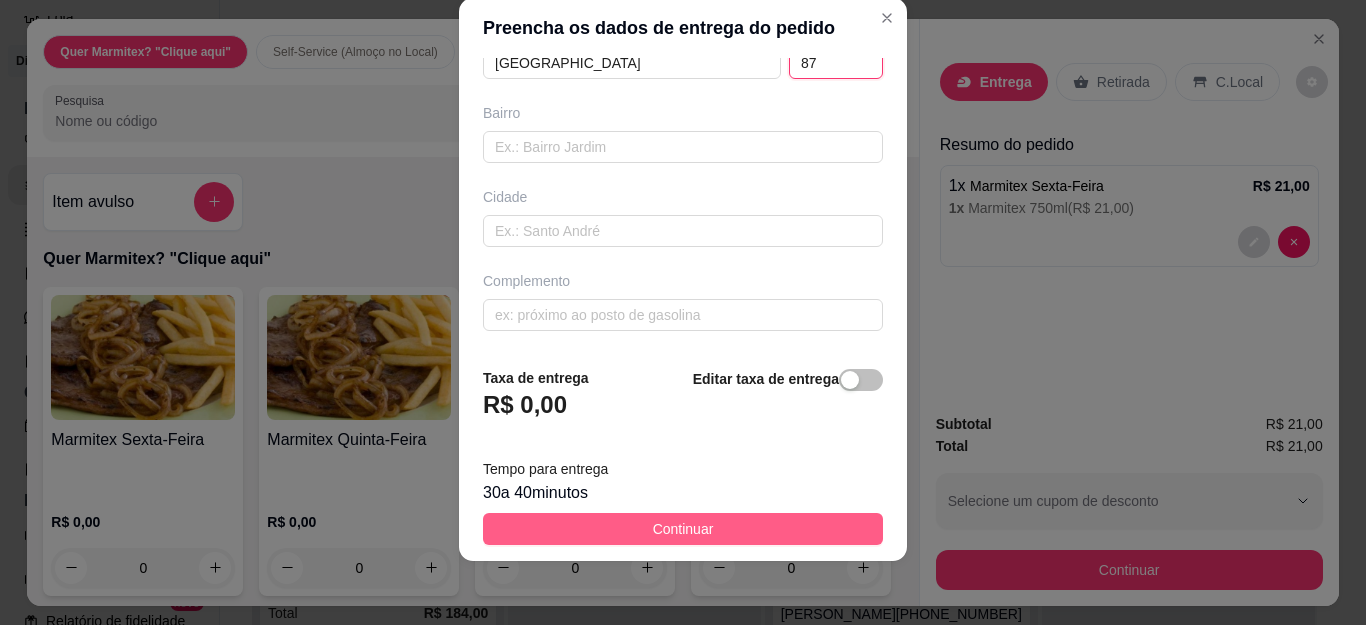 type on "87" 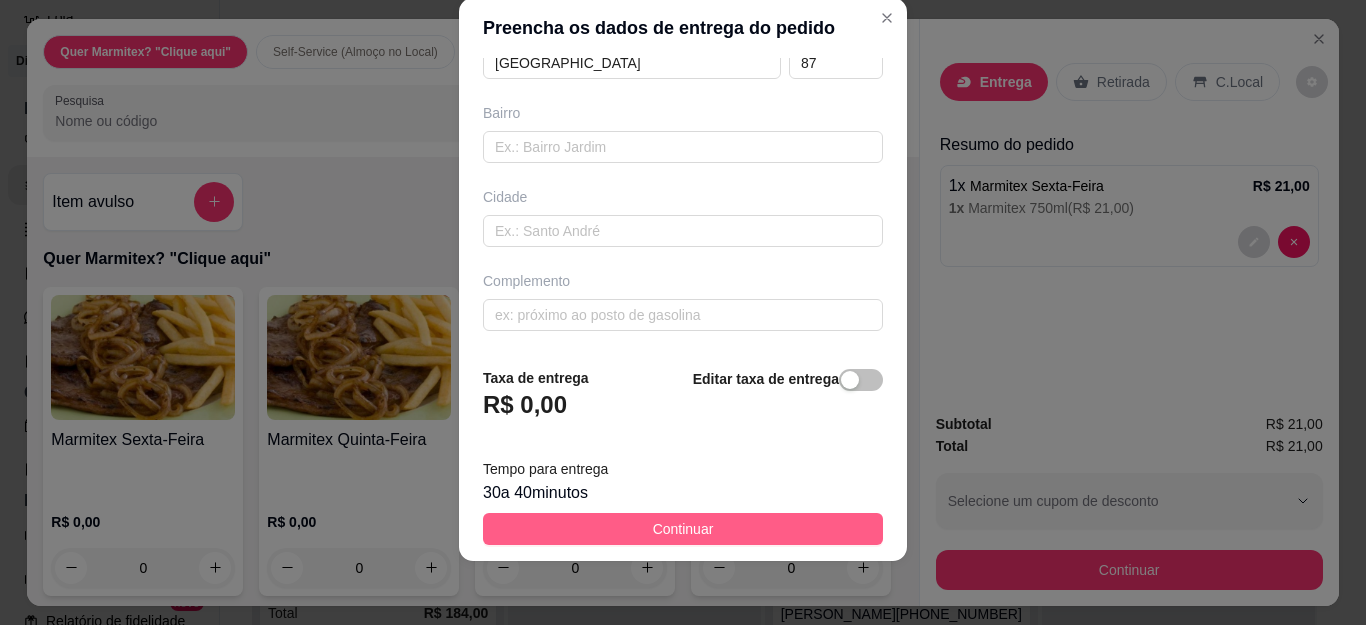 click on "Continuar" at bounding box center (683, 529) 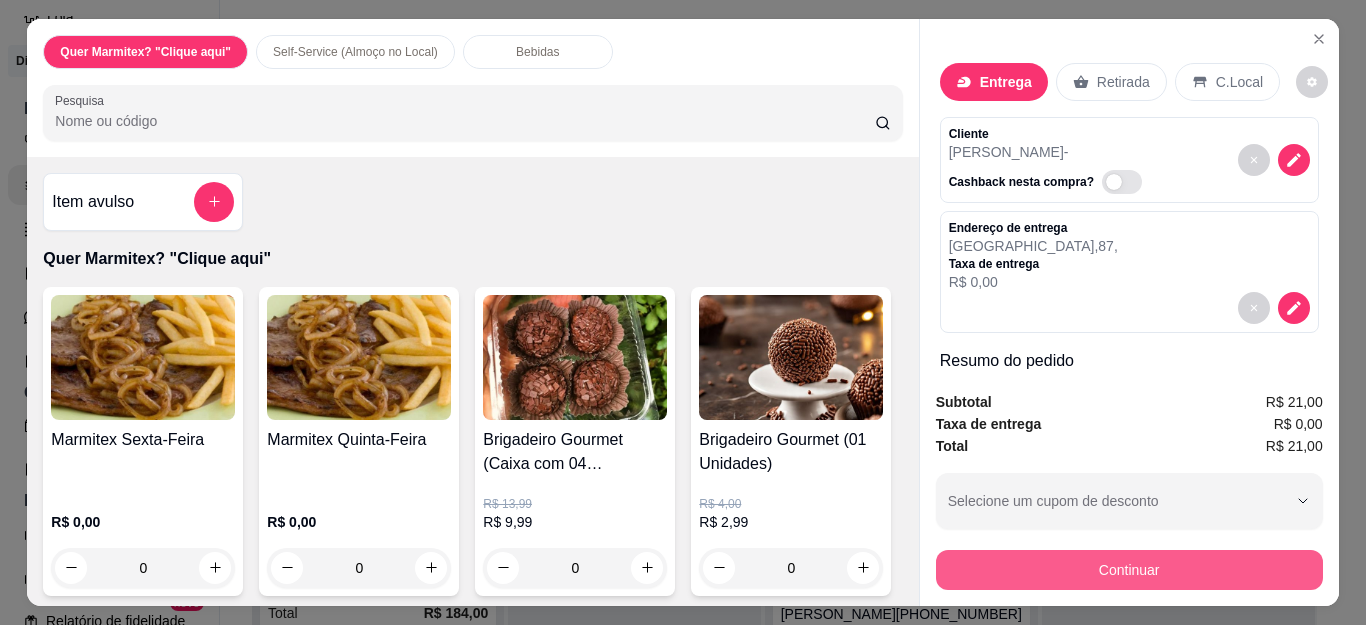 click on "Continuar" at bounding box center [1129, 570] 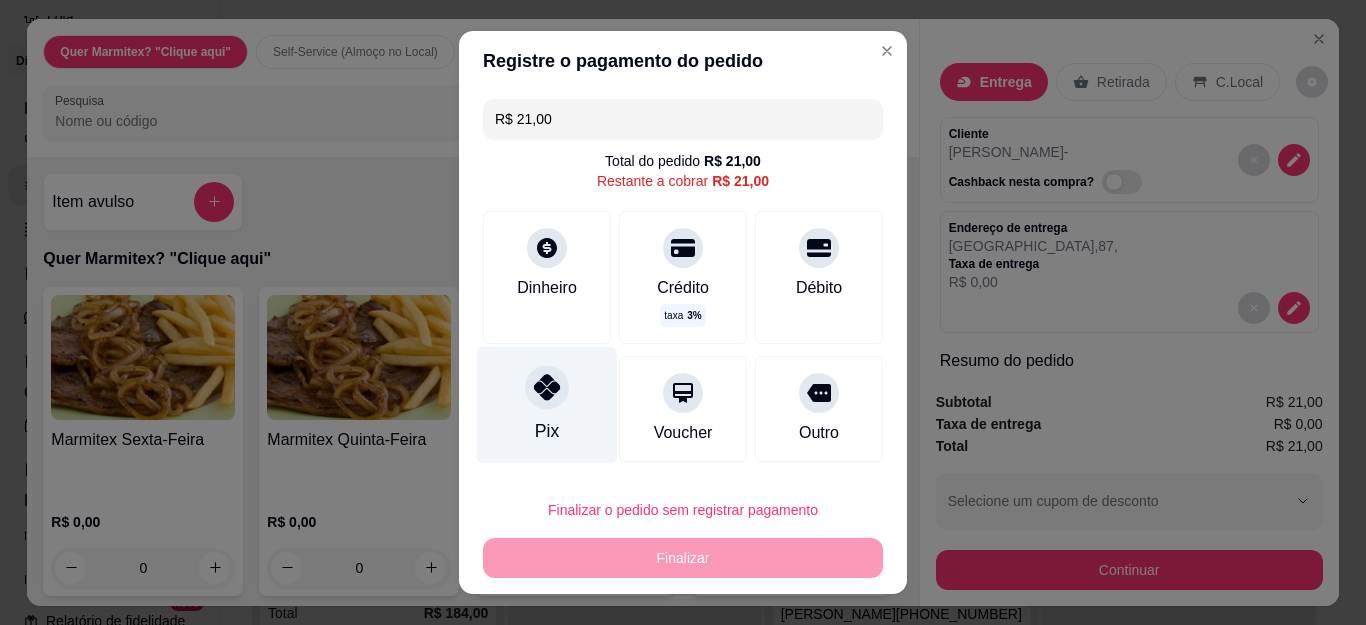 click 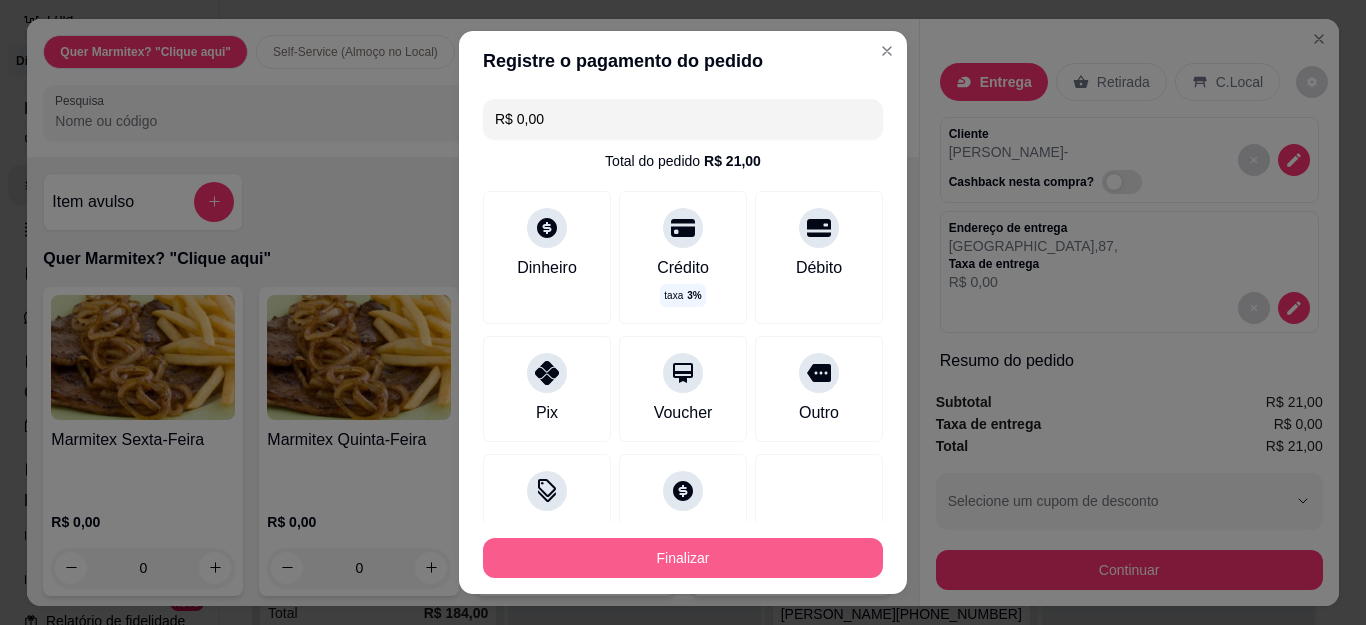 click on "Finalizar" at bounding box center (683, 558) 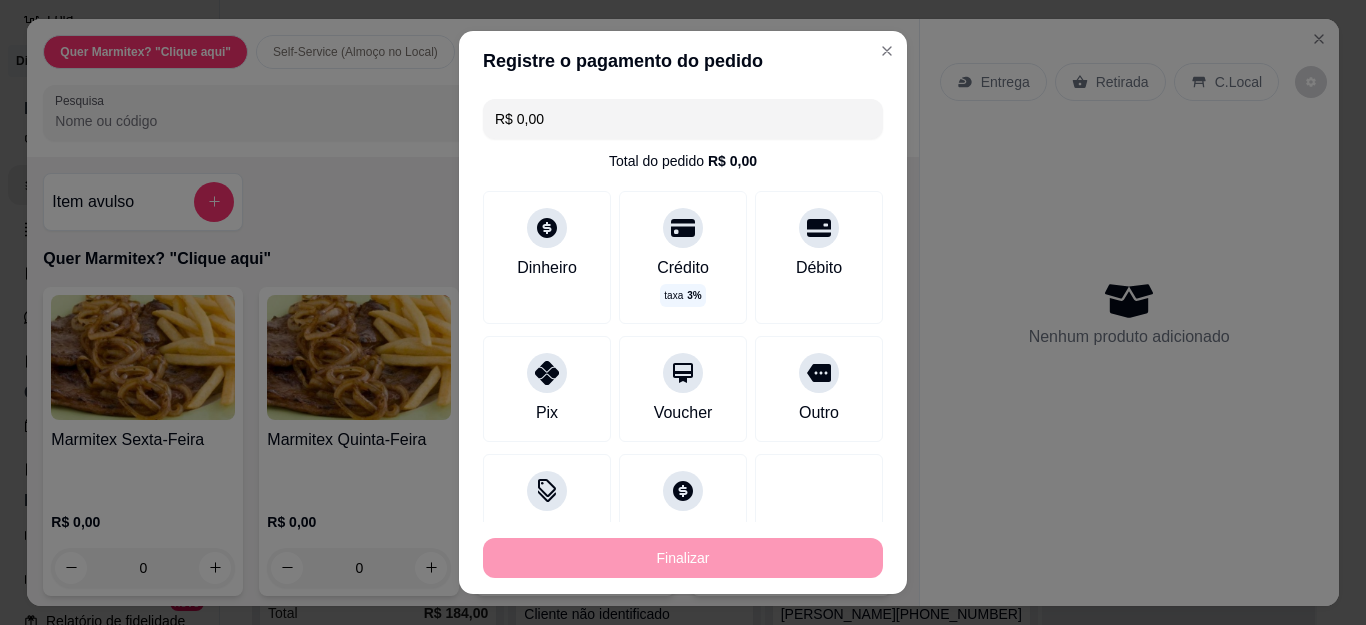 type on "-R$ 21,00" 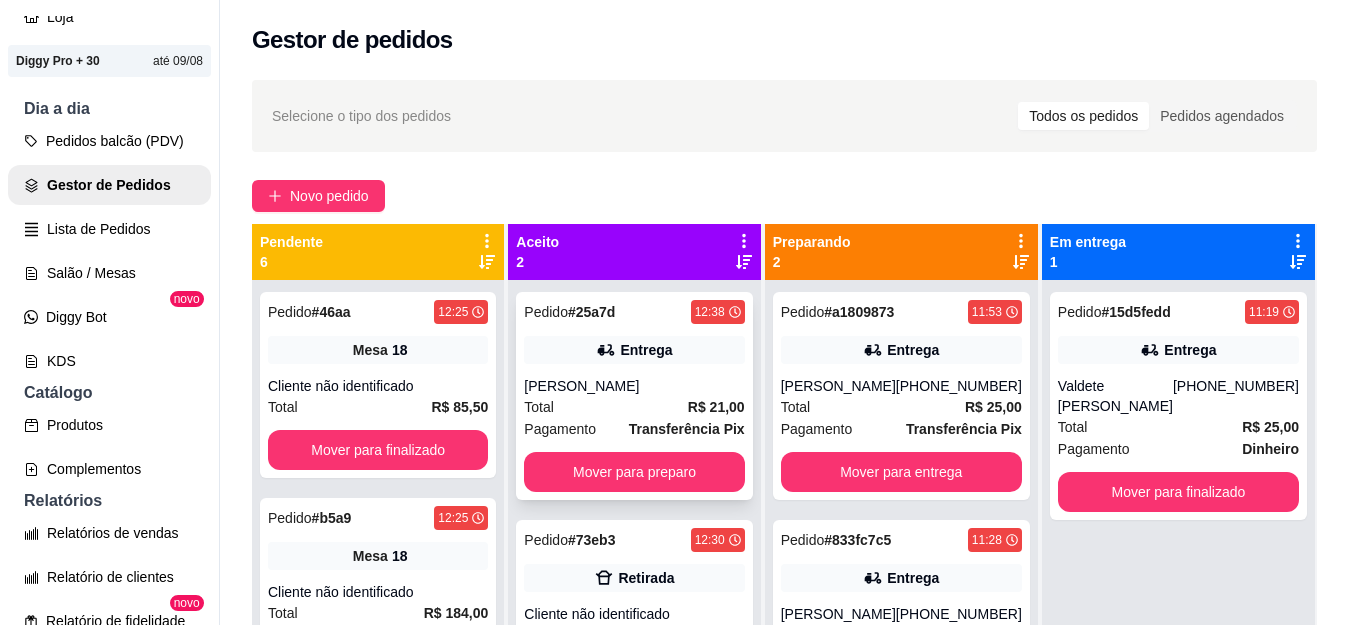scroll, scrollTop: 56, scrollLeft: 0, axis: vertical 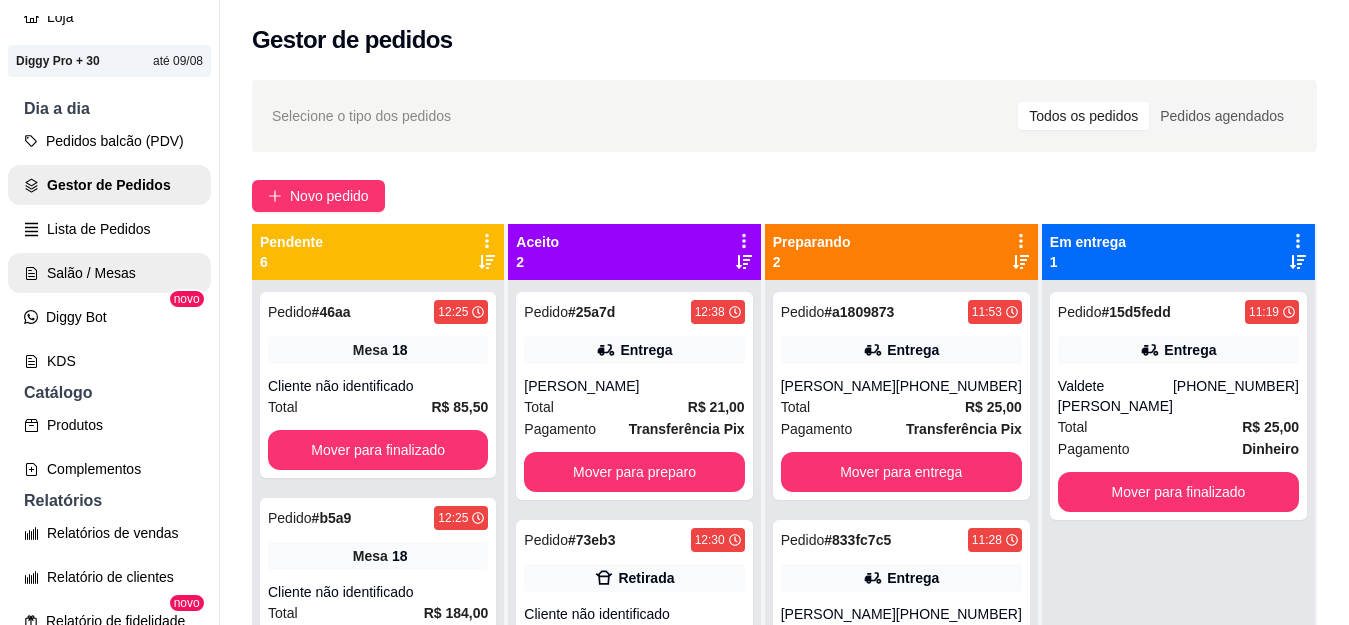 click on "Salão / Mesas" at bounding box center [109, 273] 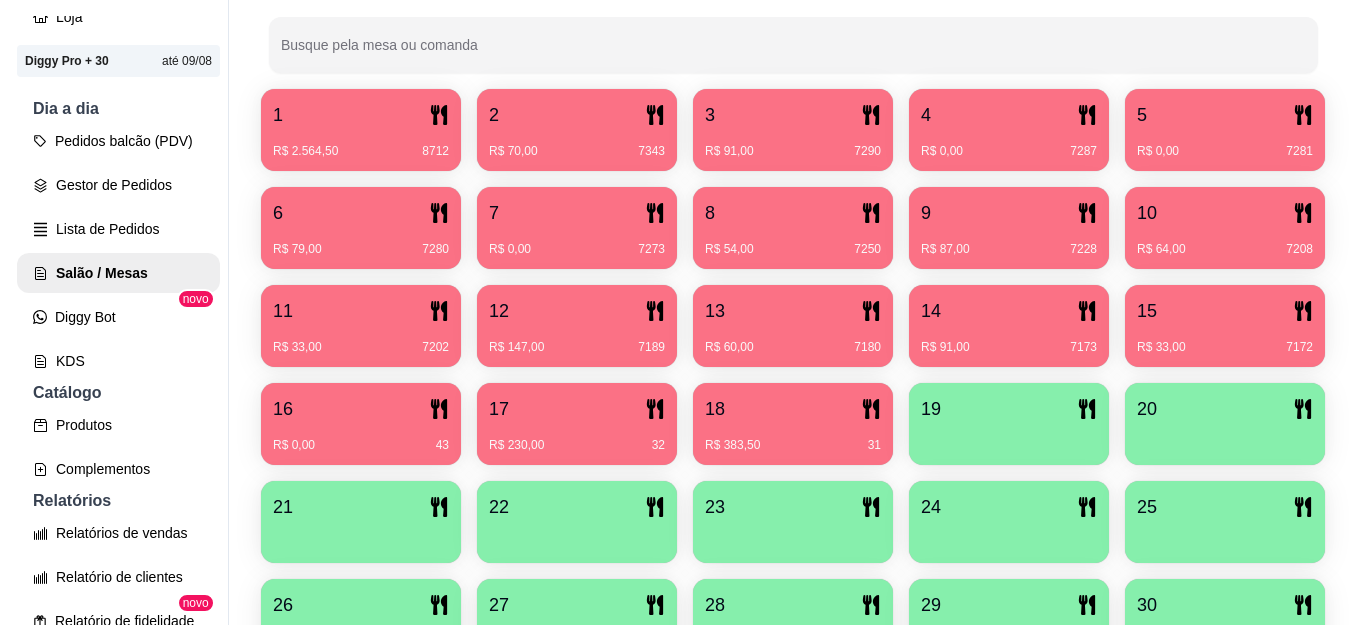 scroll, scrollTop: 467, scrollLeft: 0, axis: vertical 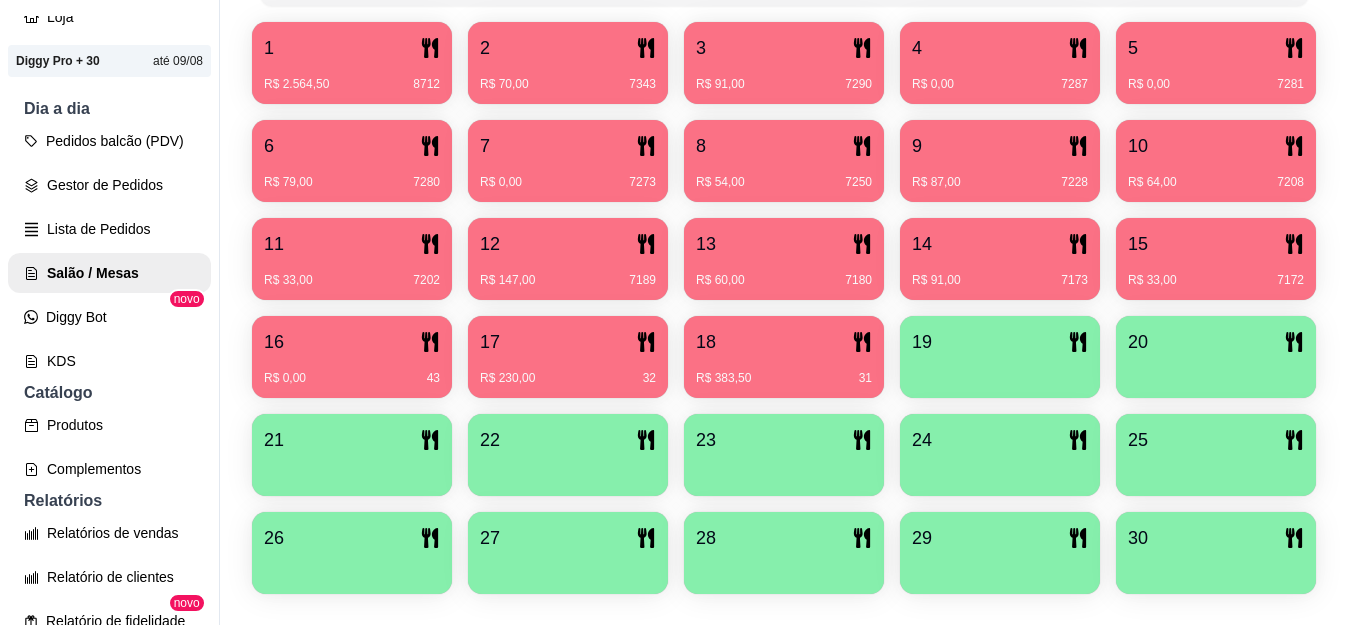 click at bounding box center [1000, 371] 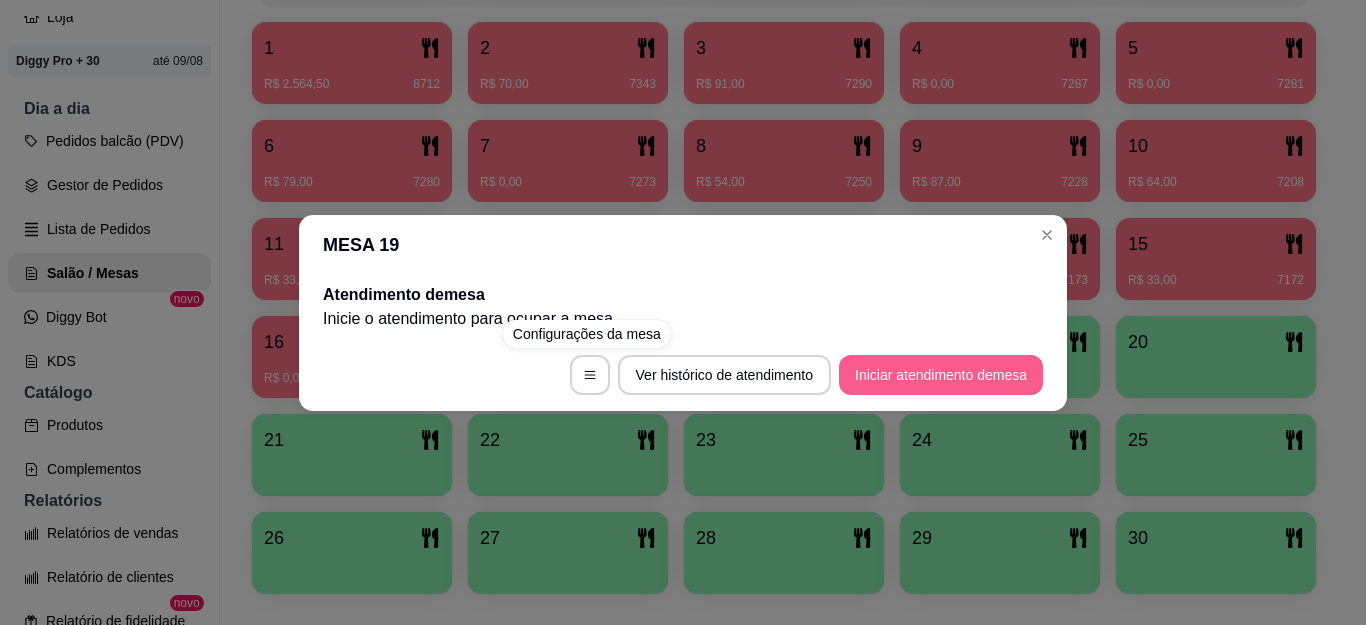 click on "Iniciar atendimento de  mesa" at bounding box center [941, 375] 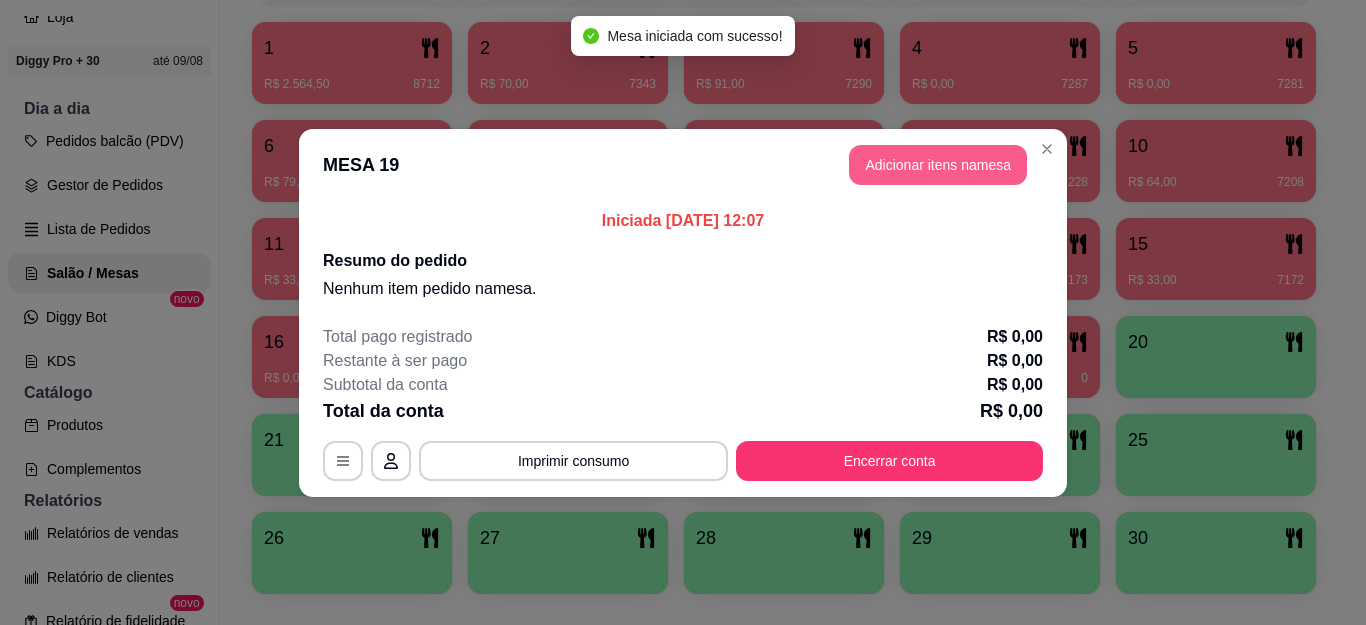 click on "Adicionar itens na  mesa" at bounding box center (938, 165) 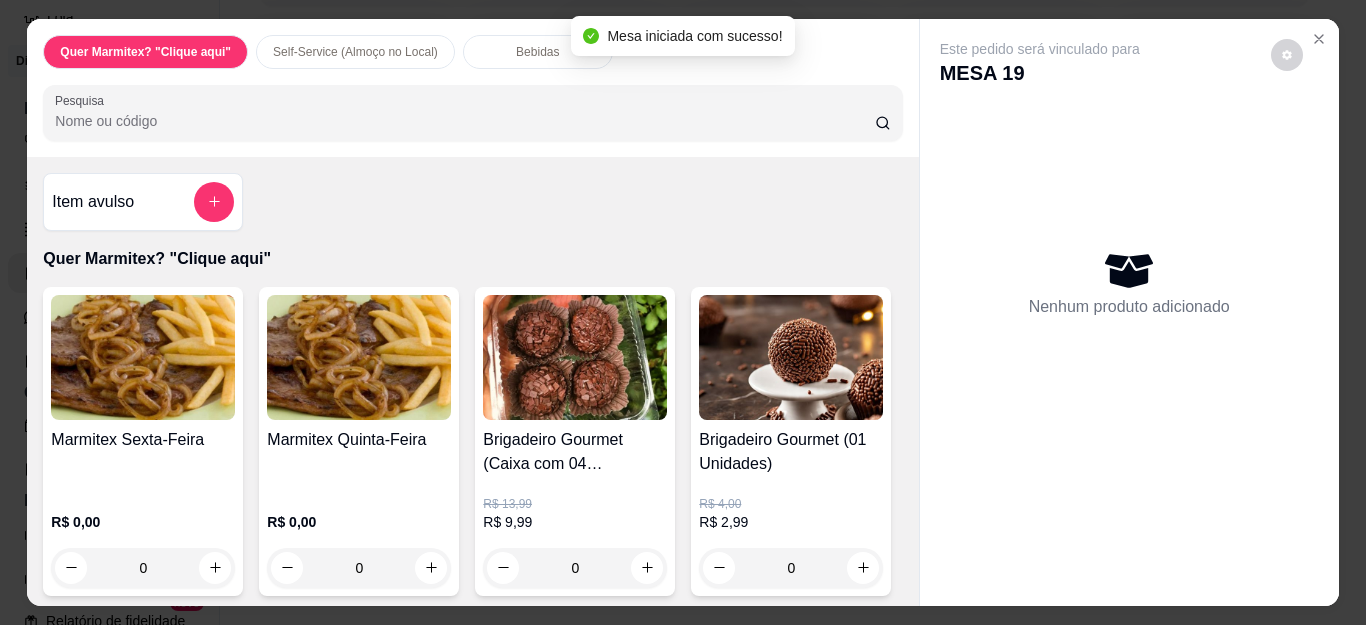 click at bounding box center (143, 357) 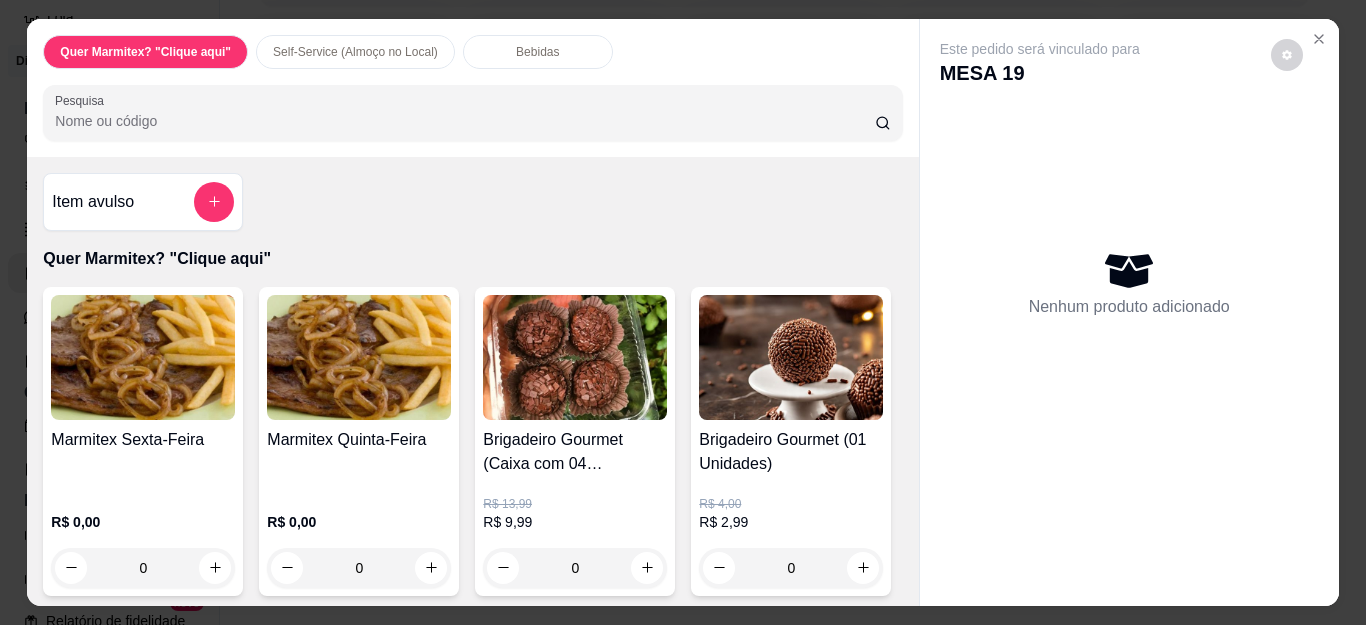scroll, scrollTop: 54, scrollLeft: 0, axis: vertical 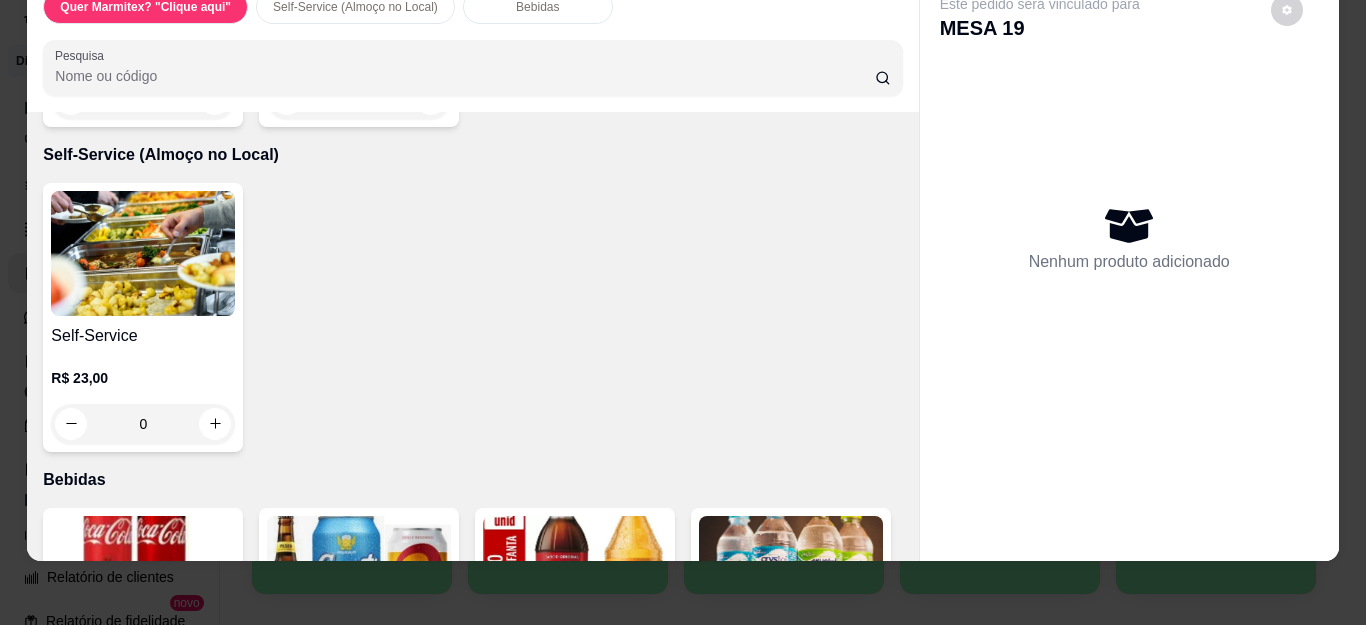 click on "0" at bounding box center [143, 424] 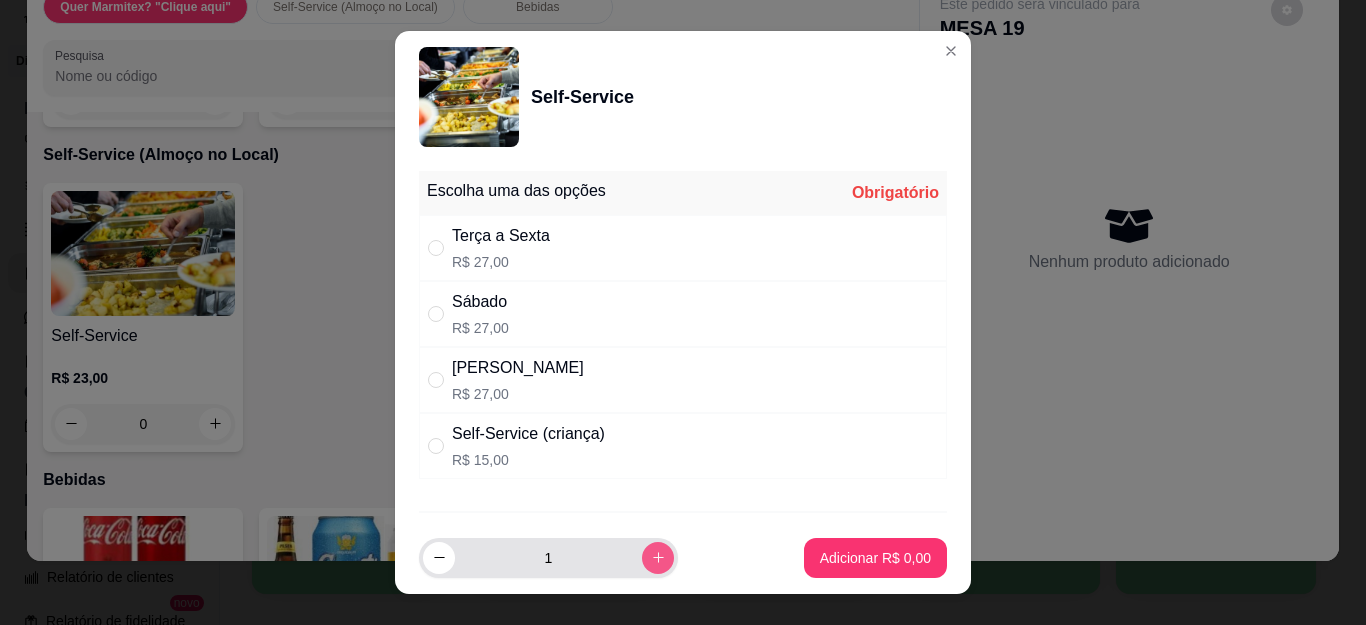 click at bounding box center [658, 558] 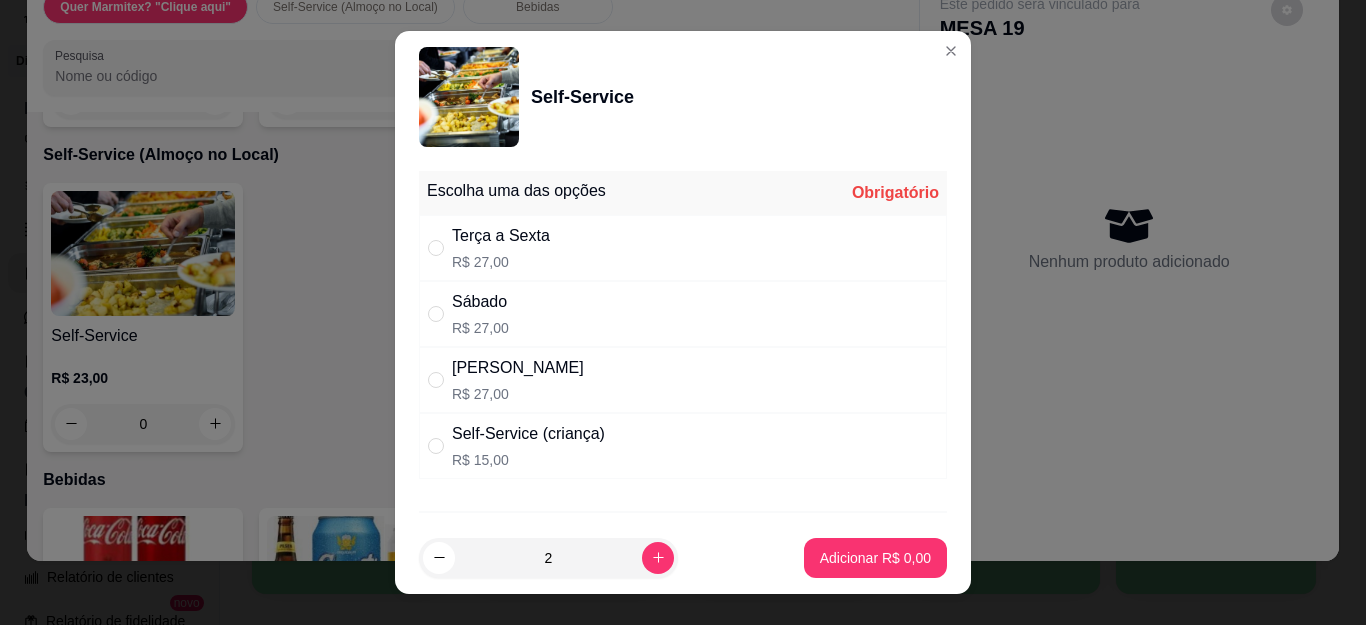 click on "Terça a Sexta" at bounding box center [501, 236] 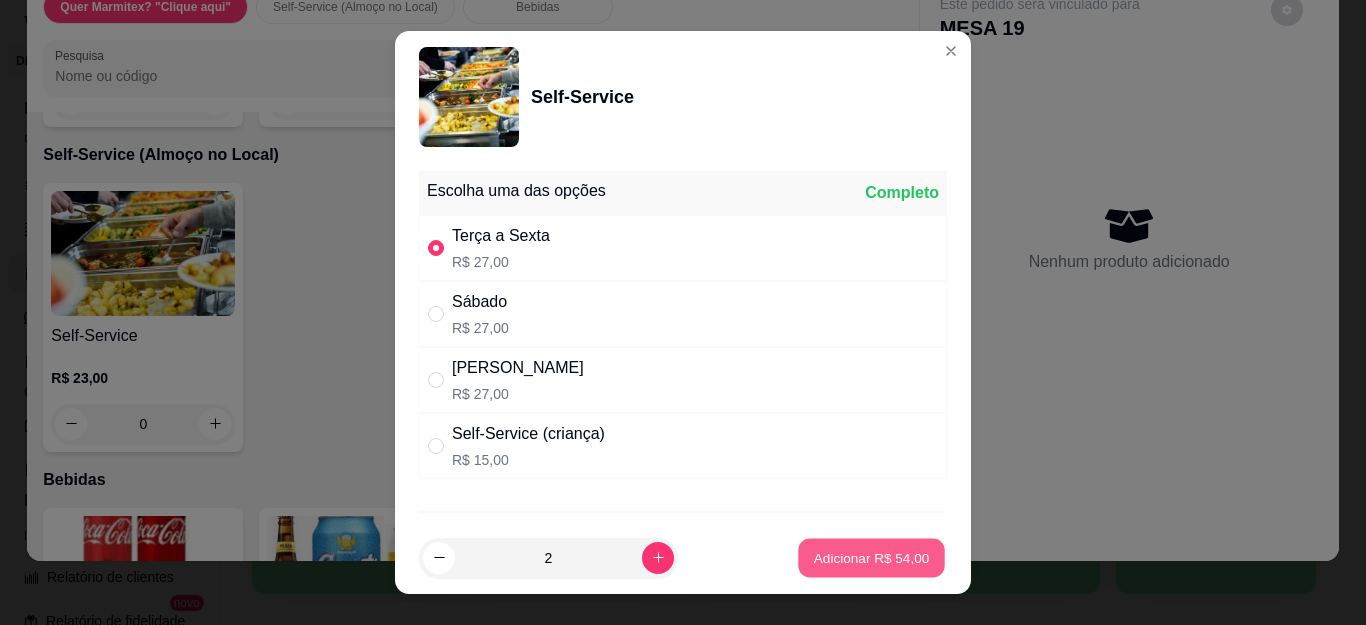 click on "Adicionar   R$ 54,00" at bounding box center [872, 557] 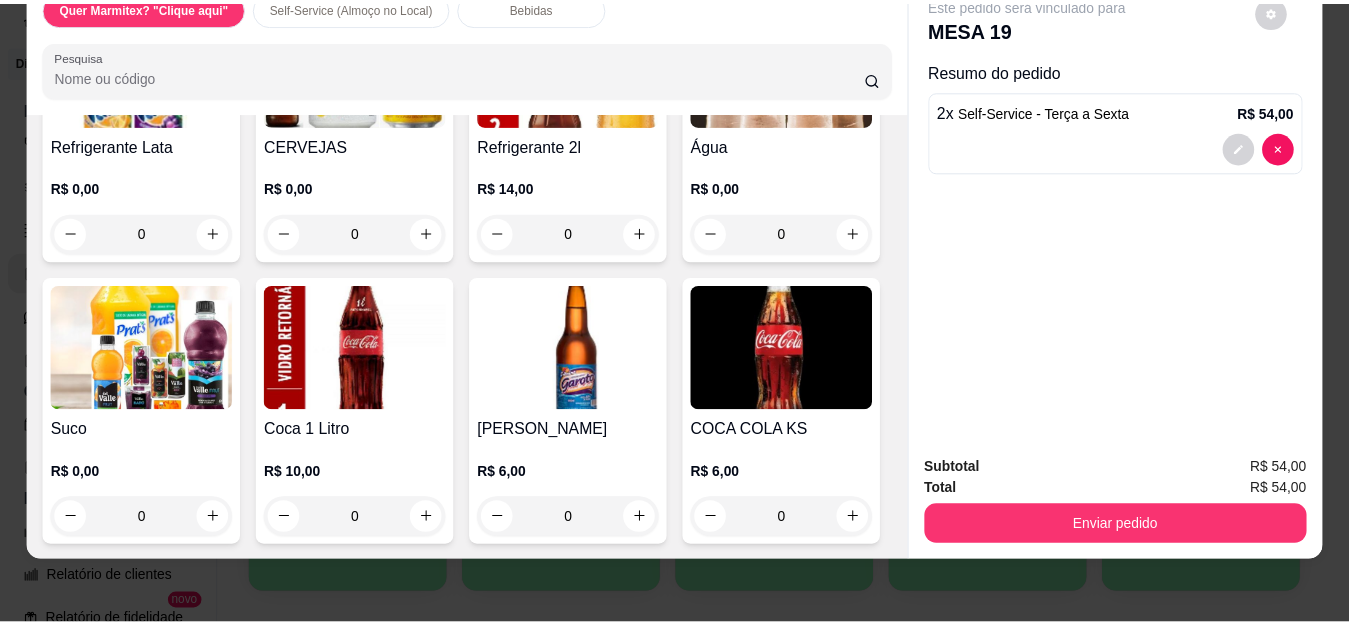scroll, scrollTop: 1533, scrollLeft: 0, axis: vertical 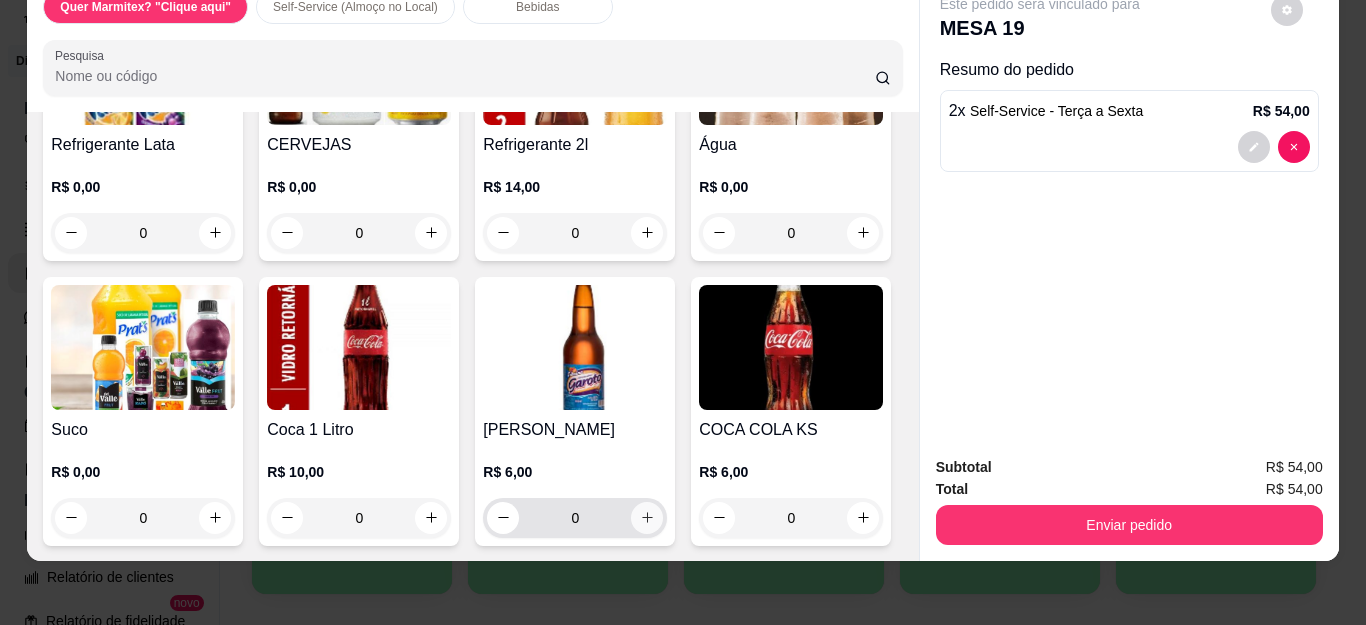 click 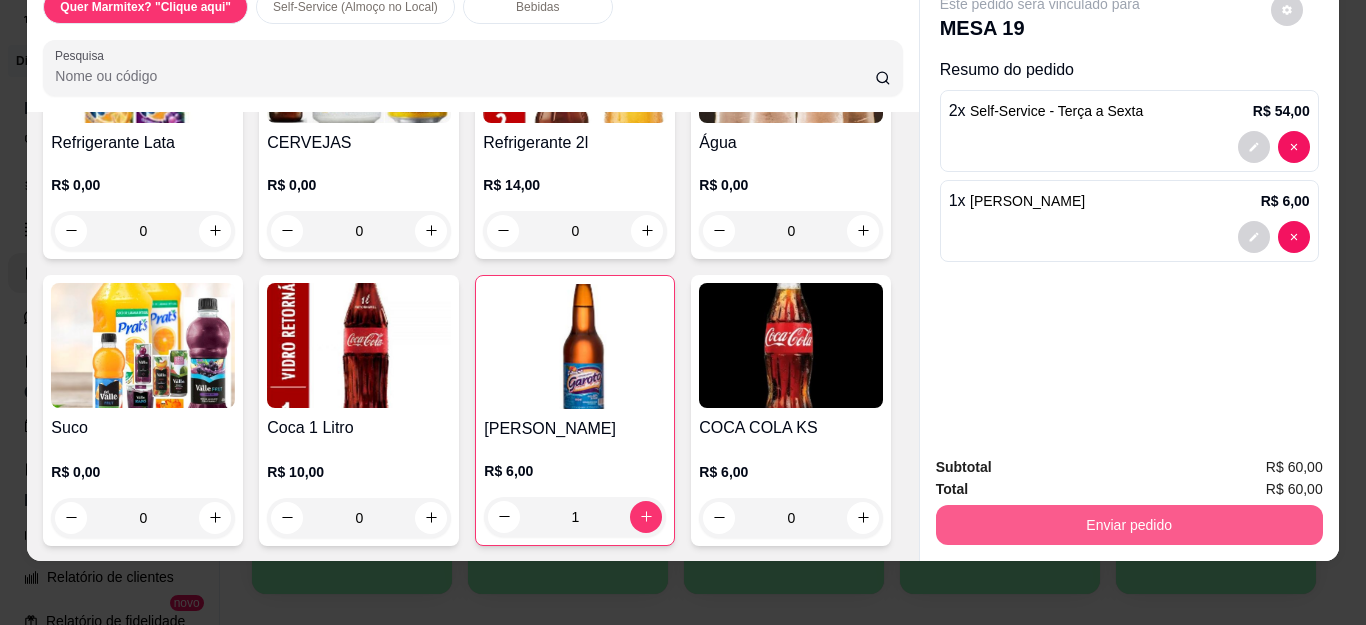 click on "Enviar pedido" at bounding box center [1129, 525] 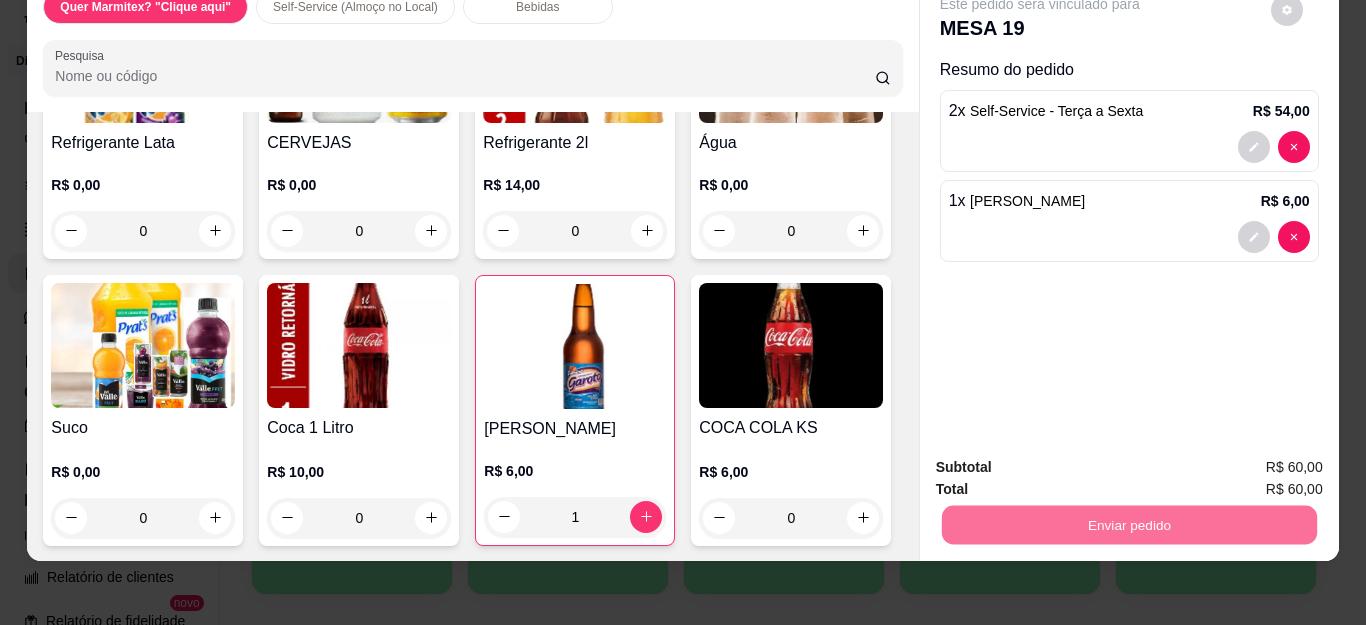 click on "Não registrar e enviar pedido" at bounding box center [1062, 459] 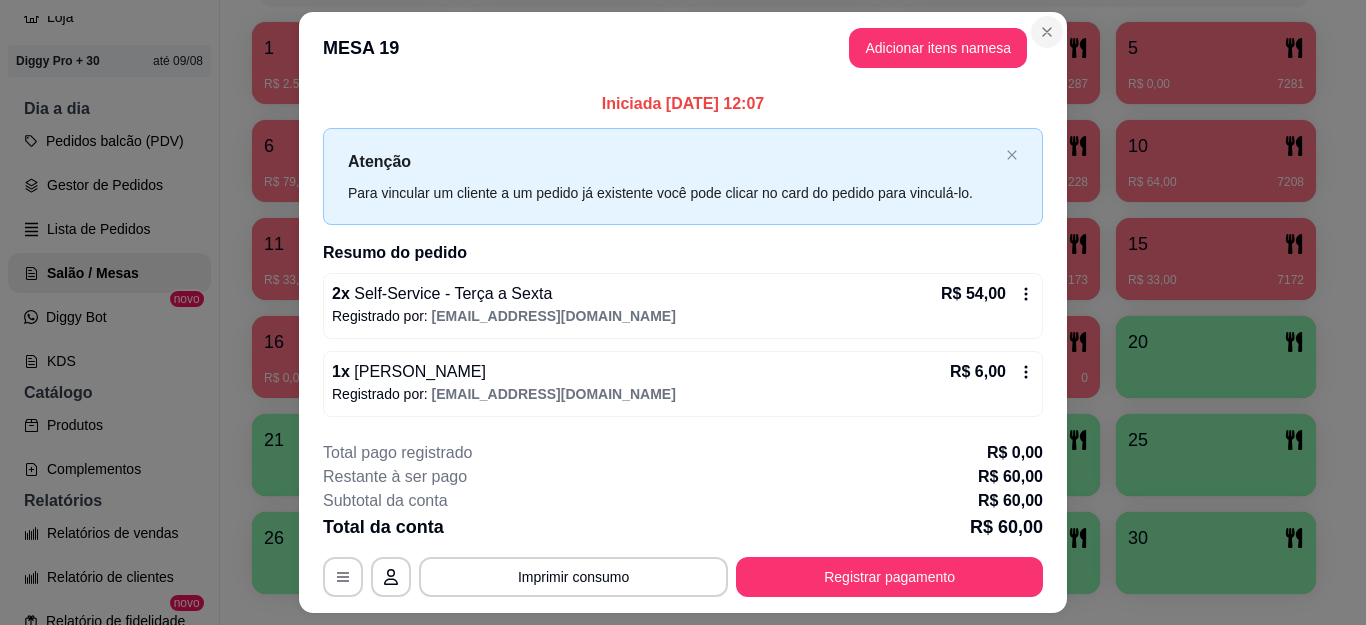 click on "4" at bounding box center (1000, 48) 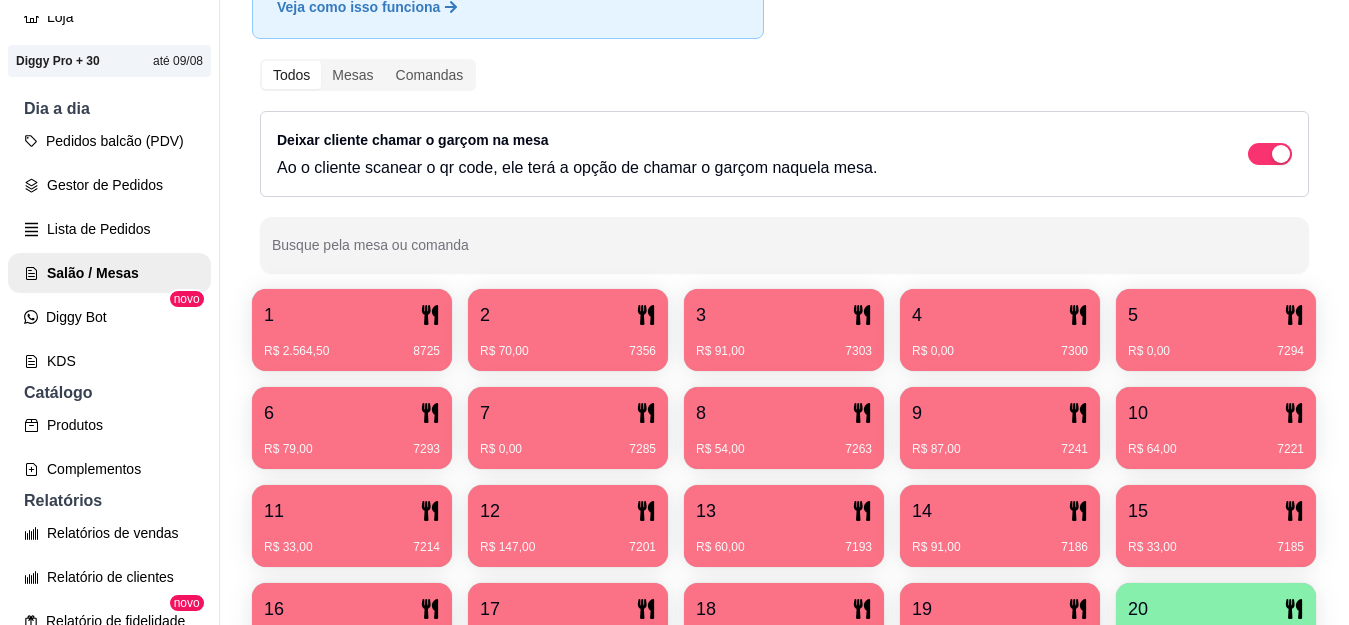 scroll, scrollTop: 0, scrollLeft: 0, axis: both 